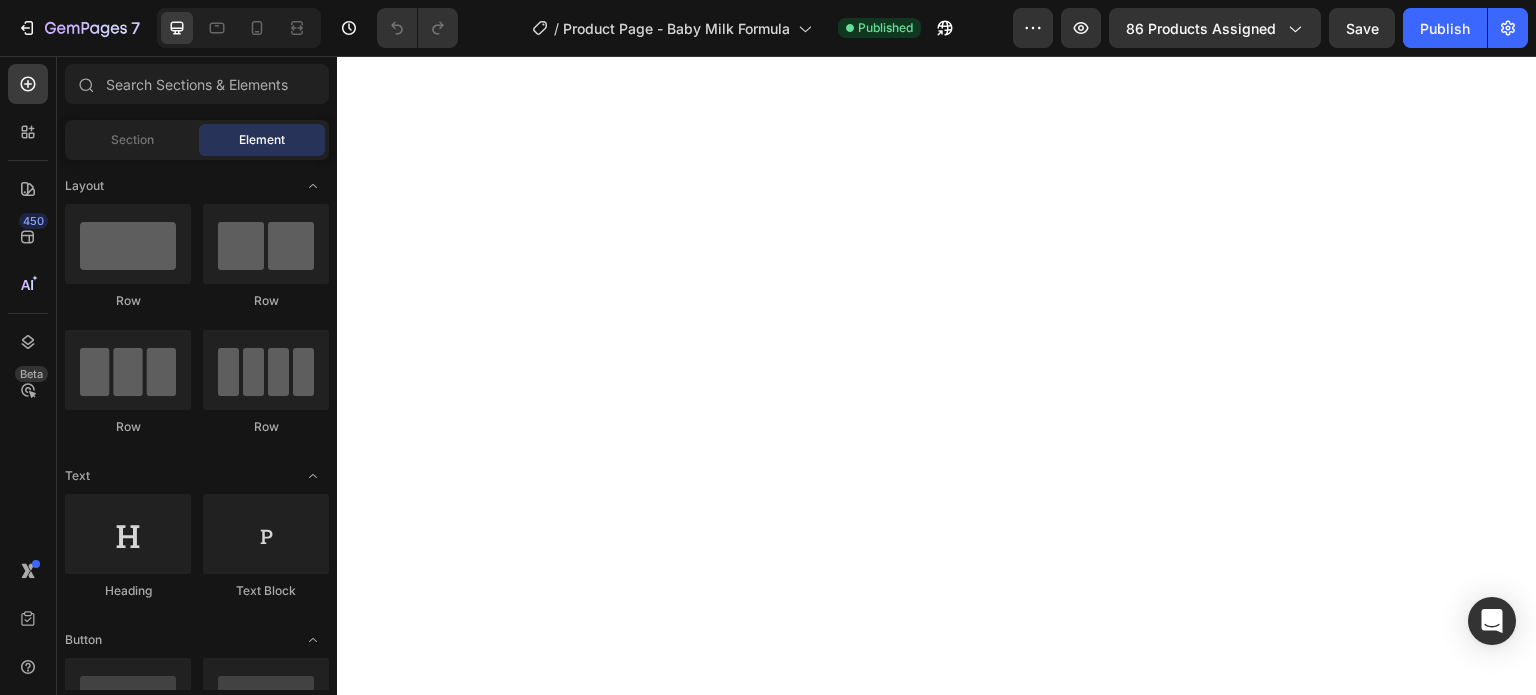 scroll, scrollTop: 0, scrollLeft: 0, axis: both 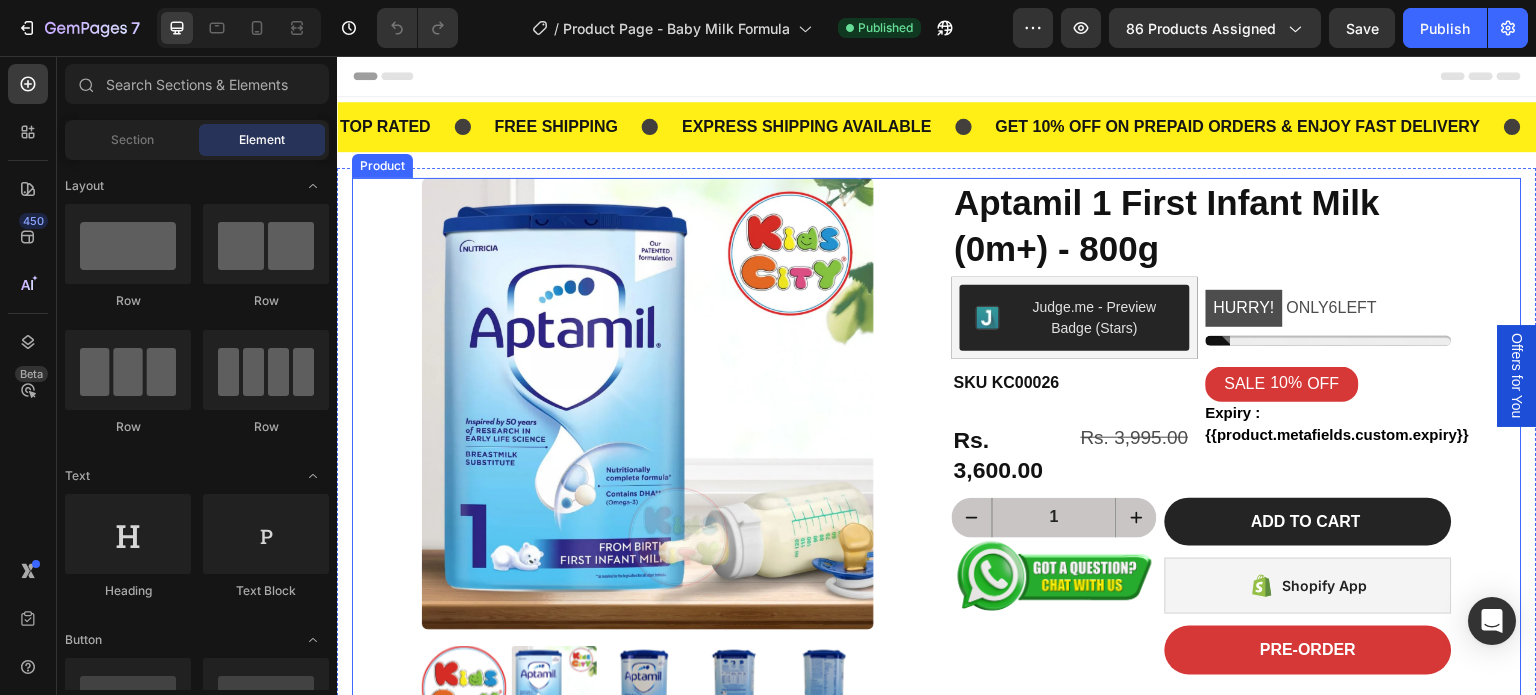 click on "Product Images Image Image Image Image Row Description Ingredients Preparation Safety Info Storage Guidelines
Give your newborn the best possible start with  [BRAND] [PRODUCT] , a premium infant formula designed for babies from  0 to 6 months . Crafted with care, [BRAND] 1 is enriched with  DHA (Omega-3) ,  prebiotics (GOS/FOS) , and essential vitamins to support  brain development ,  immune system health , and  overall growth  during your baby's most delicate months.
Formulated based on 40 years of pioneering research in infant nutrition, [BRAND] is suitable for  exclusive bottle feeding  or  supplementing breastfeeding . It’s a great choice for parents searching for  newborn baby formula ,  imported infant milk powder , or  best formula milk for babies in India .
With  fast, reliable express delivery  by  [COMPANY] , your go-to store for  authentic imported baby food and formula , you’ll never run out of your baby’s essential needs.
Product Description Tab 6 Row" at bounding box center (937, 822) 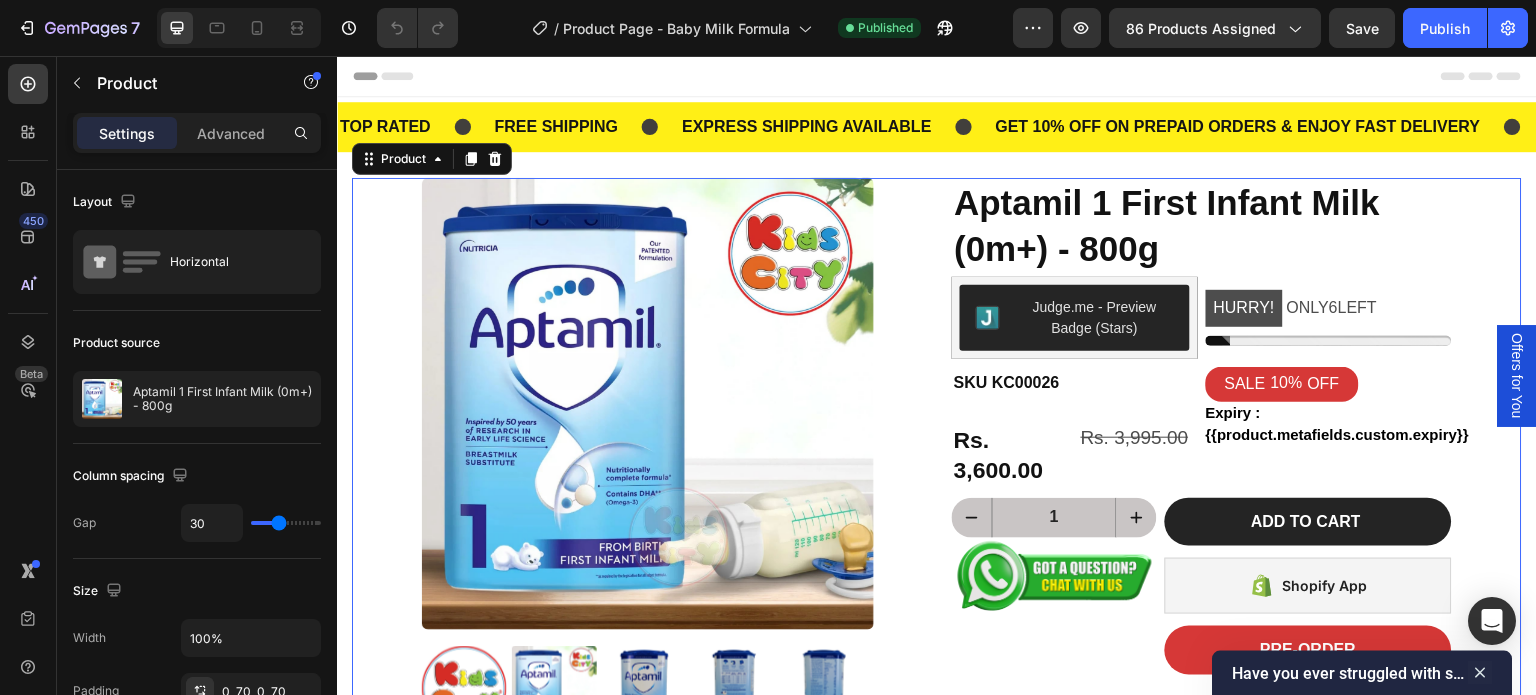 click on "Product Images" at bounding box center (672, 454) 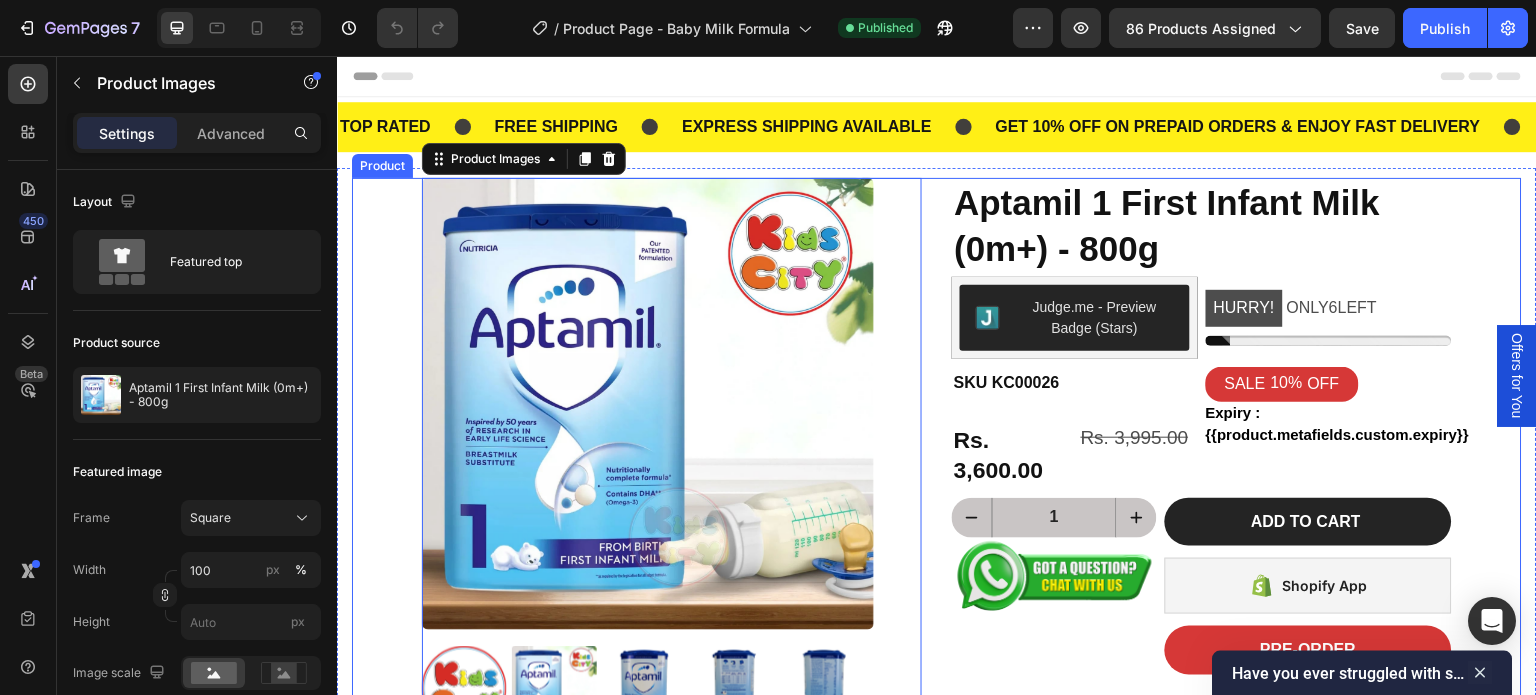 click on "Product Images   0 Image Image Image Image Row Description Ingredients Preparation Safety Info Storage Guidelines
Give your newborn the best possible start with  Aptamil 1 First Infant Milk , a premium infant formula designed for babies from  0 to 6 months . Crafted with care, Aptamil 1 is enriched with  DHA (Omega-3) ,  prebiotics (GOS/FOS) , and essential vitamins to support  brain development ,  immune system health , and  overall growth  during your baby's most delicate months.
Formulated based on 40 years of pioneering research in infant nutrition, Aptamil is suitable for  exclusive bottle feeding  or  supplementing breastfeeding . It’s a great choice for parents searching for  newborn baby formula ,  imported infant milk powder , or  best formula milk for babies in India .
With  fast, reliable express delivery  by  KidsCity.in , your go-to store for  authentic imported baby food and formula , you’ll never run out of your baby’s essential needs.
Product Description Tab 6" at bounding box center [937, 822] 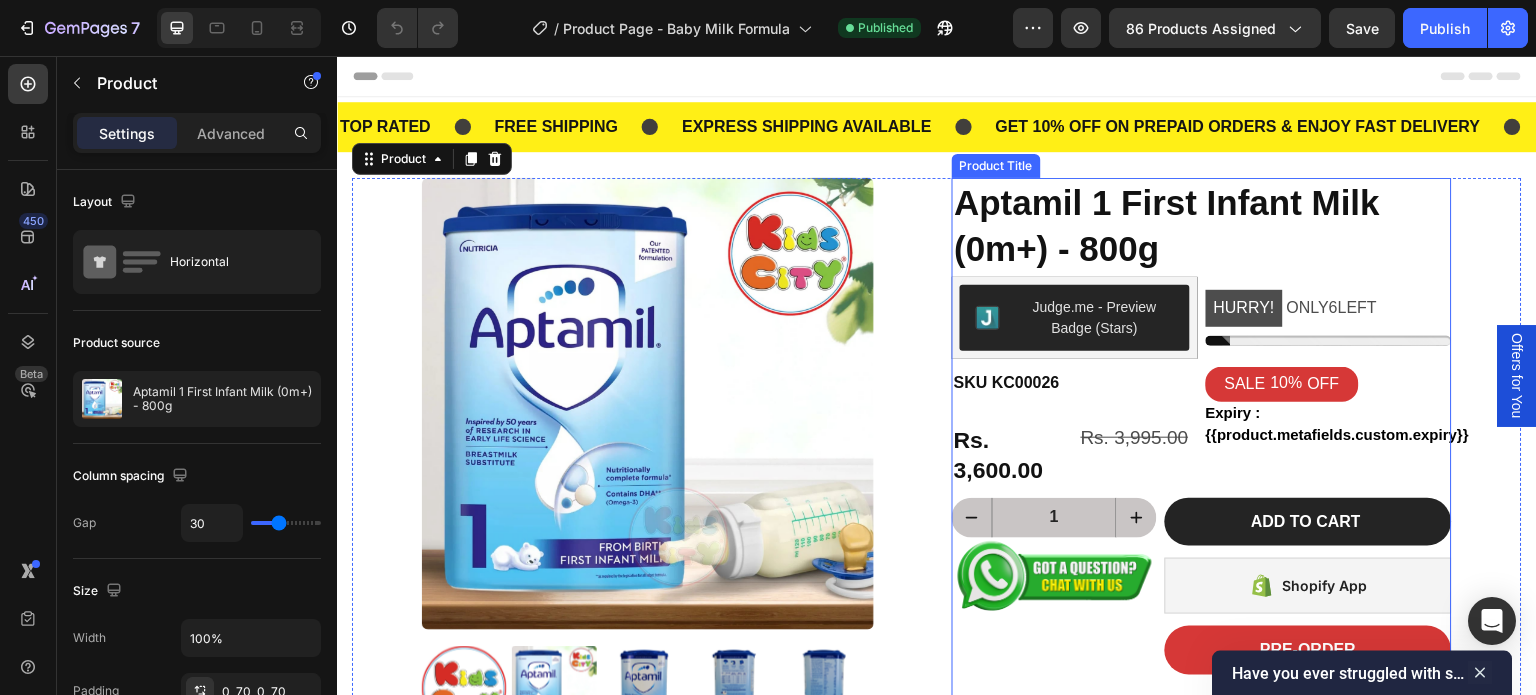 click on "Aptamil 1 First Infant Milk (0m+) - 800g Product Title" at bounding box center [1202, 225] 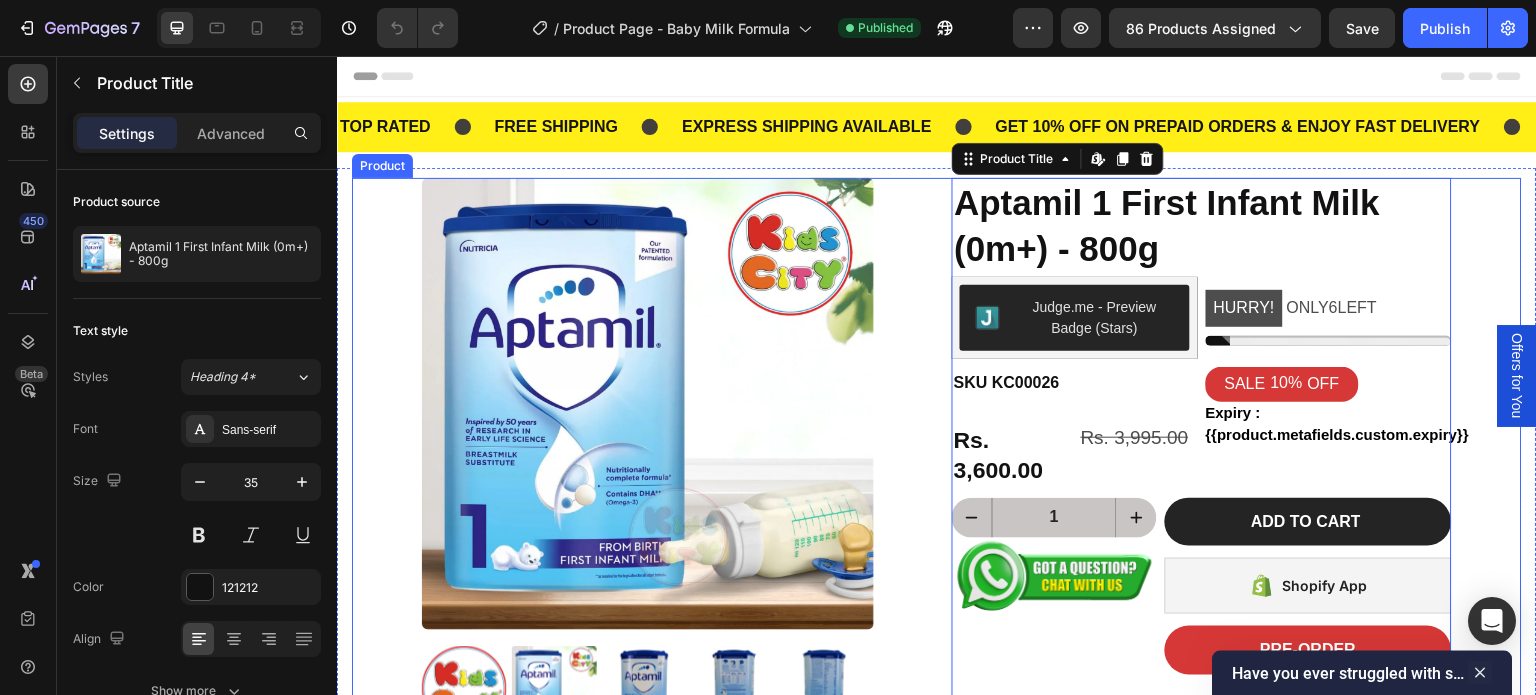 click on "Product Images Image Image Image Image Row Description Ingredients Preparation Safety Info Storage Guidelines
Give your newborn the best possible start with  Aptamil 1 First Infant Milk , a premium infant formula designed for babies from  0 to 6 months . Crafted with care, Aptamil 1 is enriched with  DHA (Omega-3) ,  prebiotics (GOS/FOS) , and essential vitamins to support  brain development ,  immune system health , and  overall growth  during your baby's most delicate months.
Formulated based on 40 years of pioneering research in infant nutrition, Aptamil is suitable for  exclusive bottle feeding  or  supplementing breastfeeding . It’s a great choice for parents searching for  newborn baby formula ,  imported infant milk powder , or  best formula milk for babies in India .
With  fast, reliable express delivery  by  KidsCity.in , your go-to store for  authentic imported baby food and formula , you’ll never run out of your baby’s essential needs.
Product Description Tab   4 6" at bounding box center [937, 822] 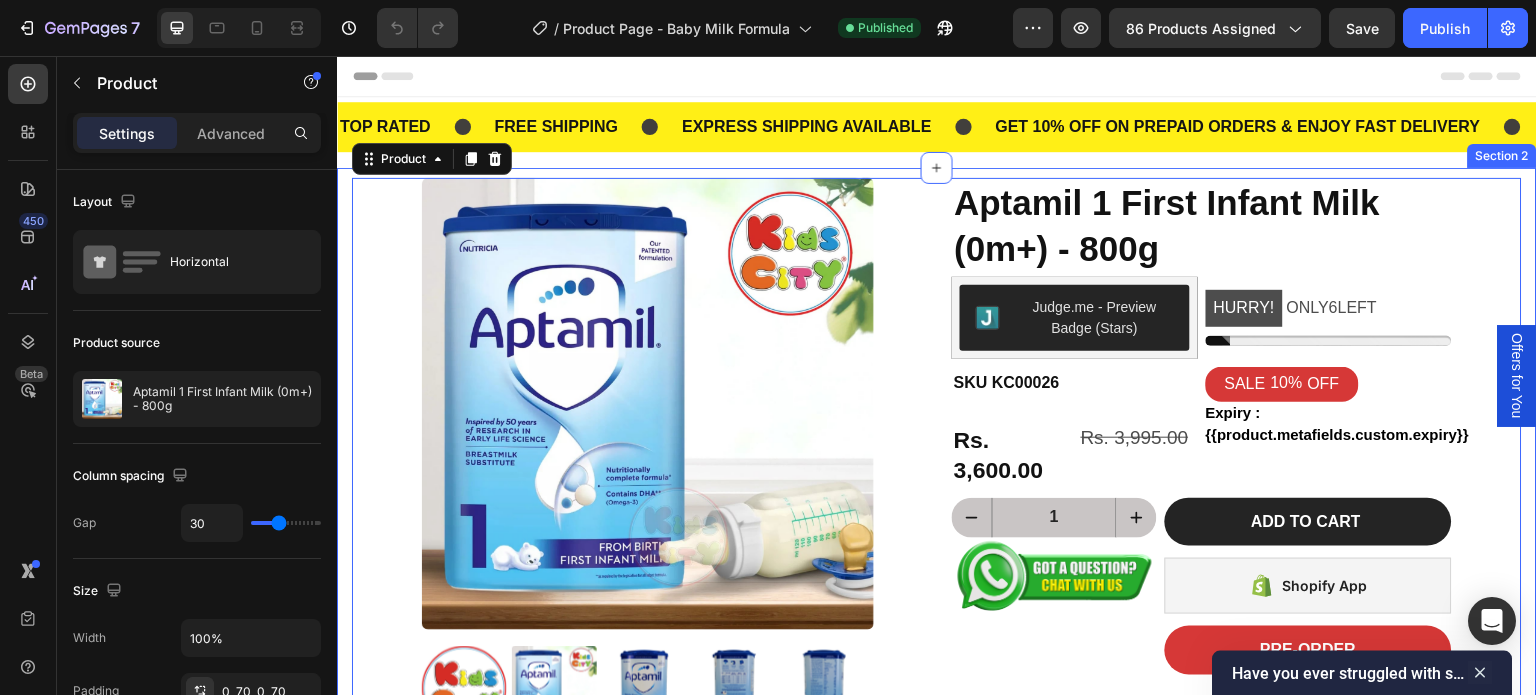 click on "Product Images Image Image Image Image Row Description Ingredients Preparation Safety Info Storage Guidelines
Give your newborn the best possible start with  Aptamil 1 First Infant Milk , a premium infant formula designed for babies from  0 to 6 months . Crafted with care, Aptamil 1 is enriched with  DHA (Omega-3) ,  prebiotics (GOS/FOS) , and essential vitamins to support  brain development ,  immune system health , and  overall growth  during your baby's most delicate months.
Formulated based on 40 years of pioneering research in infant nutrition, Aptamil is suitable for  exclusive bottle feeding  or  supplementing breastfeeding . It’s a great choice for parents searching for  newborn baby formula ,  imported infant milk powder , or  best formula milk for babies in India .
With  fast, reliable express delivery  by  KidsCity.in , your go-to store for  authentic imported baby food and formula , you’ll never run out of your baby’s essential needs.
Product Description Tab 6 Row" at bounding box center (937, 817) 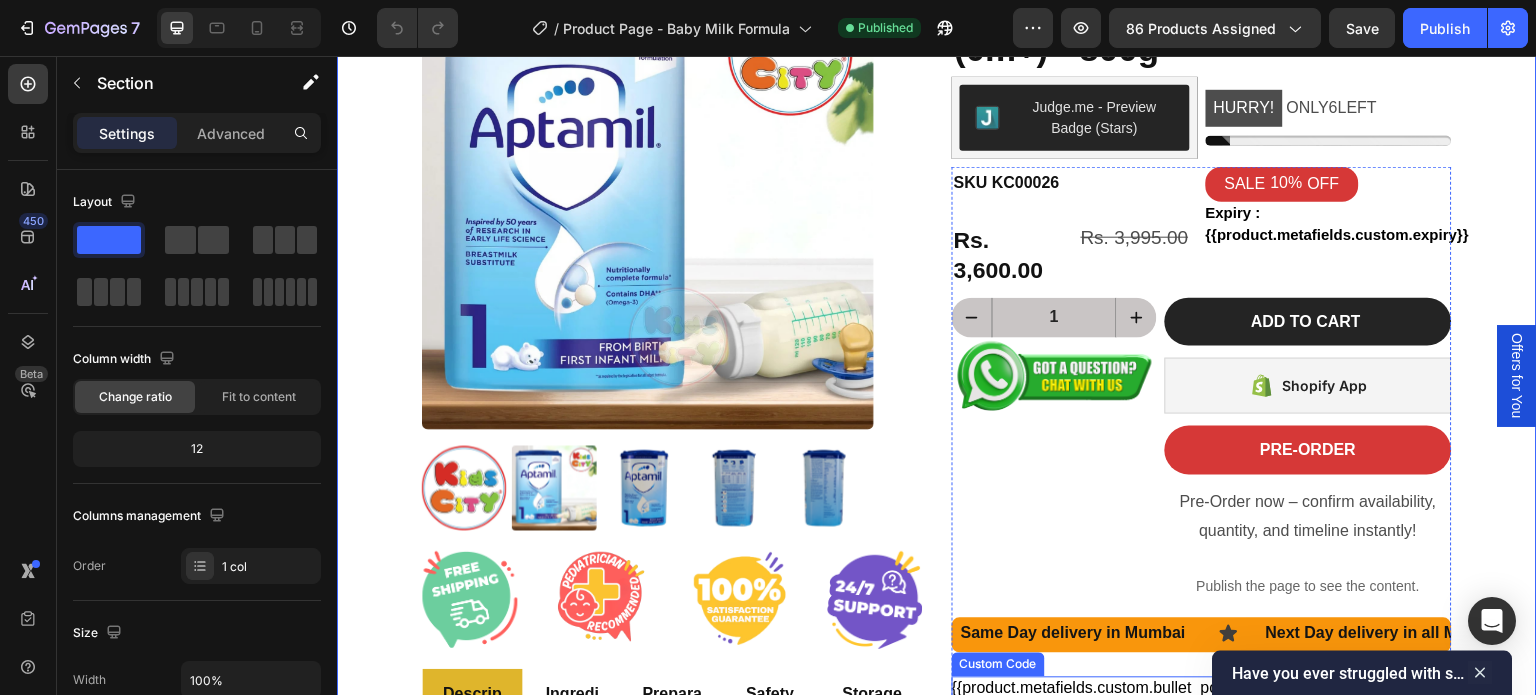 scroll, scrollTop: 0, scrollLeft: 0, axis: both 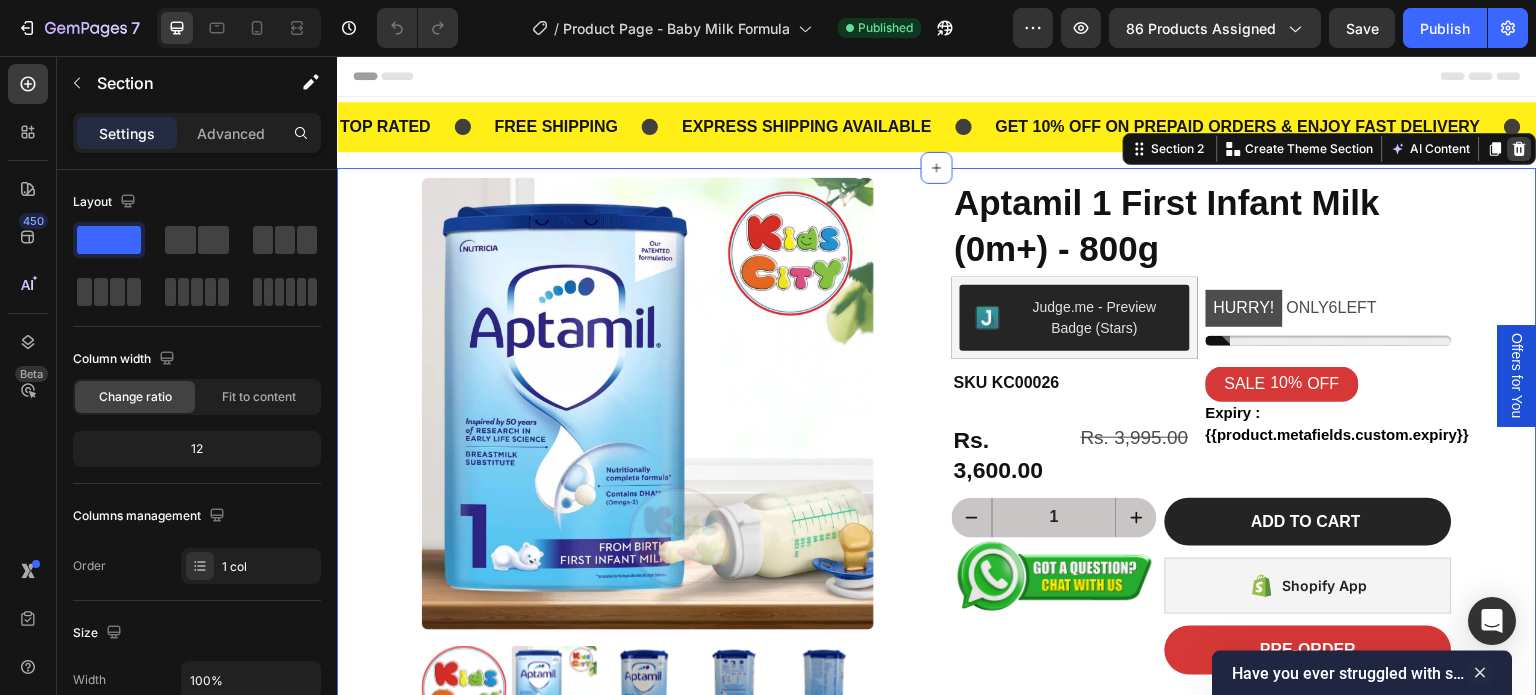 click 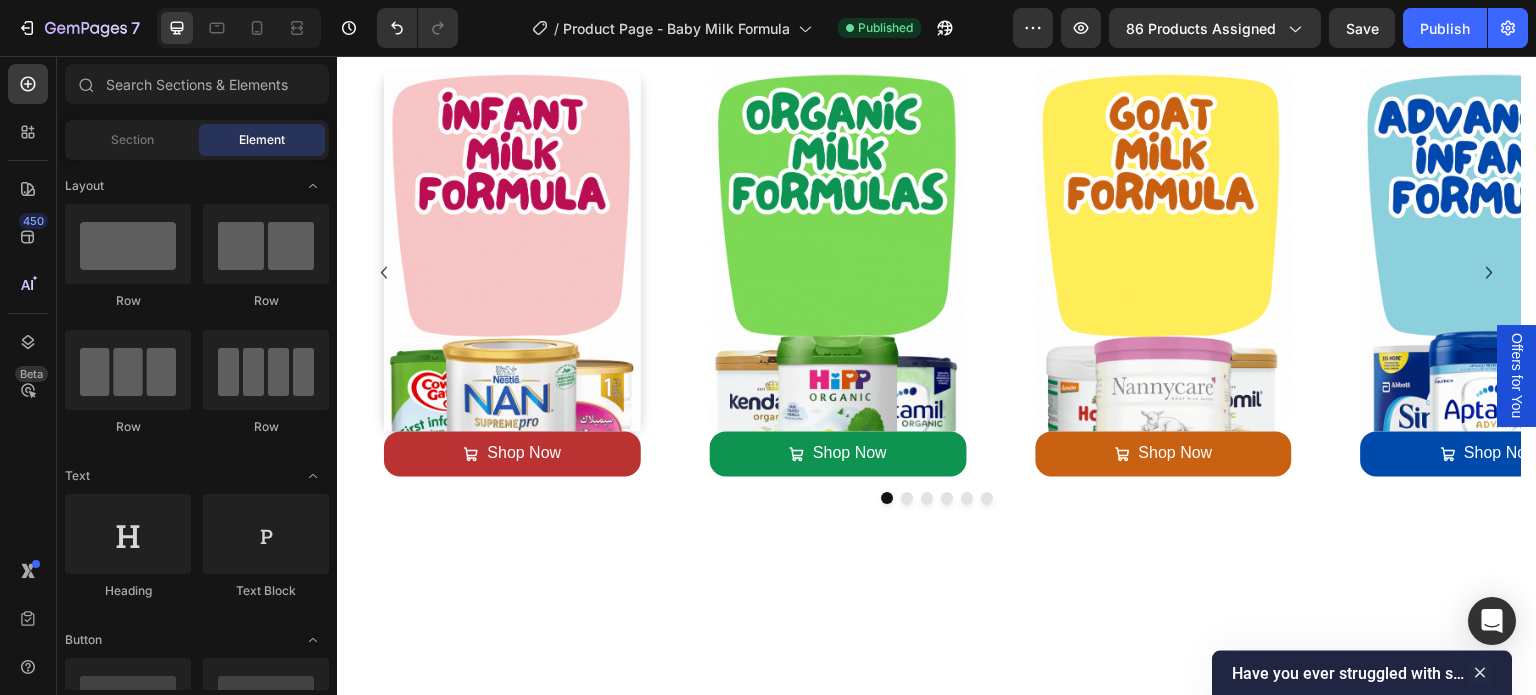 scroll, scrollTop: 0, scrollLeft: 0, axis: both 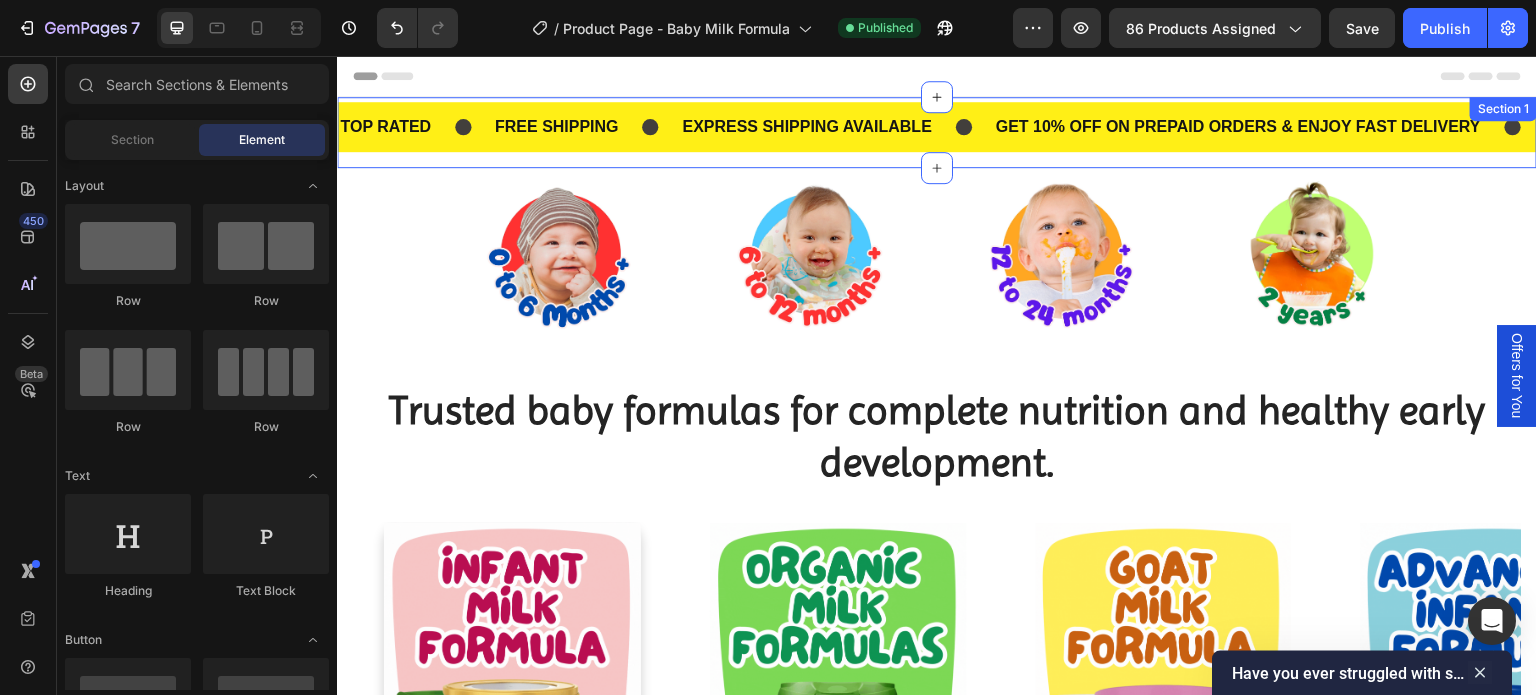 click on "TOP RATED Text
FREE SHIPPING Text
EXPRESS SHIPPING AVAILABLE Text
GET 10% OFF ON PREPAID ORDERS & ENJOY FAST DELIVERY Text
CASH ON DELIVERY AVAILABLE Text Block
TOP RATED Text
FREE SHIPPING Text
EXPRESS SHIPPING AVAILABLE Text
GET 10% OFF ON PREPAID ORDERS & ENJOY FAST DELIVERY Text
CASH ON DELIVERY AVAILABLE Text Block
Marquee" at bounding box center [937, 135] 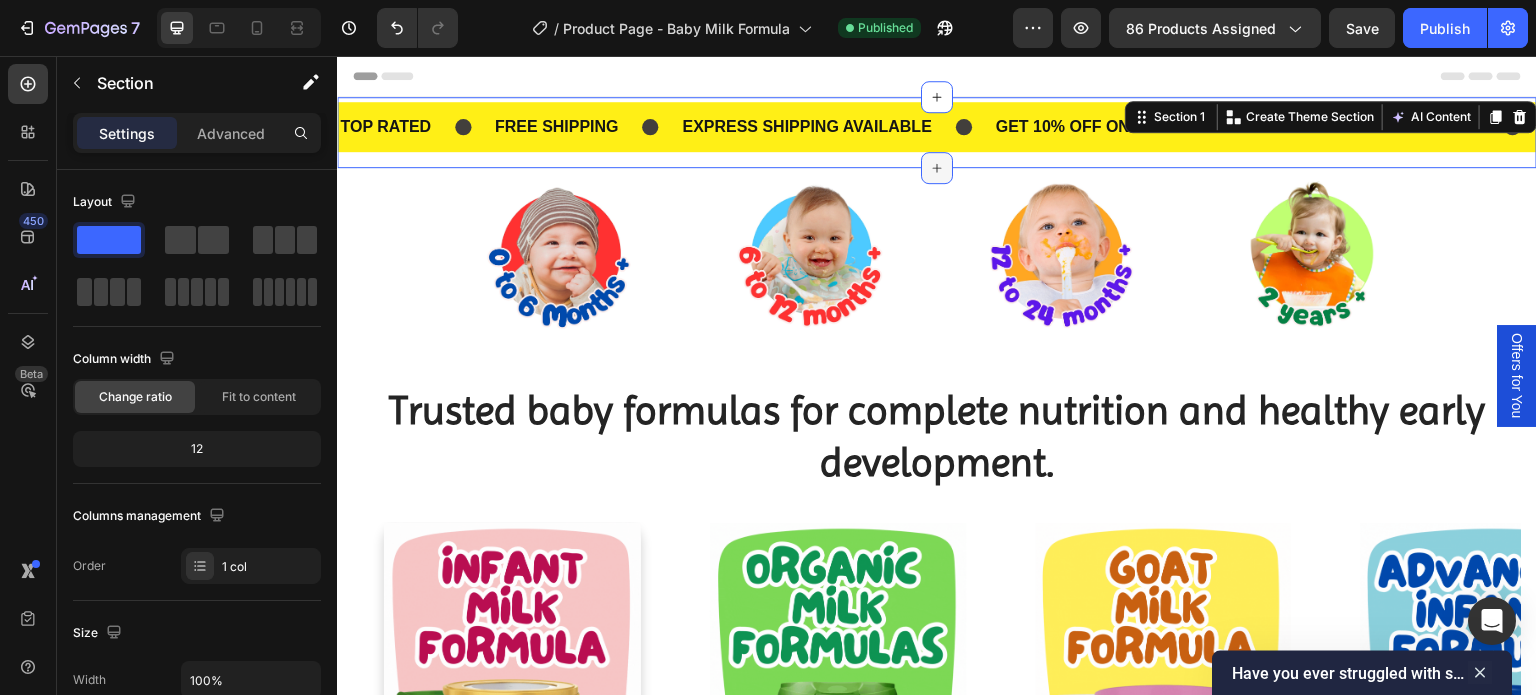 click at bounding box center [937, 168] 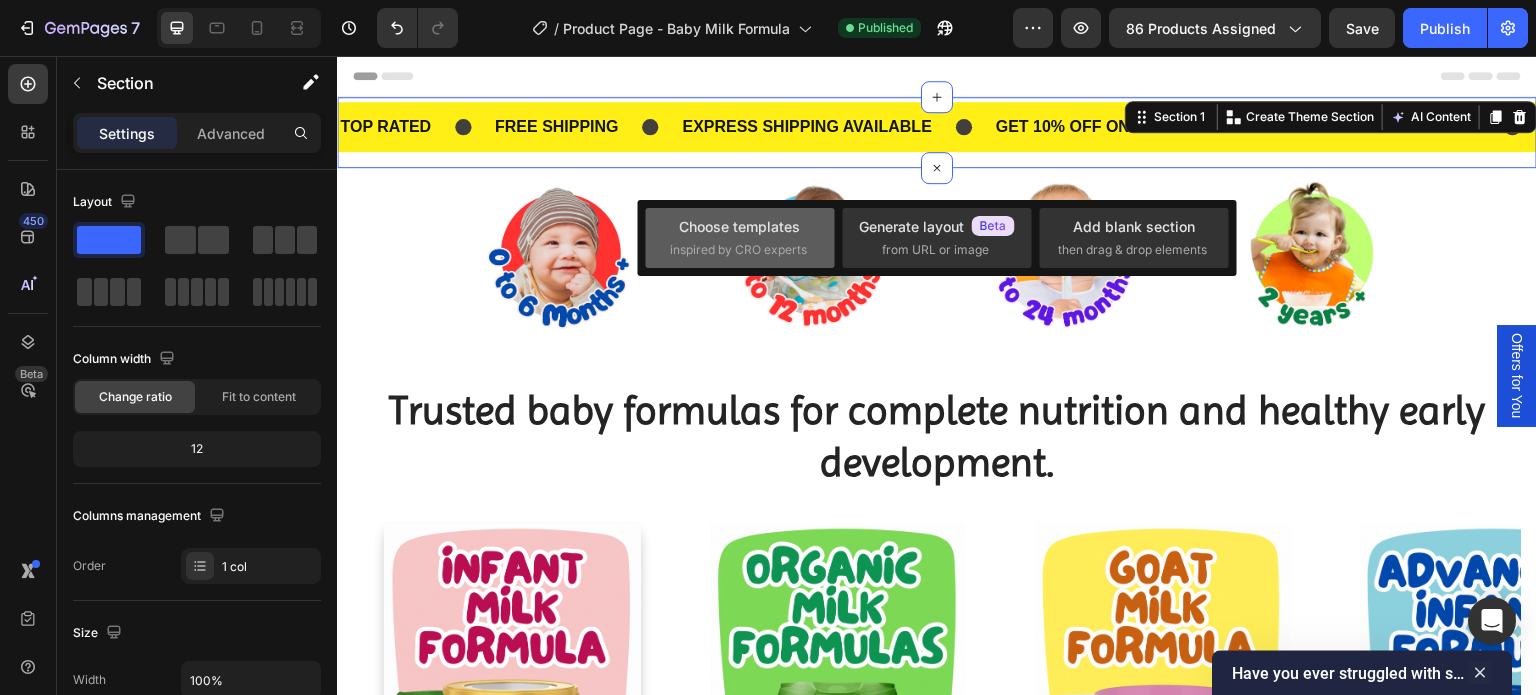 click on "inspired by CRO experts" at bounding box center [738, 250] 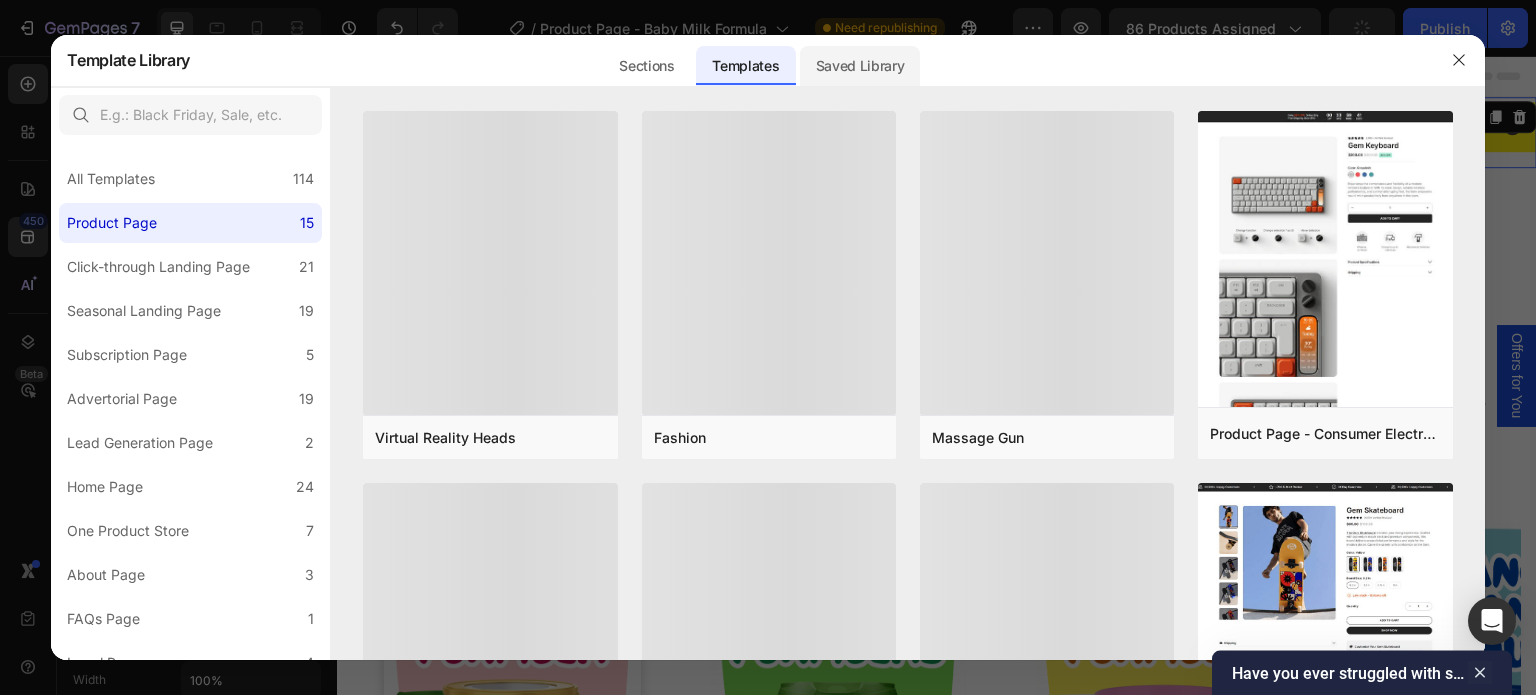 click on "Saved Library" 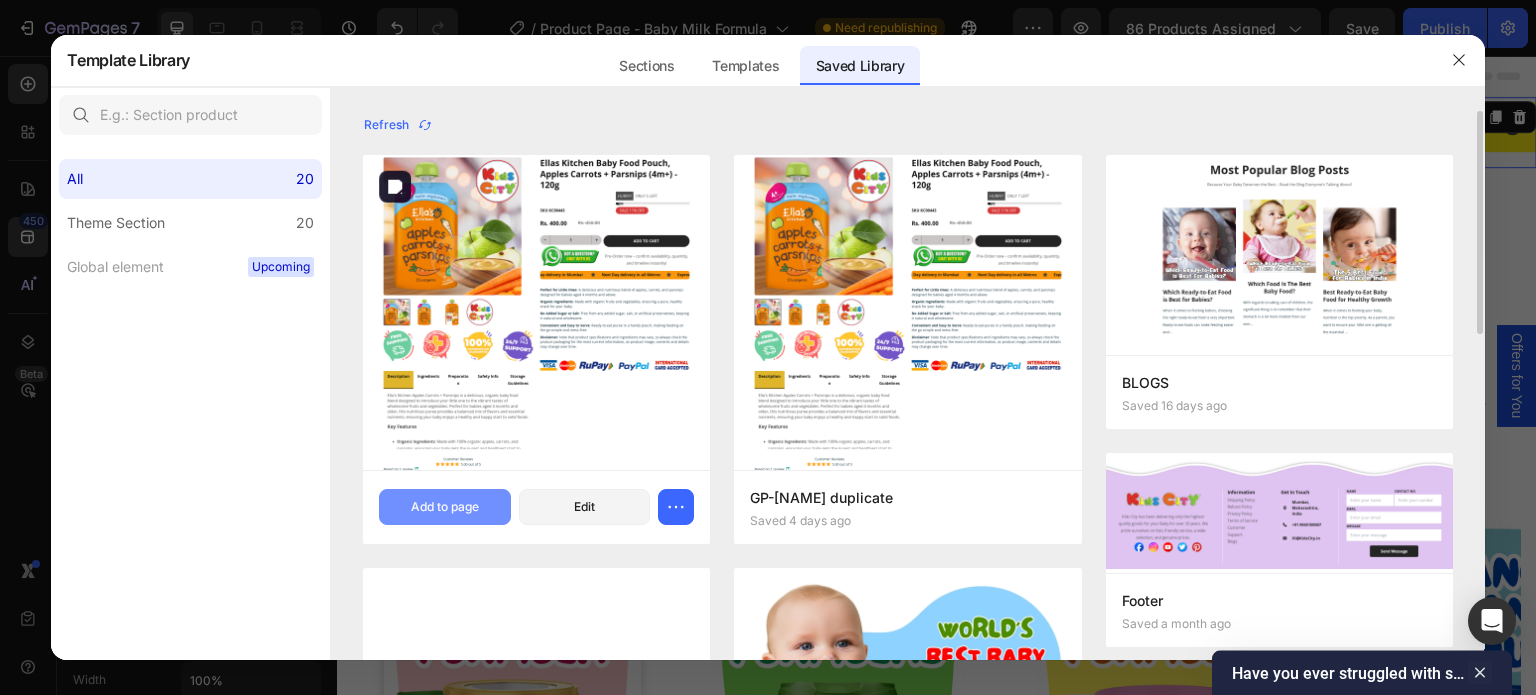 click on "Add to page" at bounding box center (445, 507) 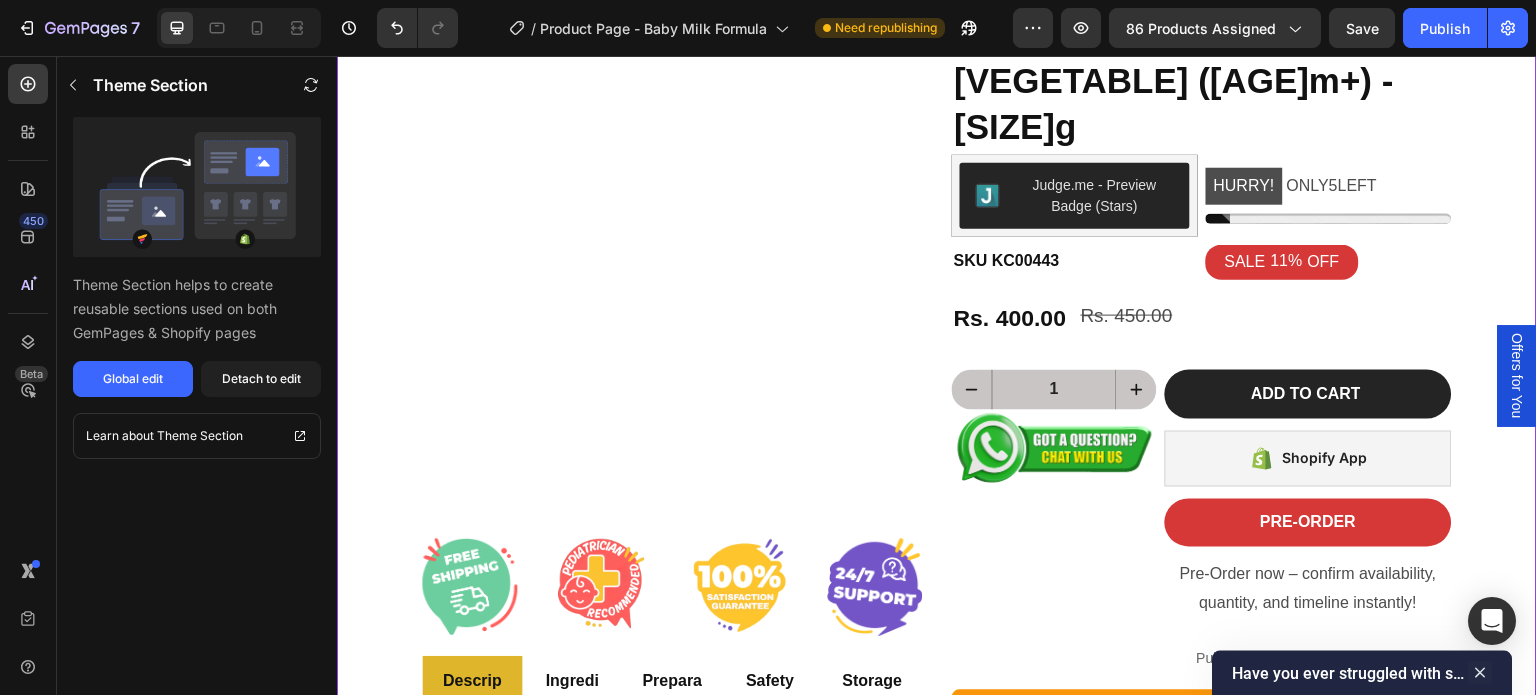 scroll, scrollTop: 412, scrollLeft: 0, axis: vertical 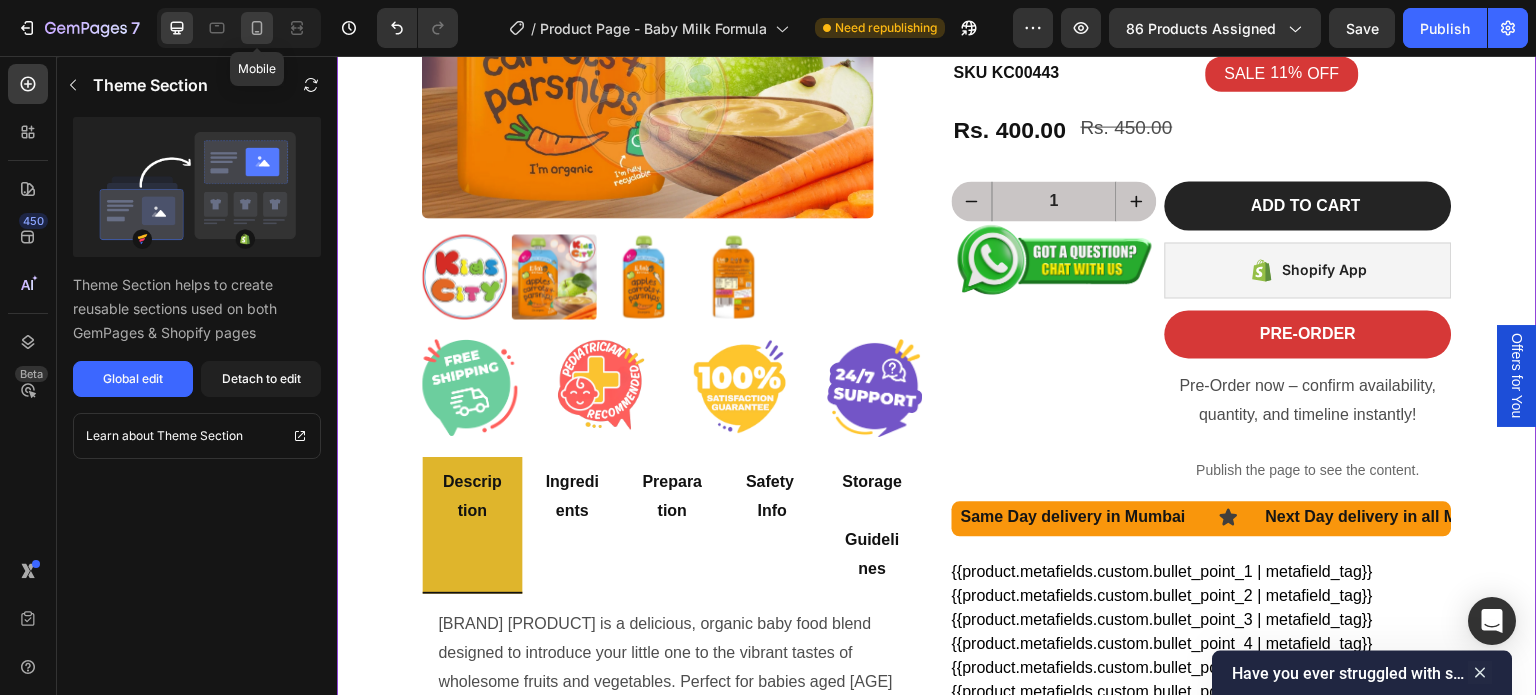 click 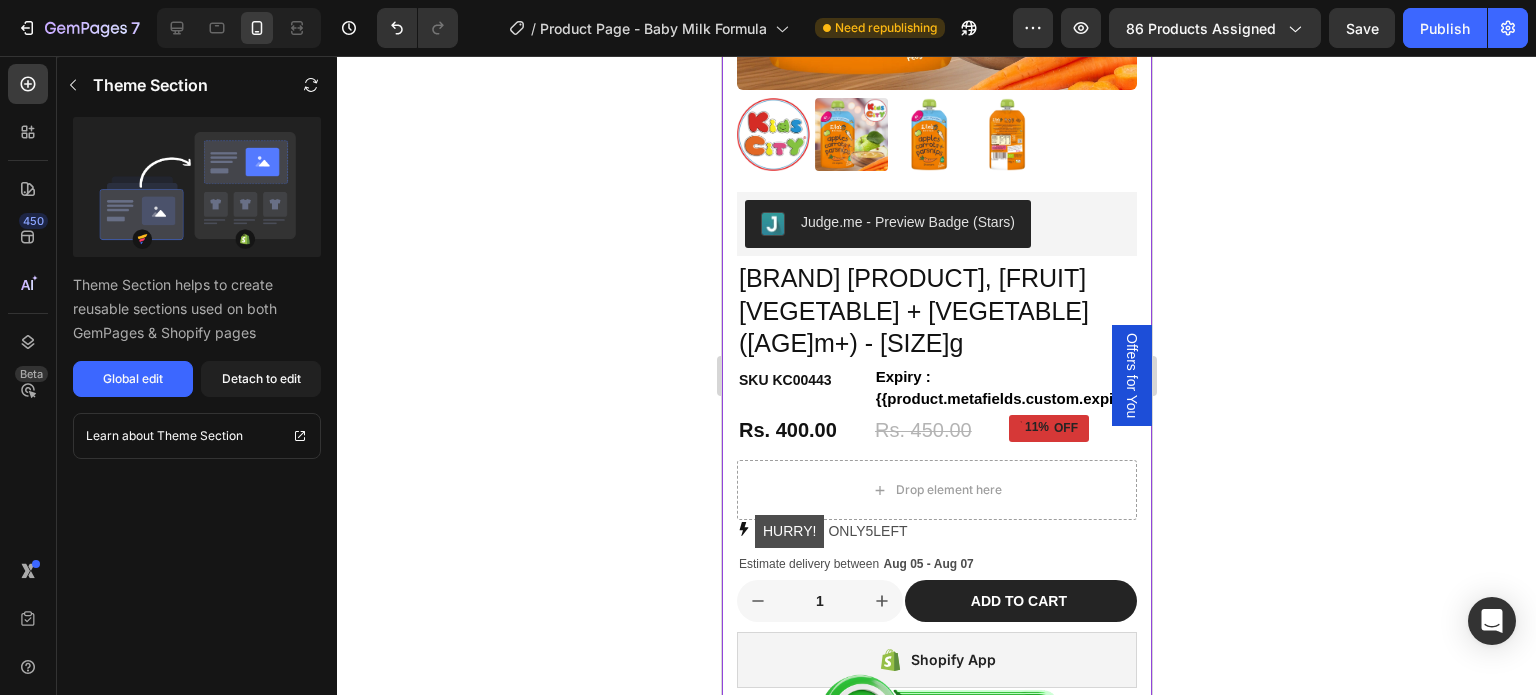 scroll, scrollTop: 541, scrollLeft: 0, axis: vertical 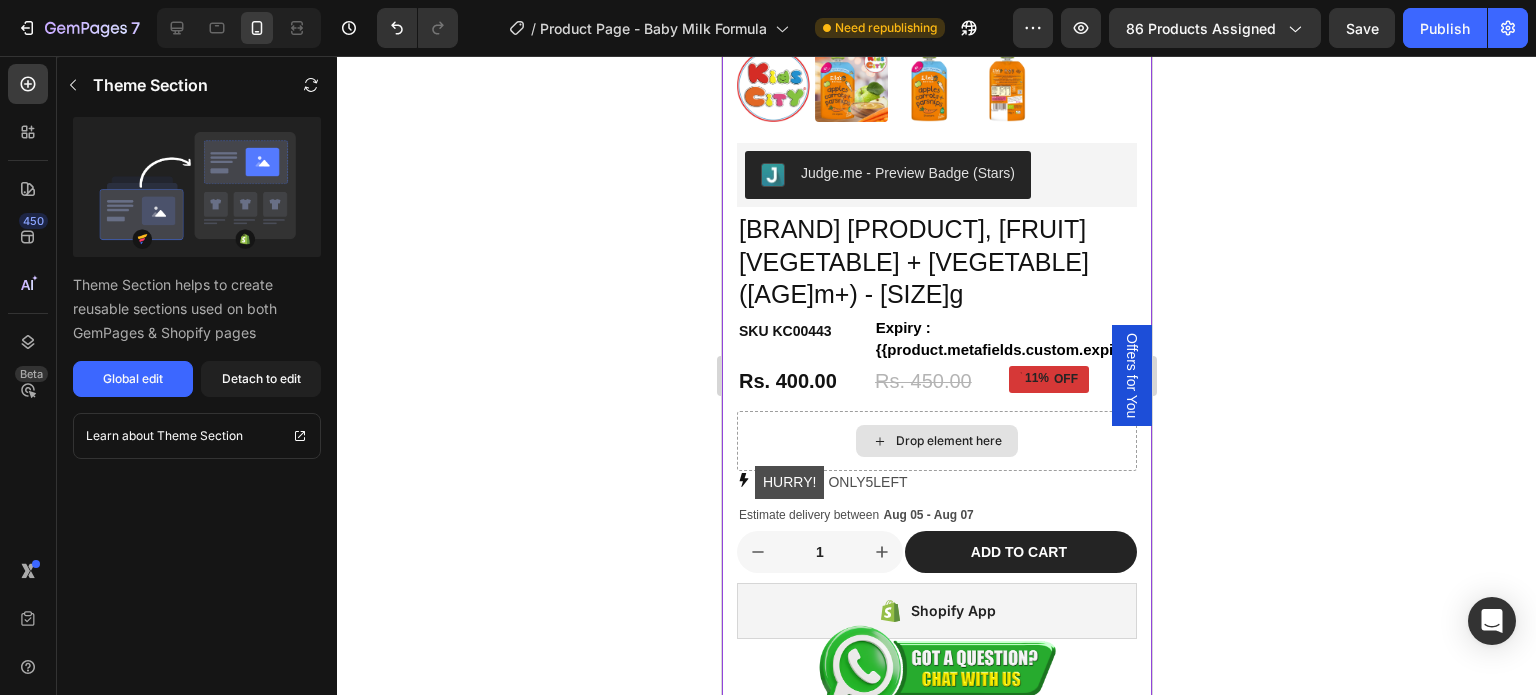 click on "Drop element here" at bounding box center (936, 441) 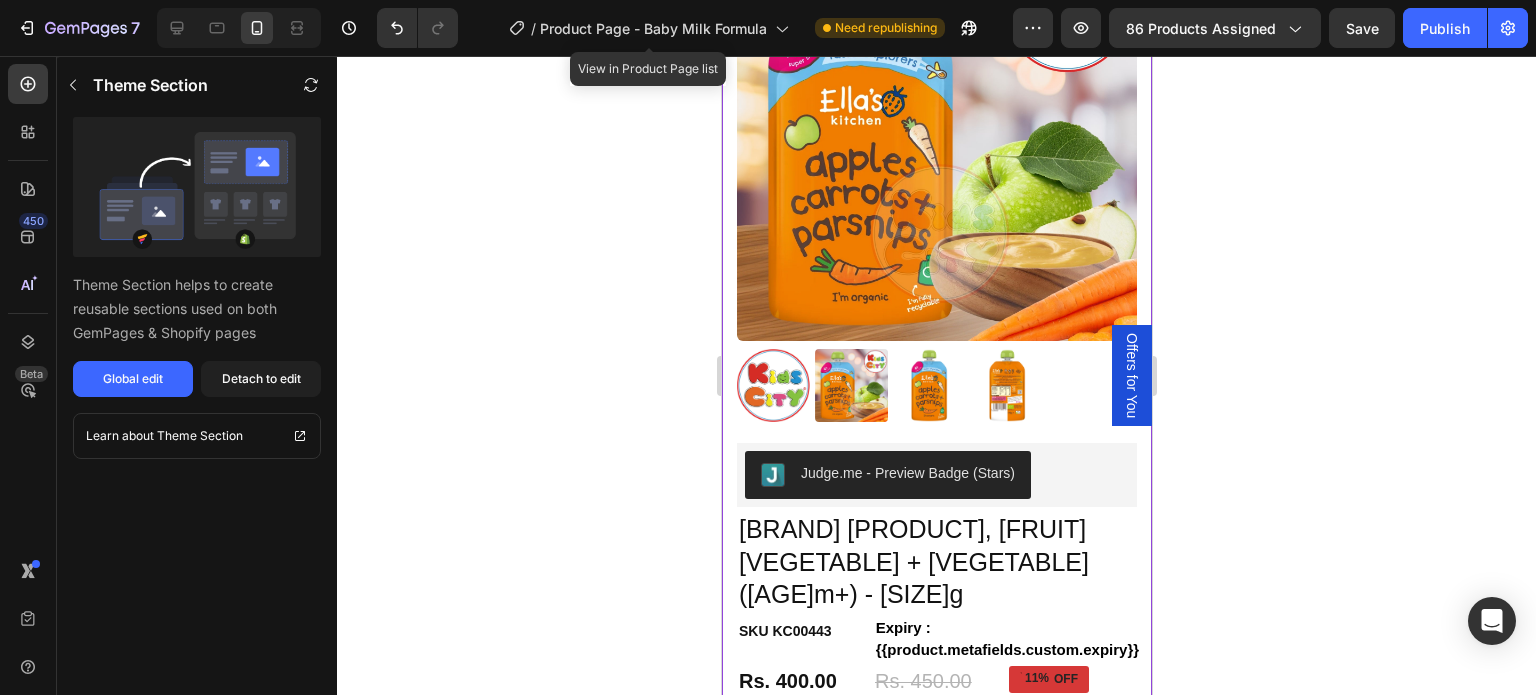 scroll, scrollTop: 0, scrollLeft: 0, axis: both 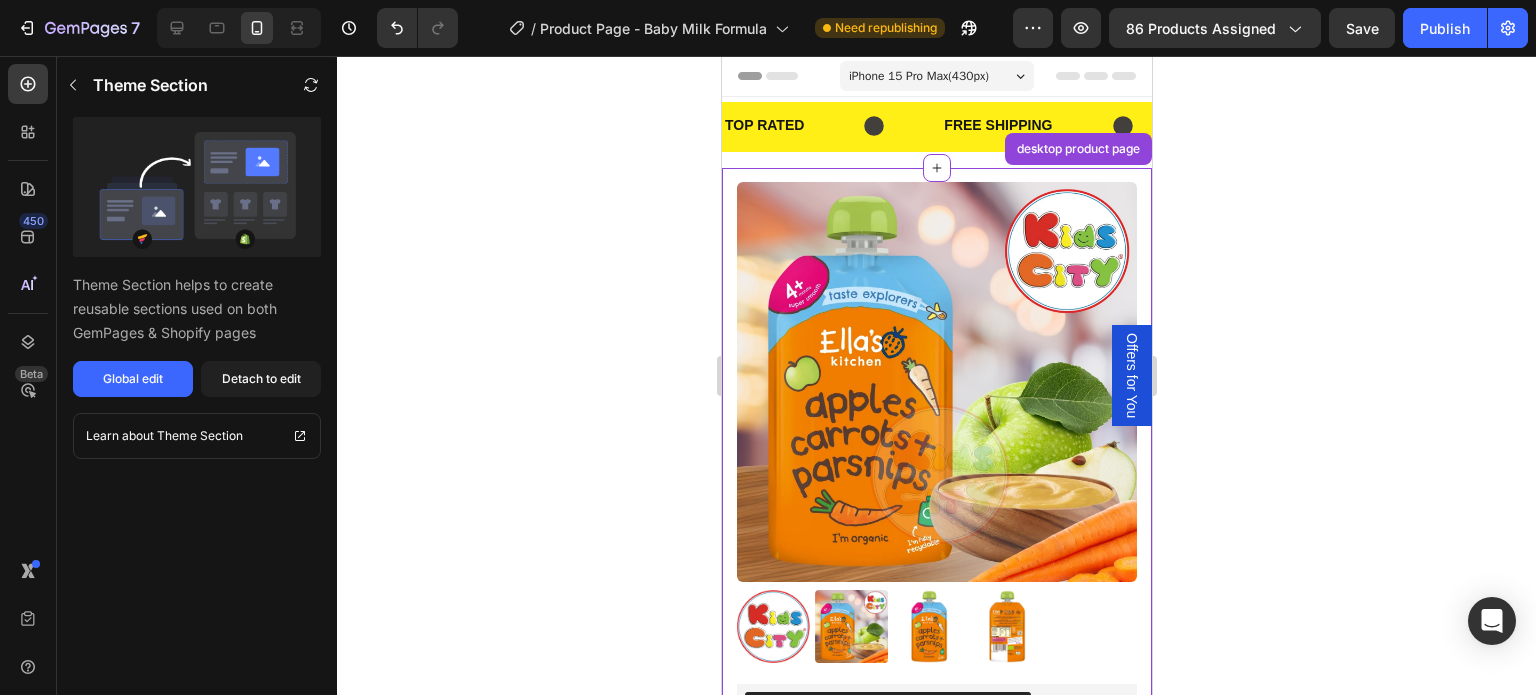 click at bounding box center [936, 382] 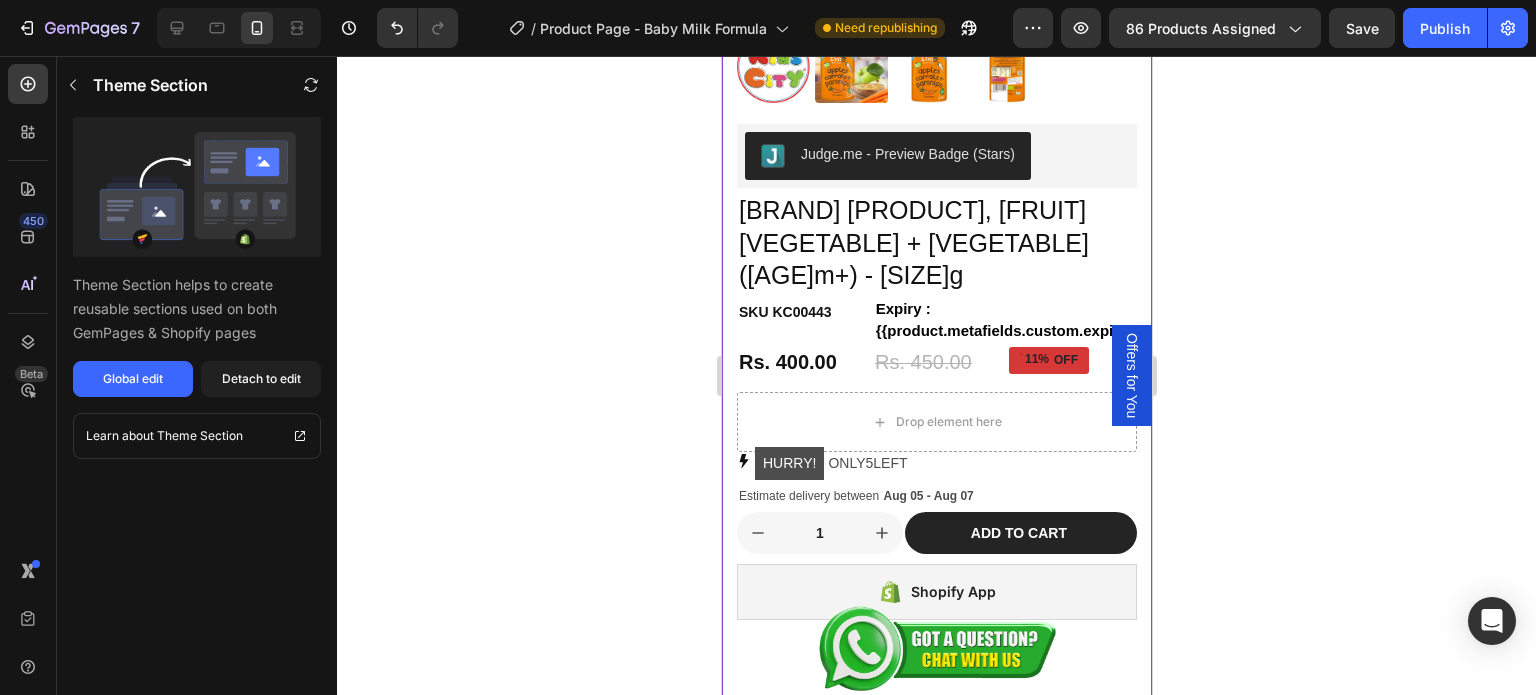 scroll, scrollTop: 600, scrollLeft: 0, axis: vertical 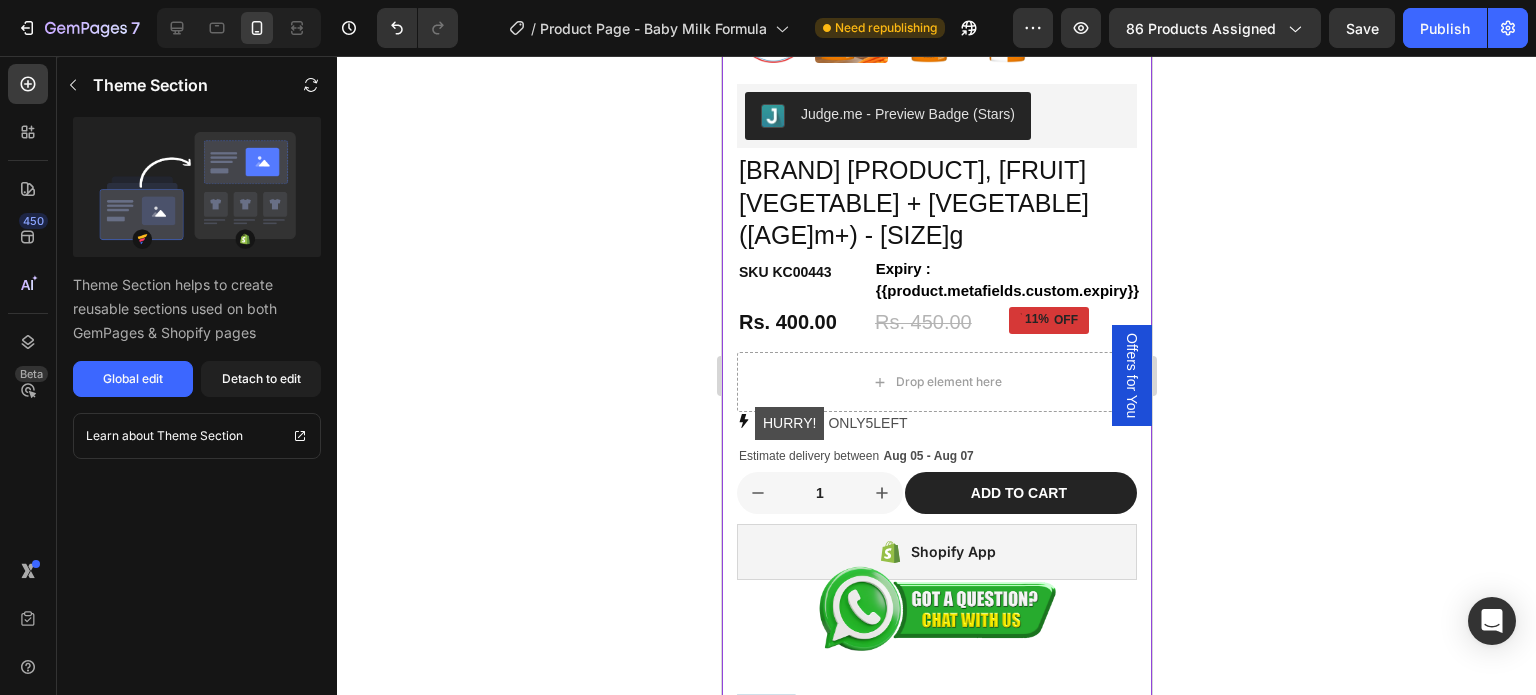 click at bounding box center [936, 612] 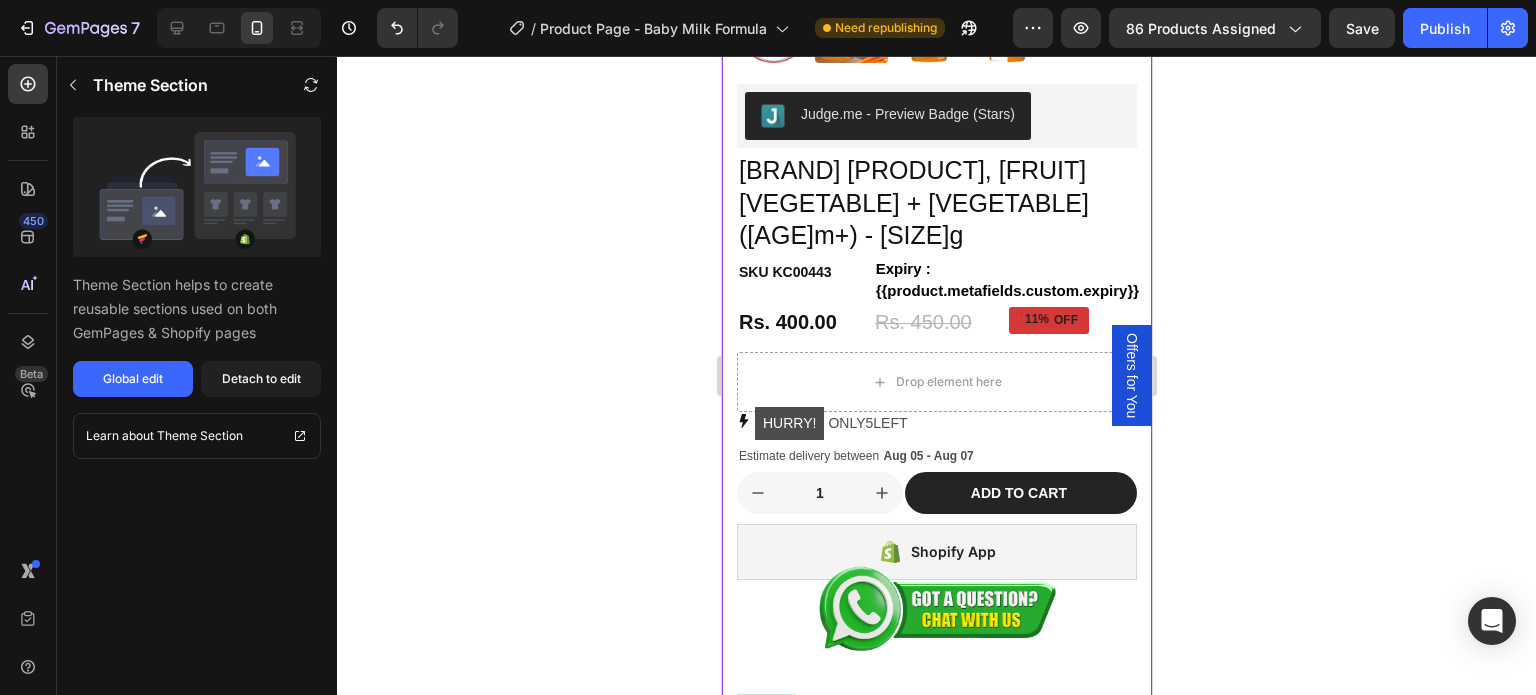 scroll, scrollTop: 1000, scrollLeft: 0, axis: vertical 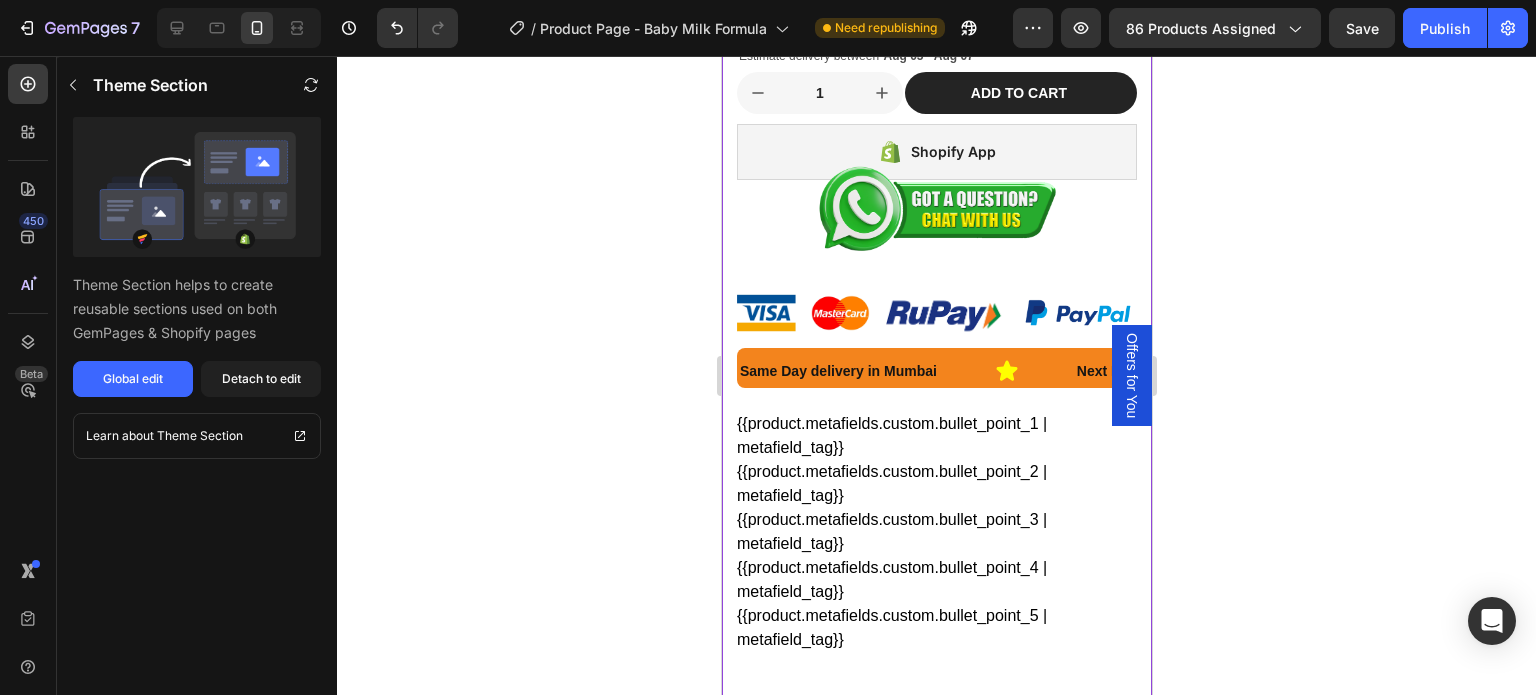 click on "{{product.metafields.custom.bullet_point_1 | metafield_tag}}
{{product.metafields.custom.bullet_point_2 | metafield_tag}}
{{product.metafields.custom.bullet_point_3 | metafield_tag}}
{{product.metafields.custom.bullet_point_4 | metafield_tag}}
{{product.metafields.custom.bullet_point_5 | metafield_tag}}" at bounding box center (936, 532) 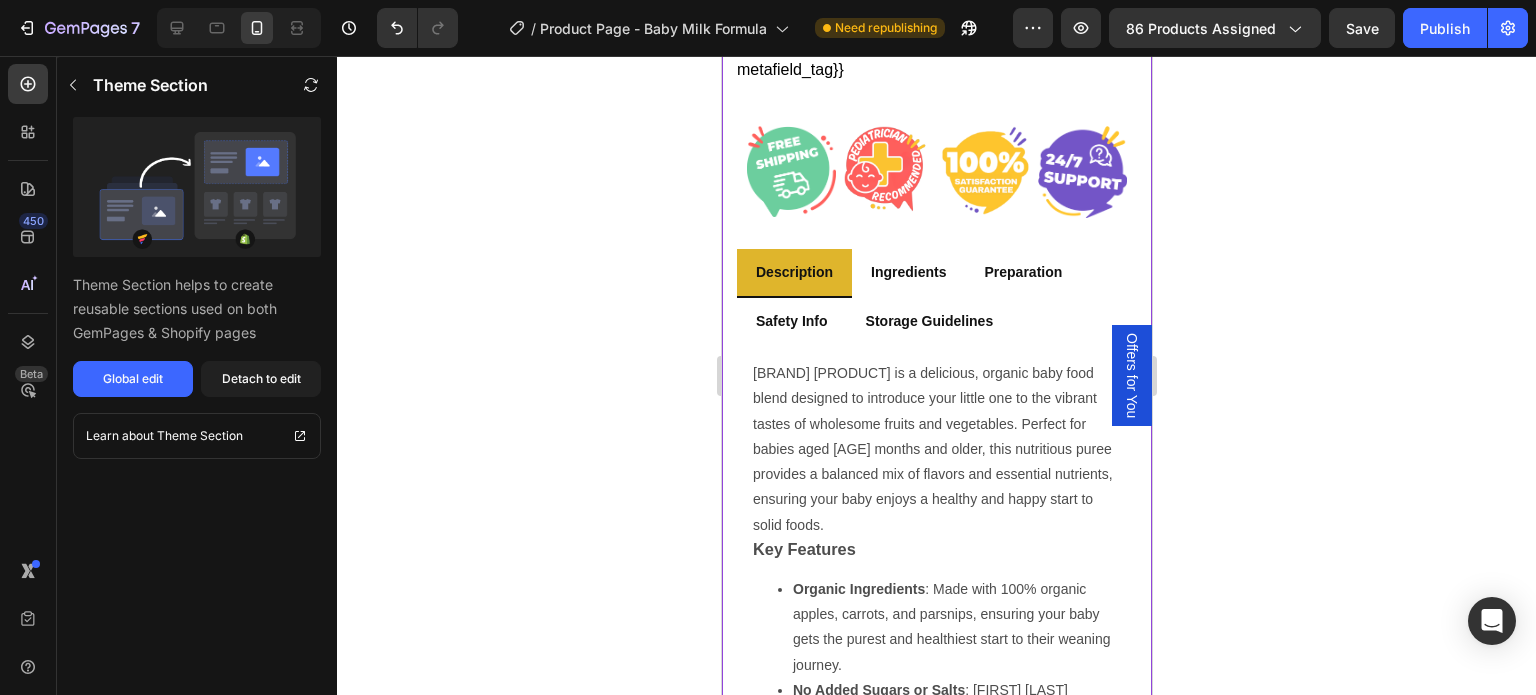 scroll, scrollTop: 1600, scrollLeft: 0, axis: vertical 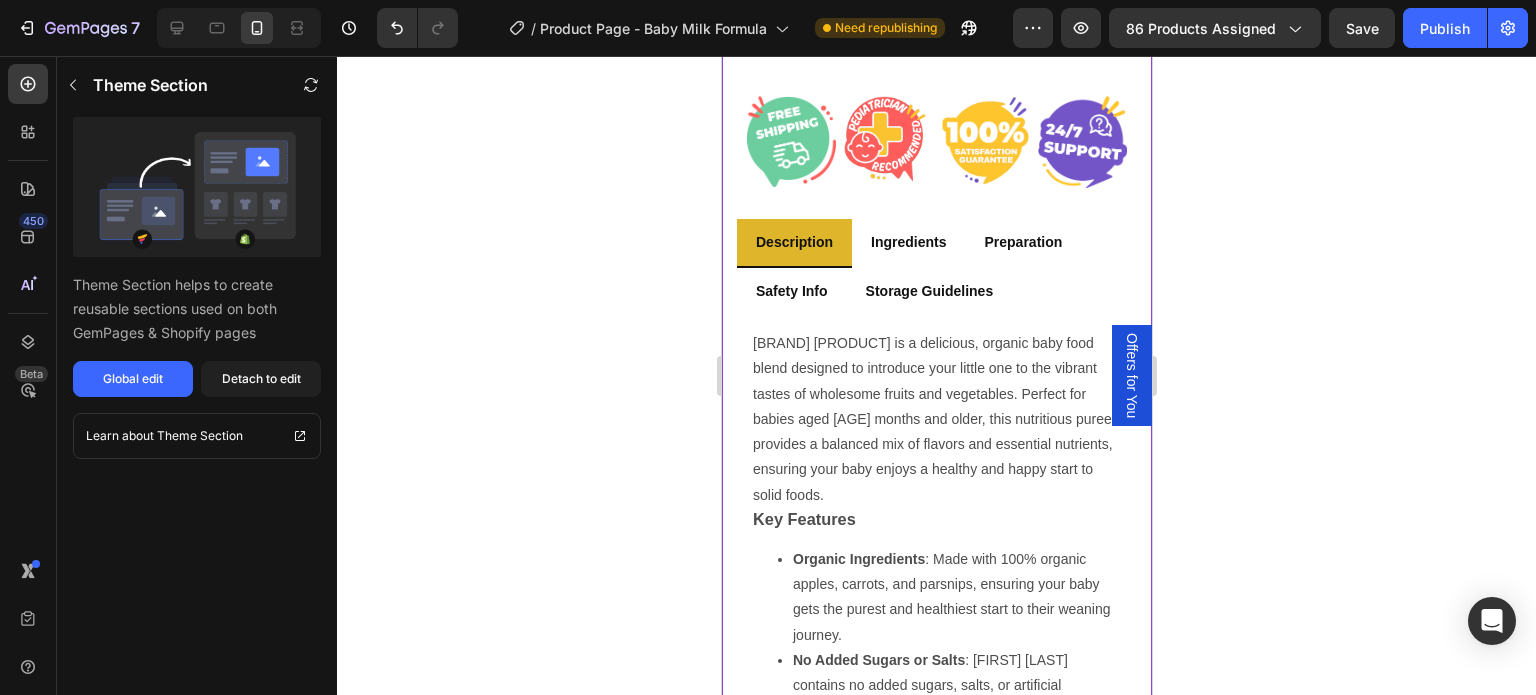 click on "Ella's Kitchen Apples Carrots + Parsnips is a delicious, organic baby food blend designed to introduce your little one to the vibrant tastes of wholesome fruits and vegetables. Perfect for babies aged 4 months and older, this nutritious puree provides a balanced mix of flavors and essential nutrients, ensuring your baby enjoys a healthy and happy start to solid foods." at bounding box center [933, 418] 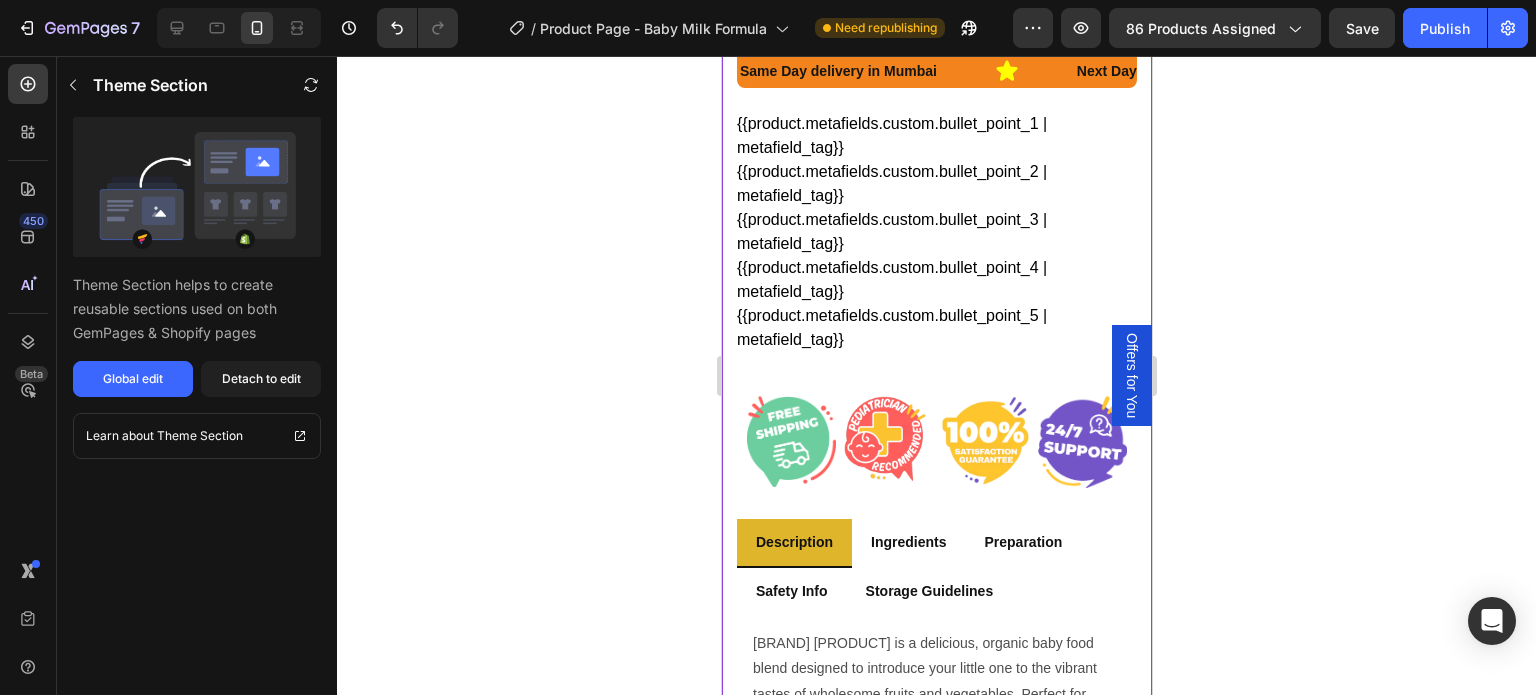 click at bounding box center (887, 440) 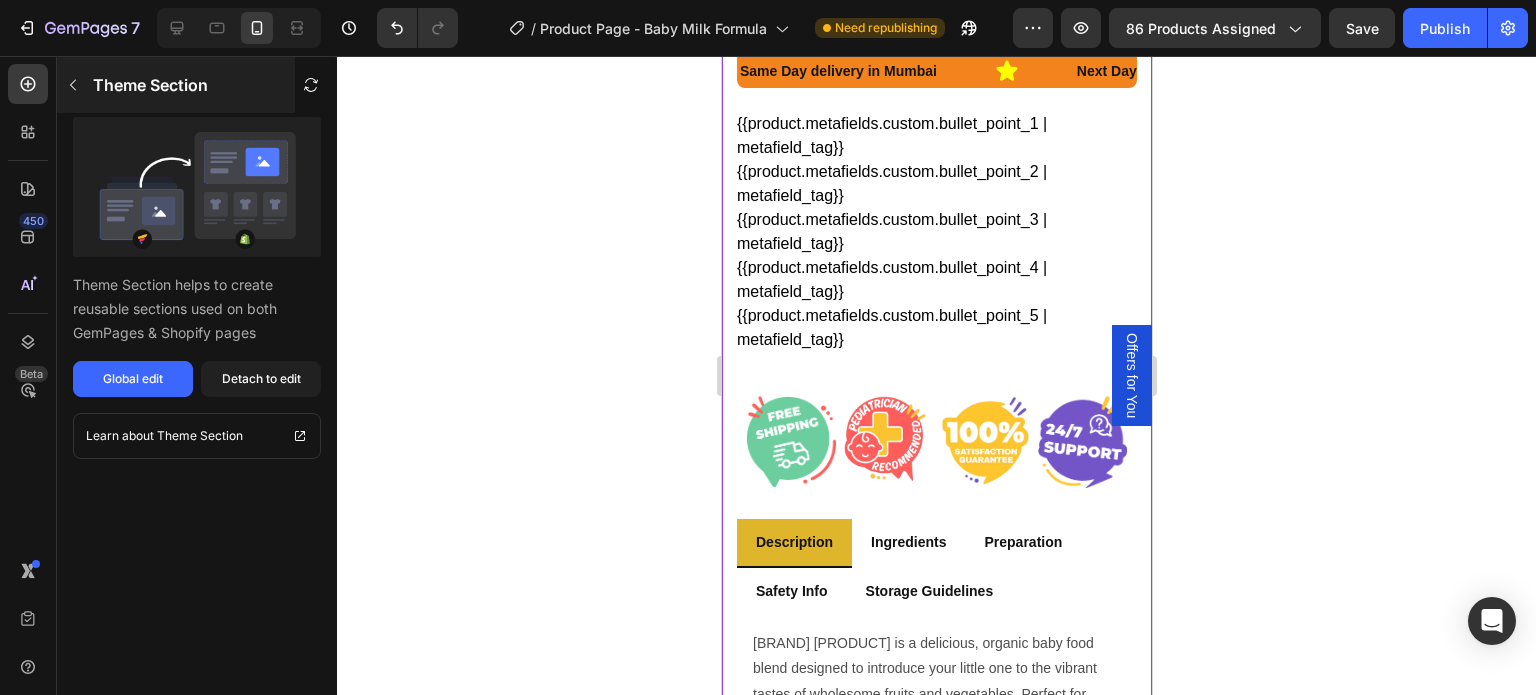 click 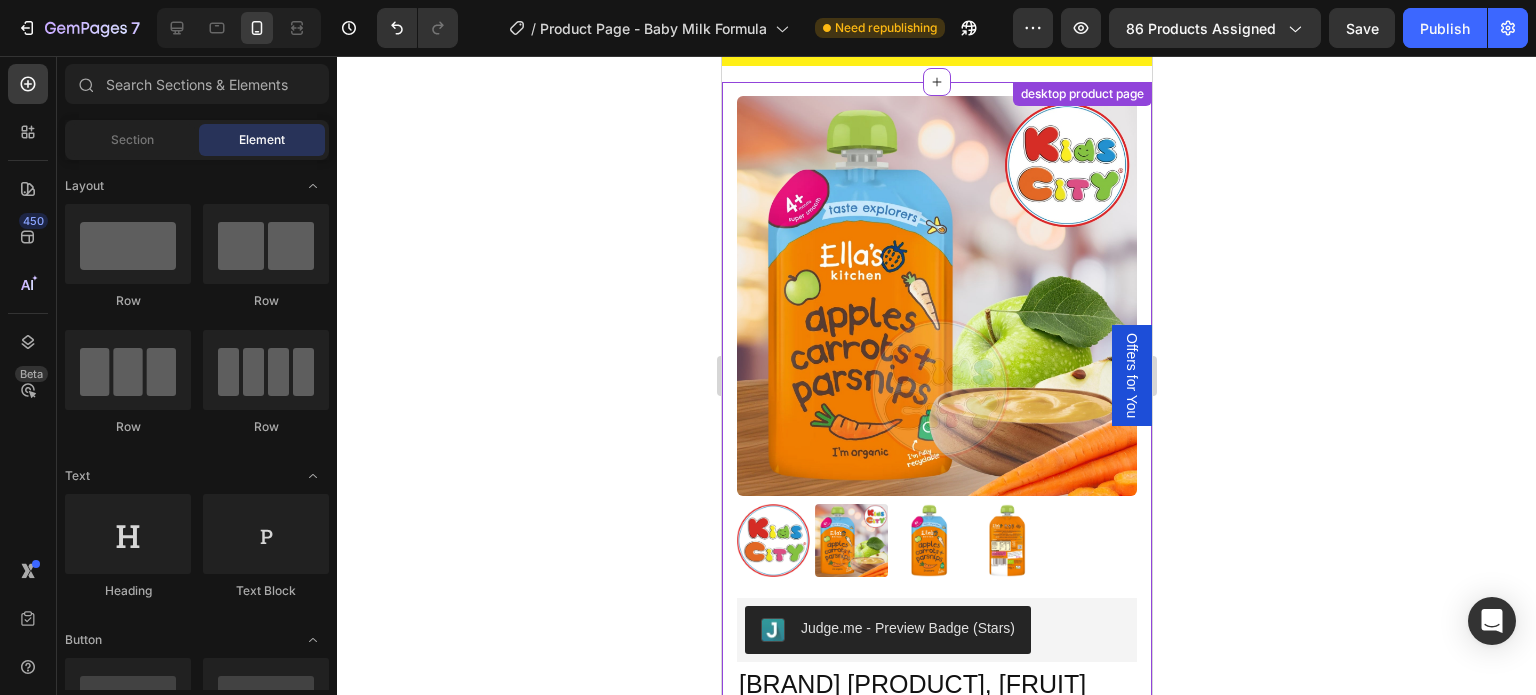 scroll, scrollTop: 0, scrollLeft: 0, axis: both 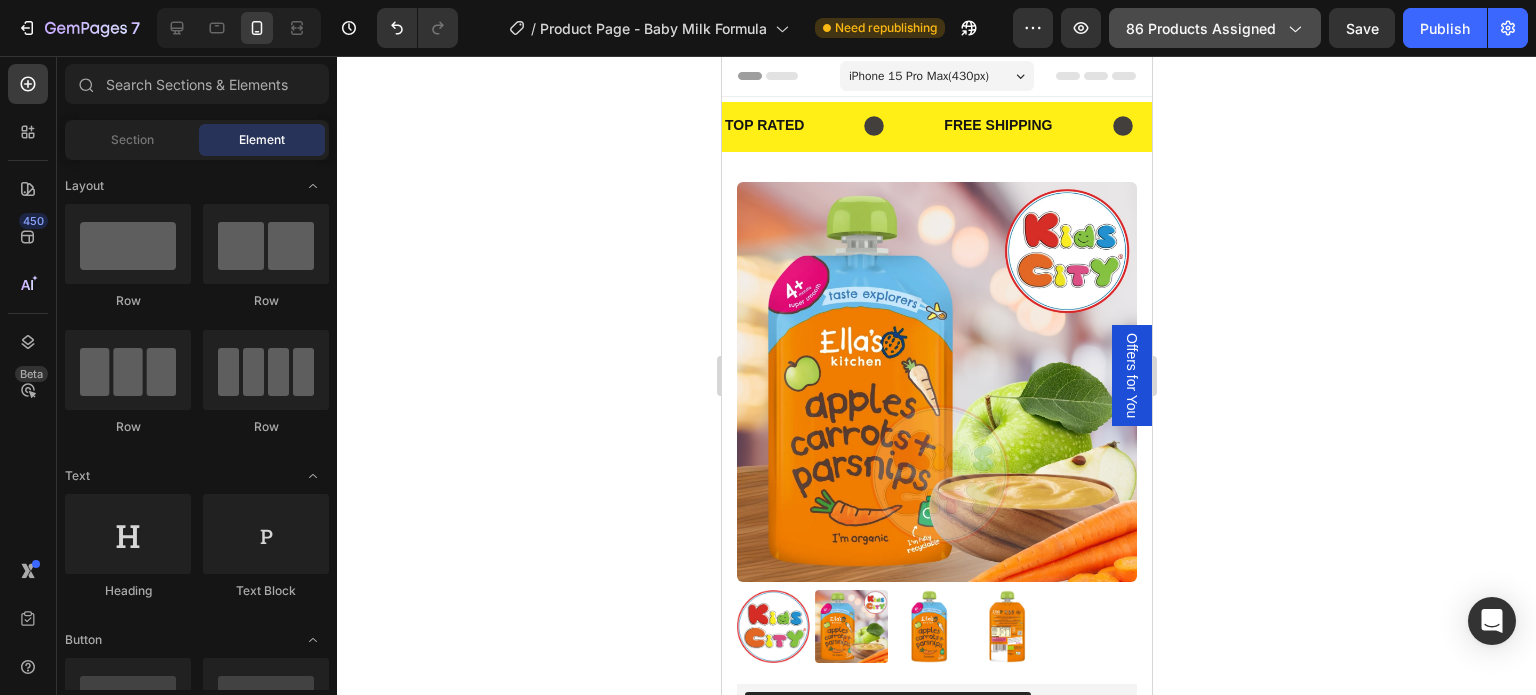 click on "86 products assigned" 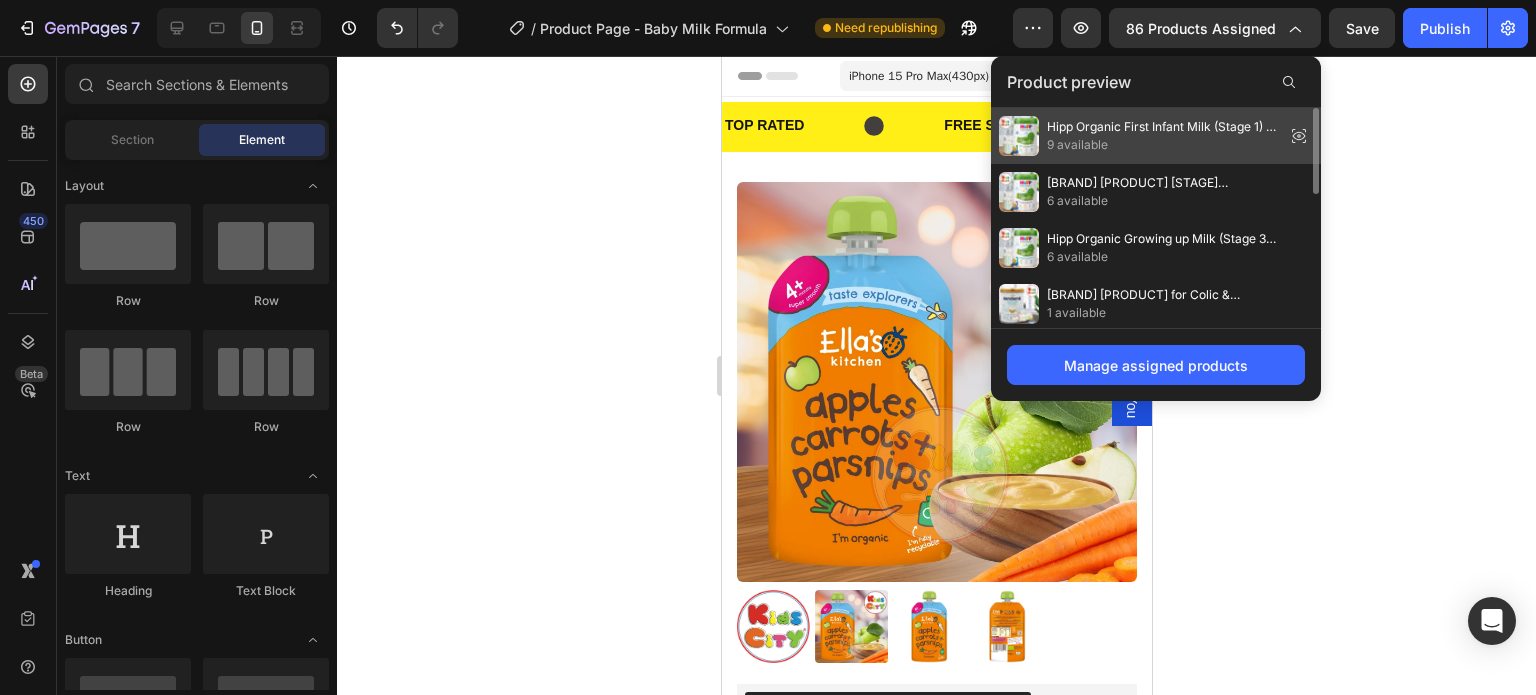click at bounding box center (1019, 136) 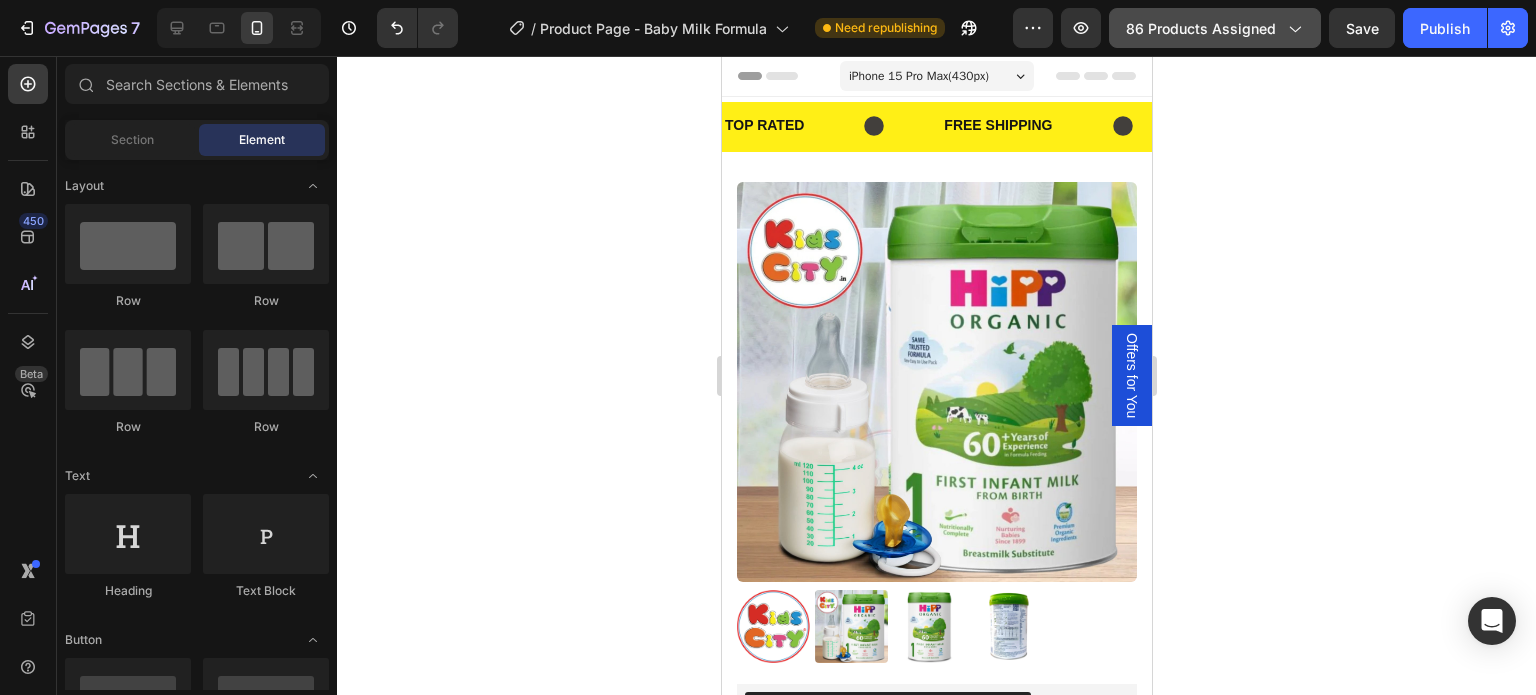 click on "86 products assigned" 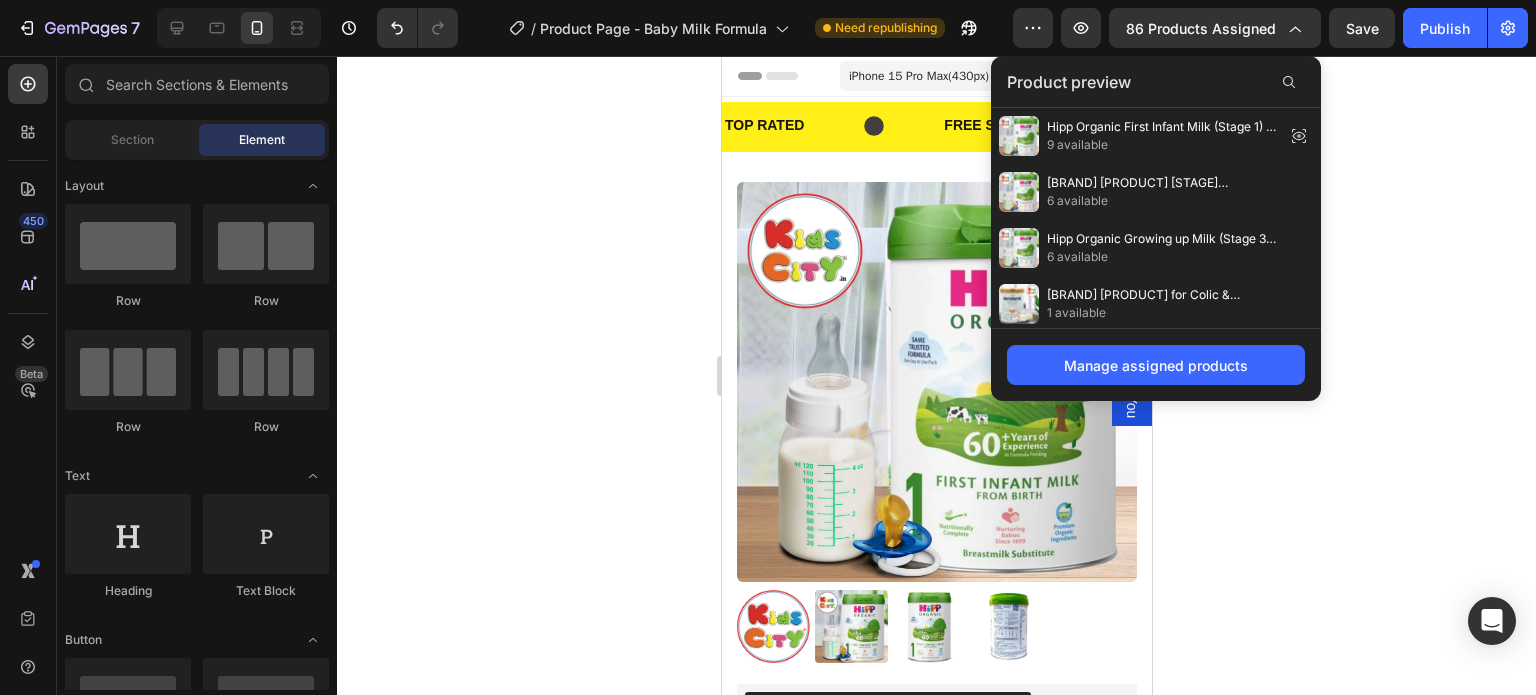 click 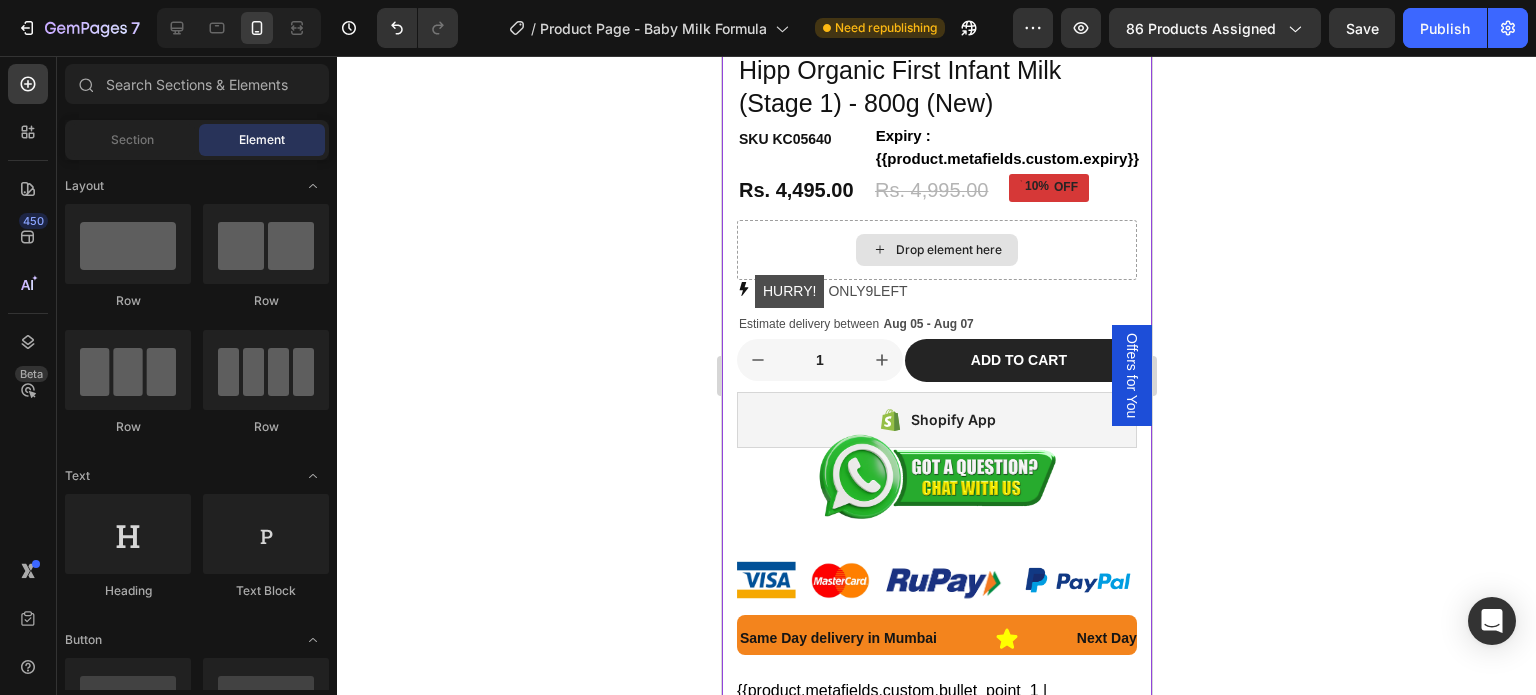 scroll, scrollTop: 300, scrollLeft: 0, axis: vertical 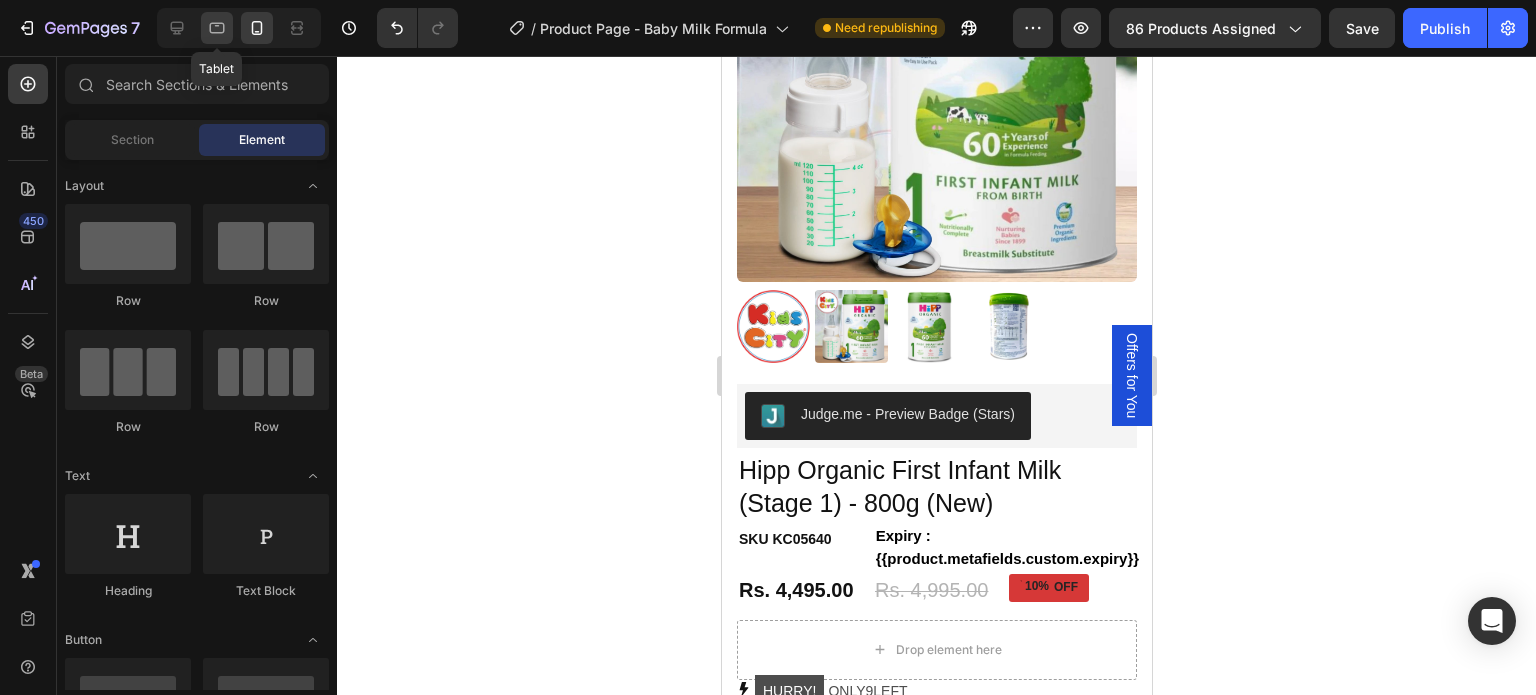 click 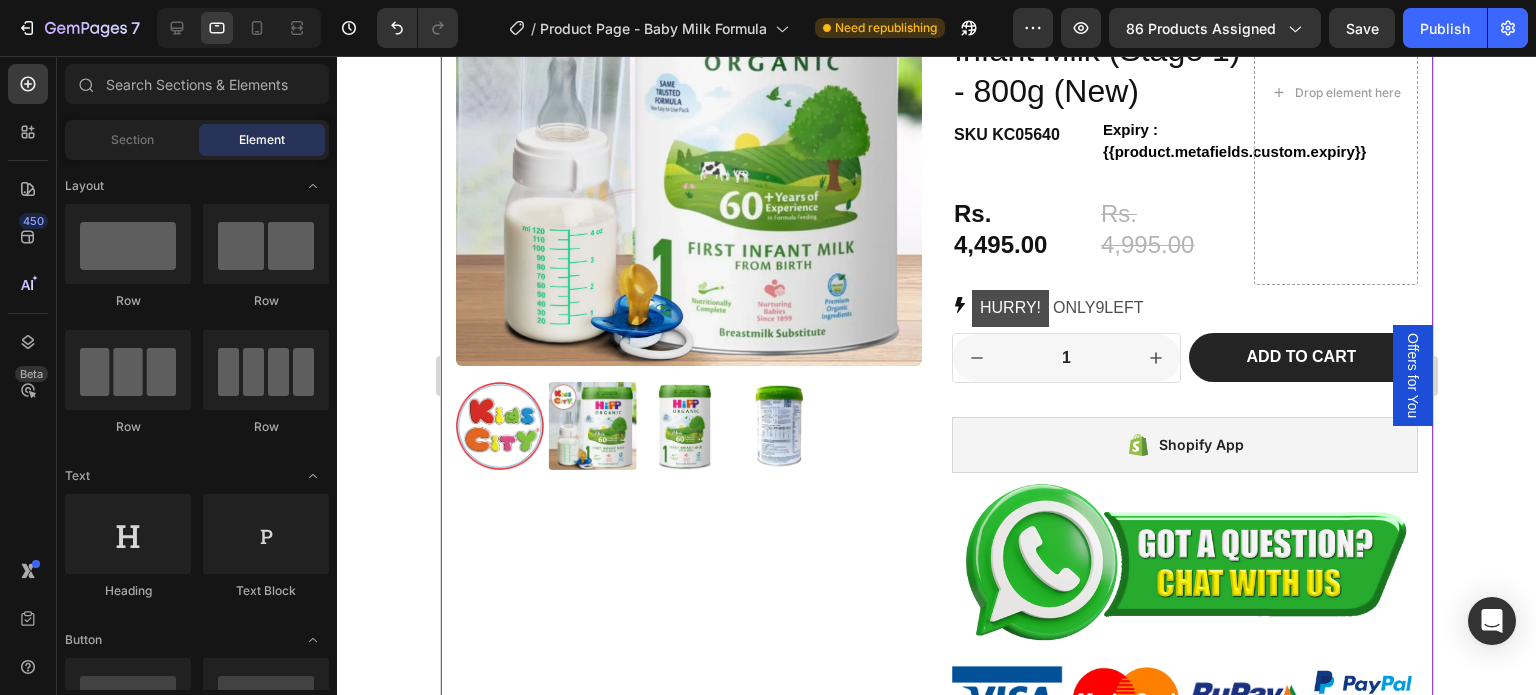 scroll, scrollTop: 400, scrollLeft: 0, axis: vertical 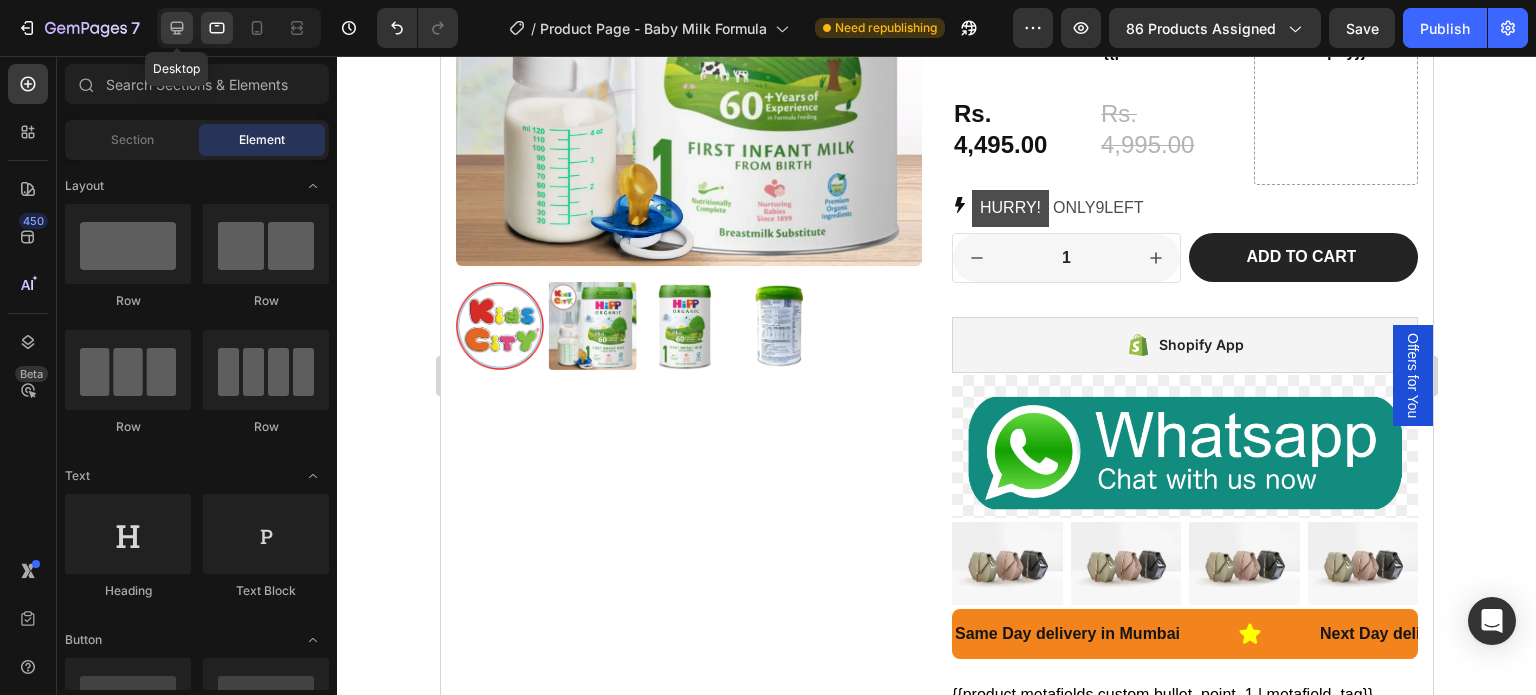 click 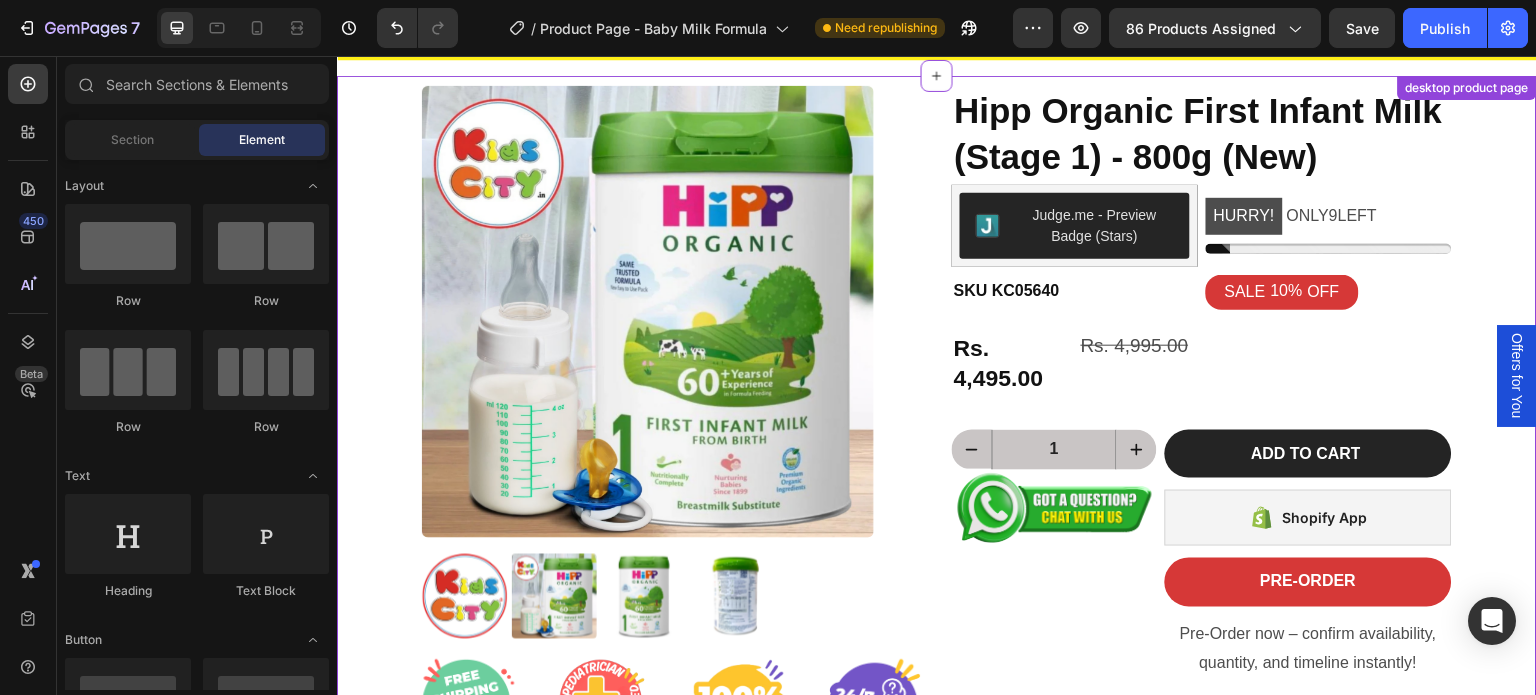 scroll, scrollTop: 0, scrollLeft: 0, axis: both 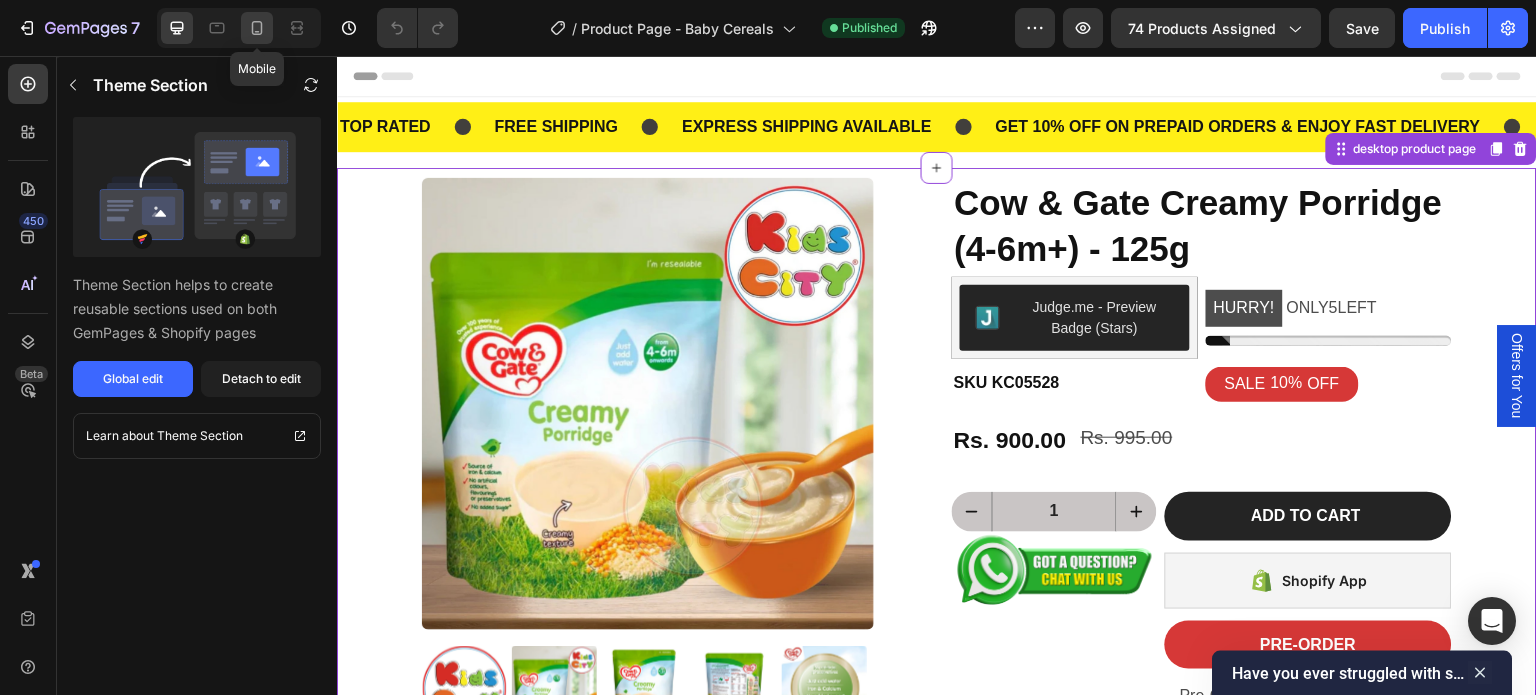 click 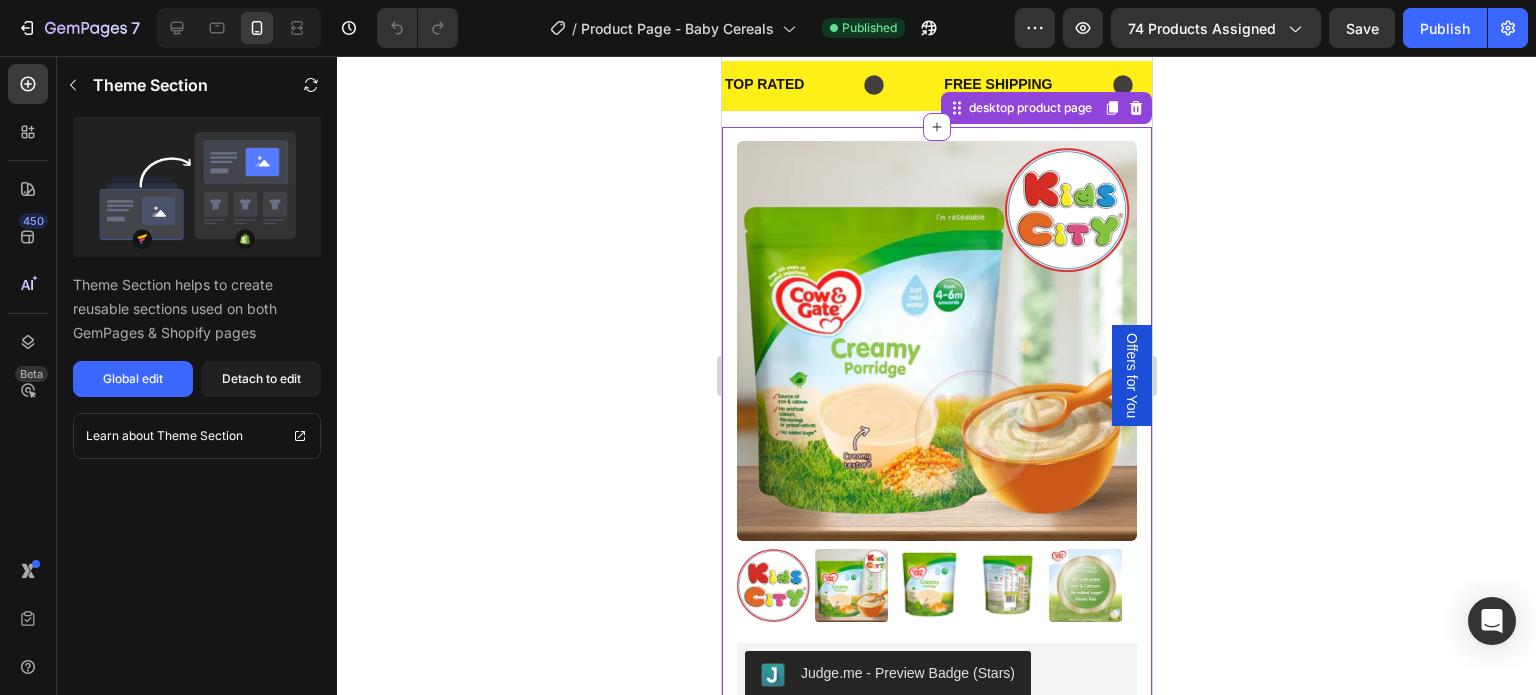 scroll, scrollTop: 0, scrollLeft: 0, axis: both 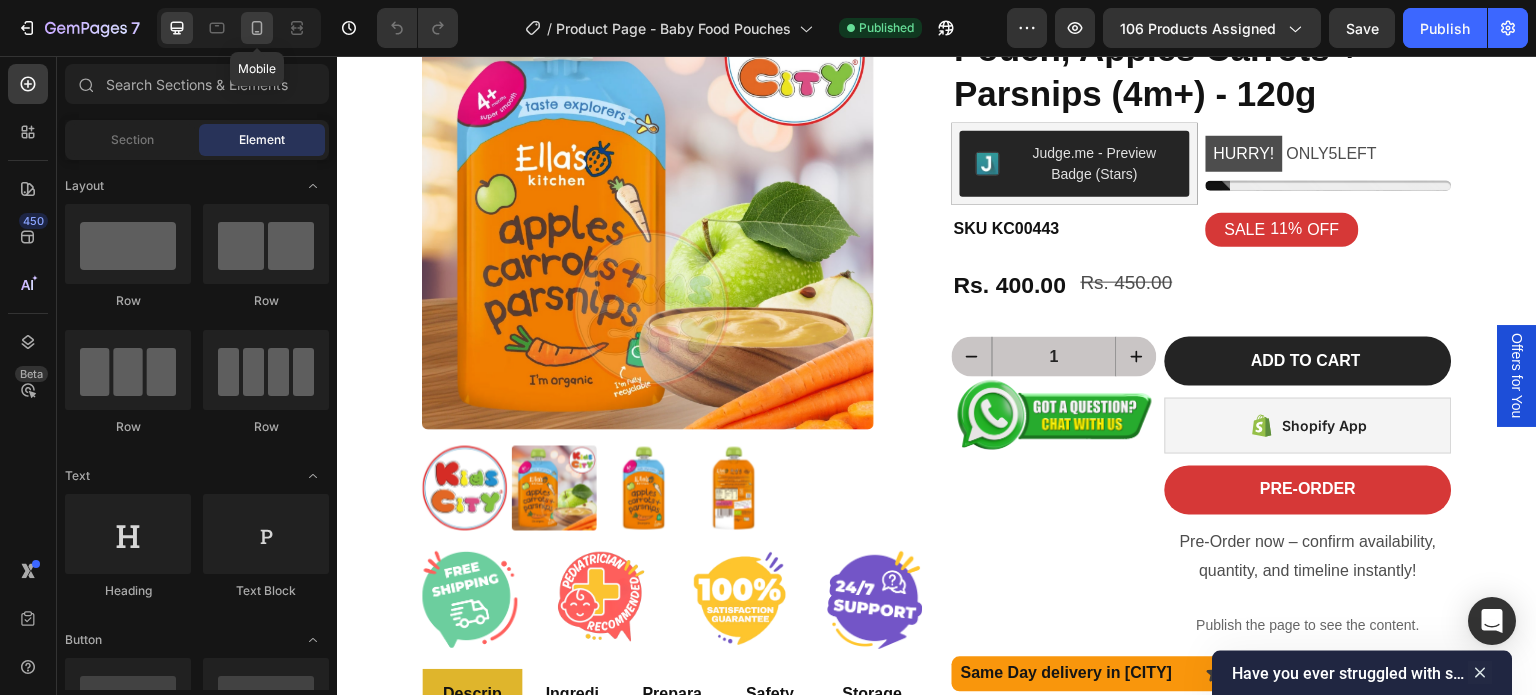 click 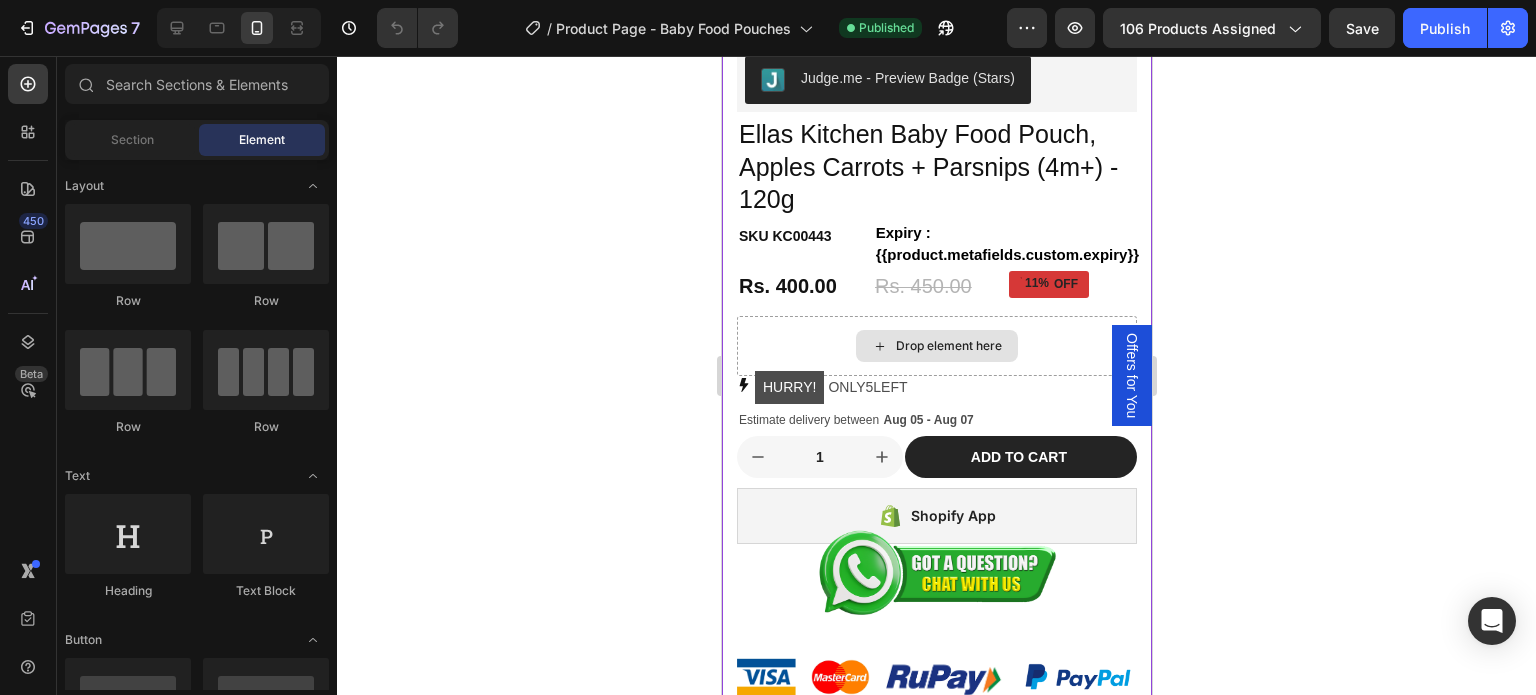 scroll, scrollTop: 700, scrollLeft: 0, axis: vertical 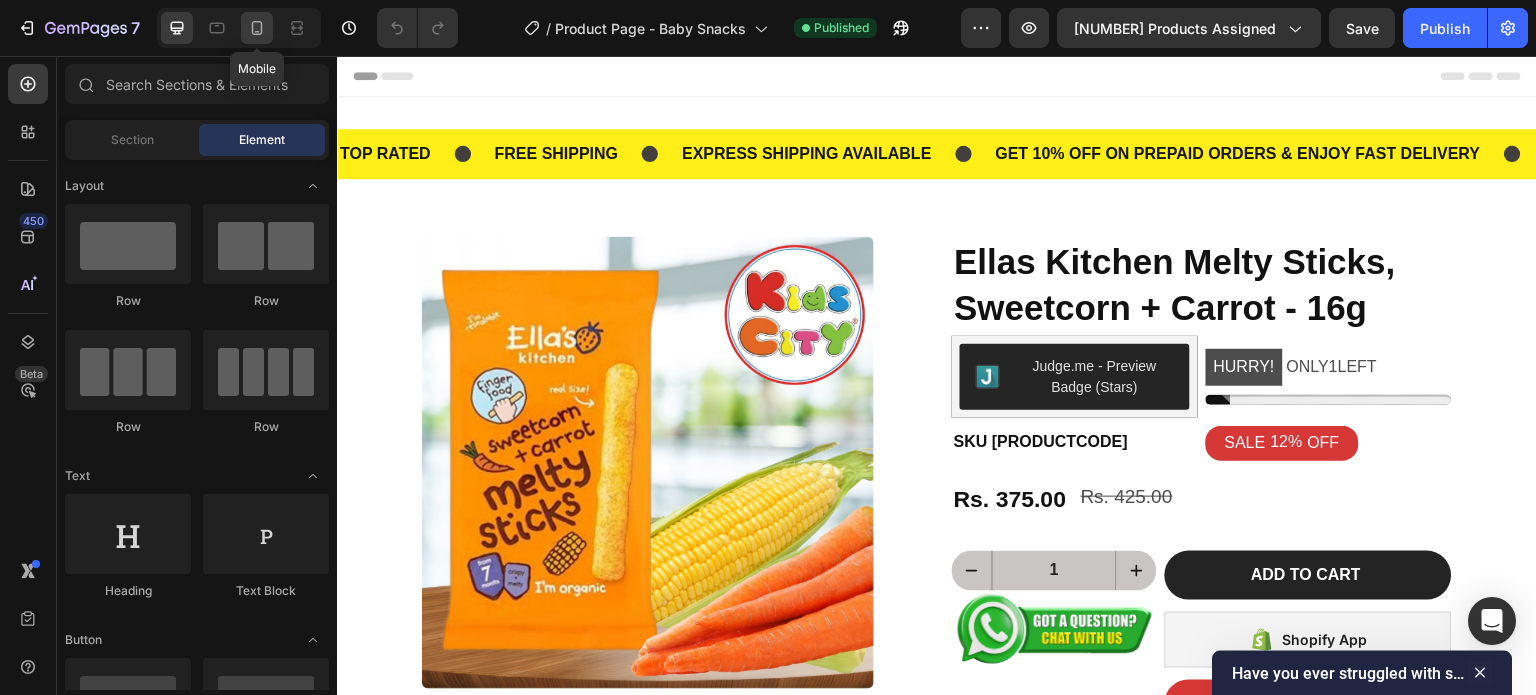 click 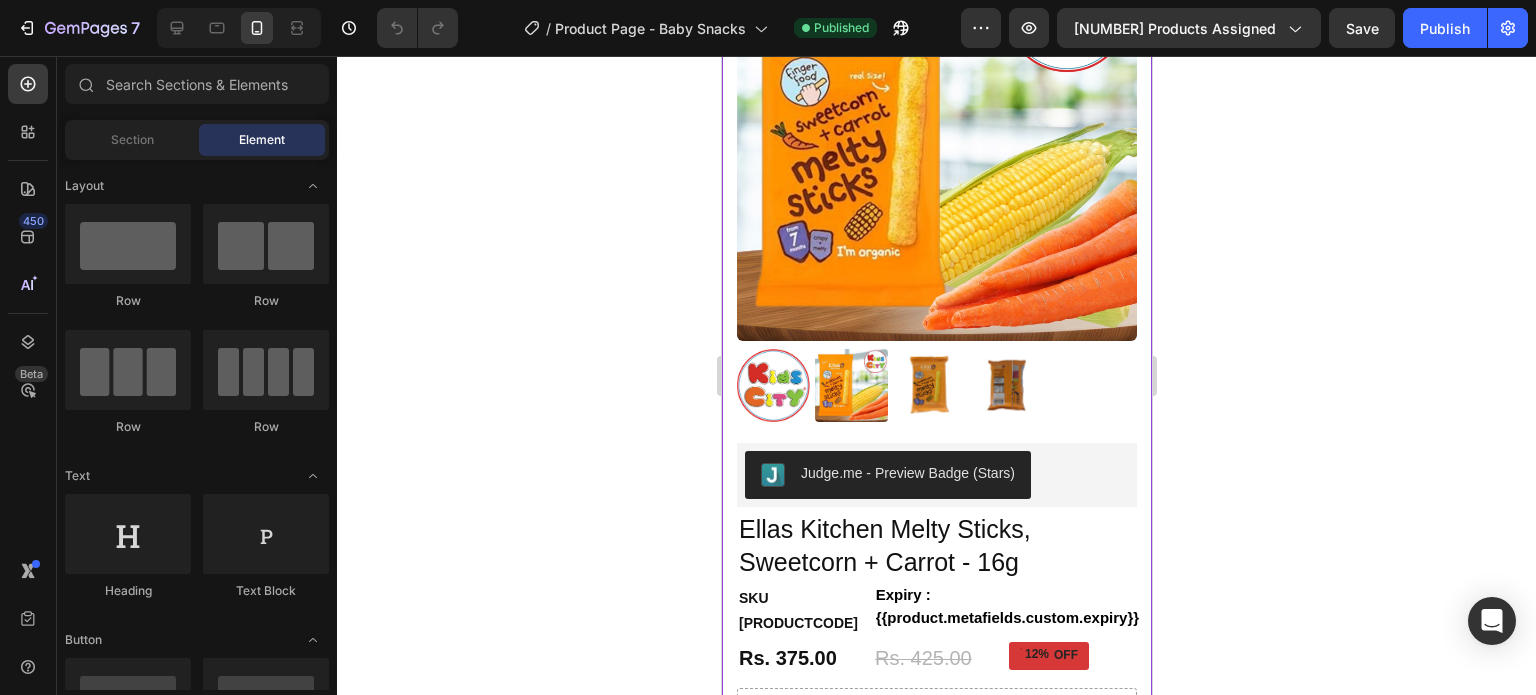 scroll, scrollTop: 0, scrollLeft: 0, axis: both 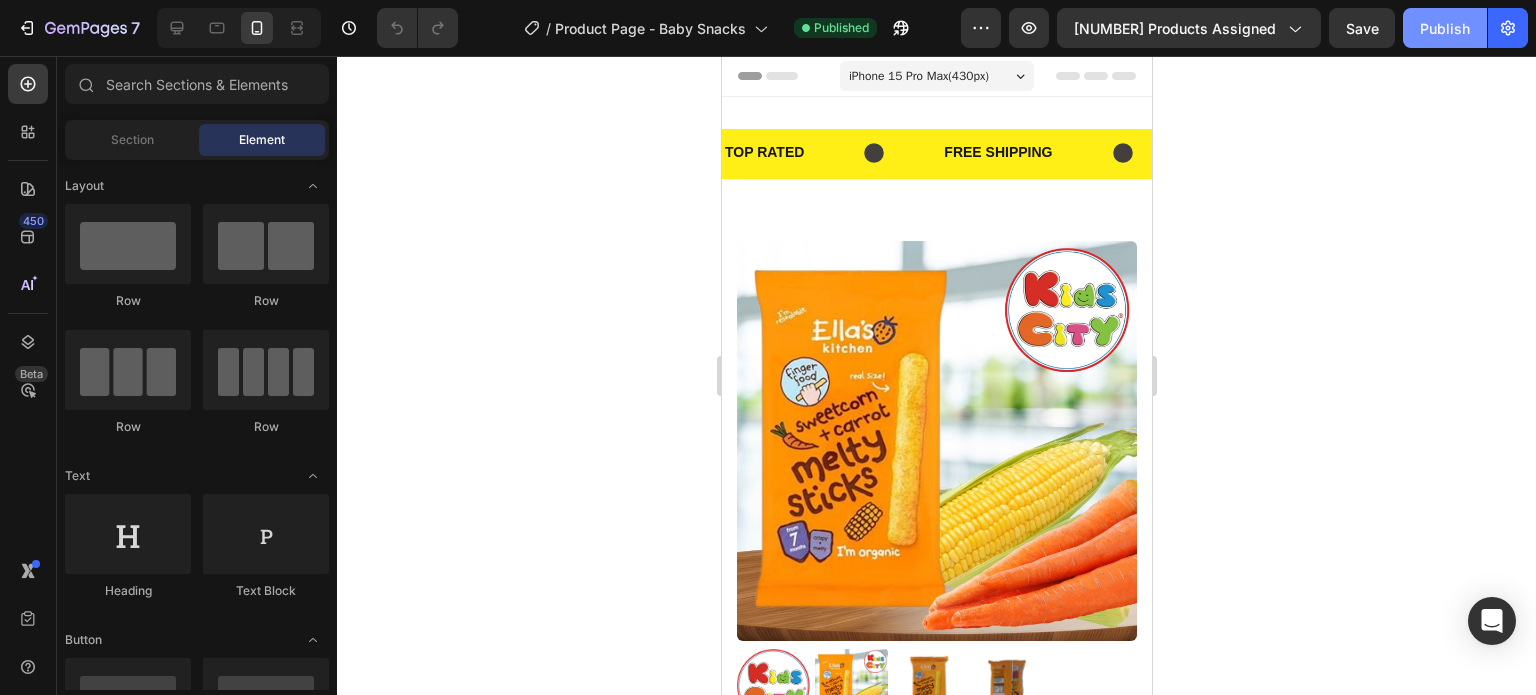 click on "Publish" 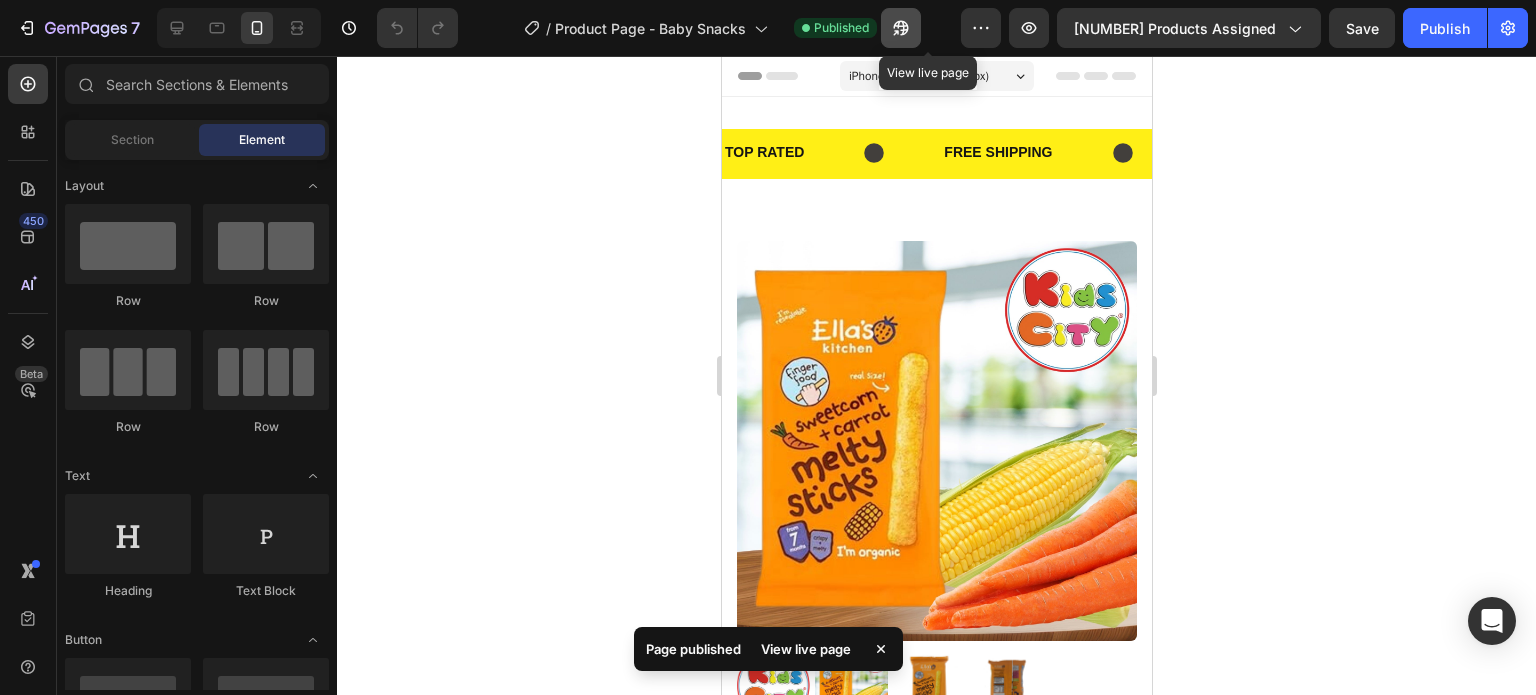 click 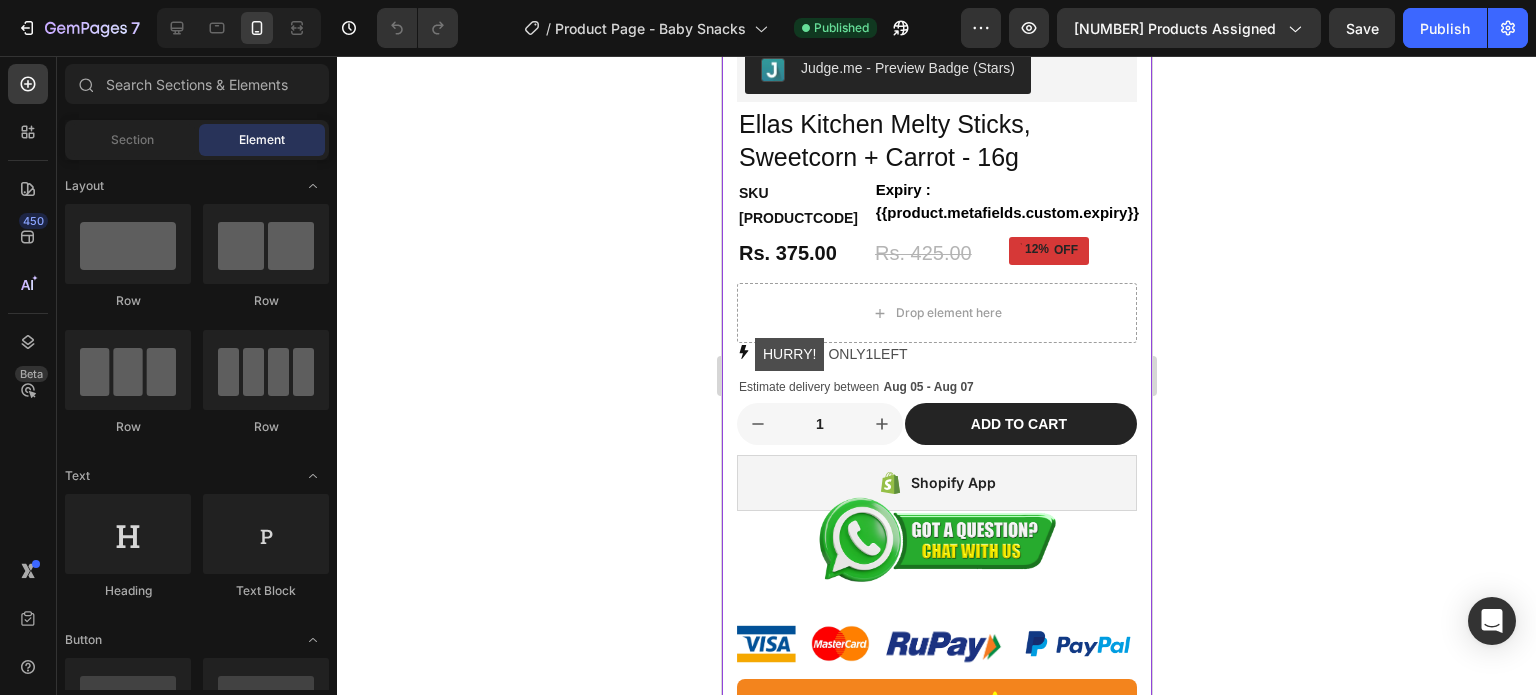 scroll, scrollTop: 800, scrollLeft: 0, axis: vertical 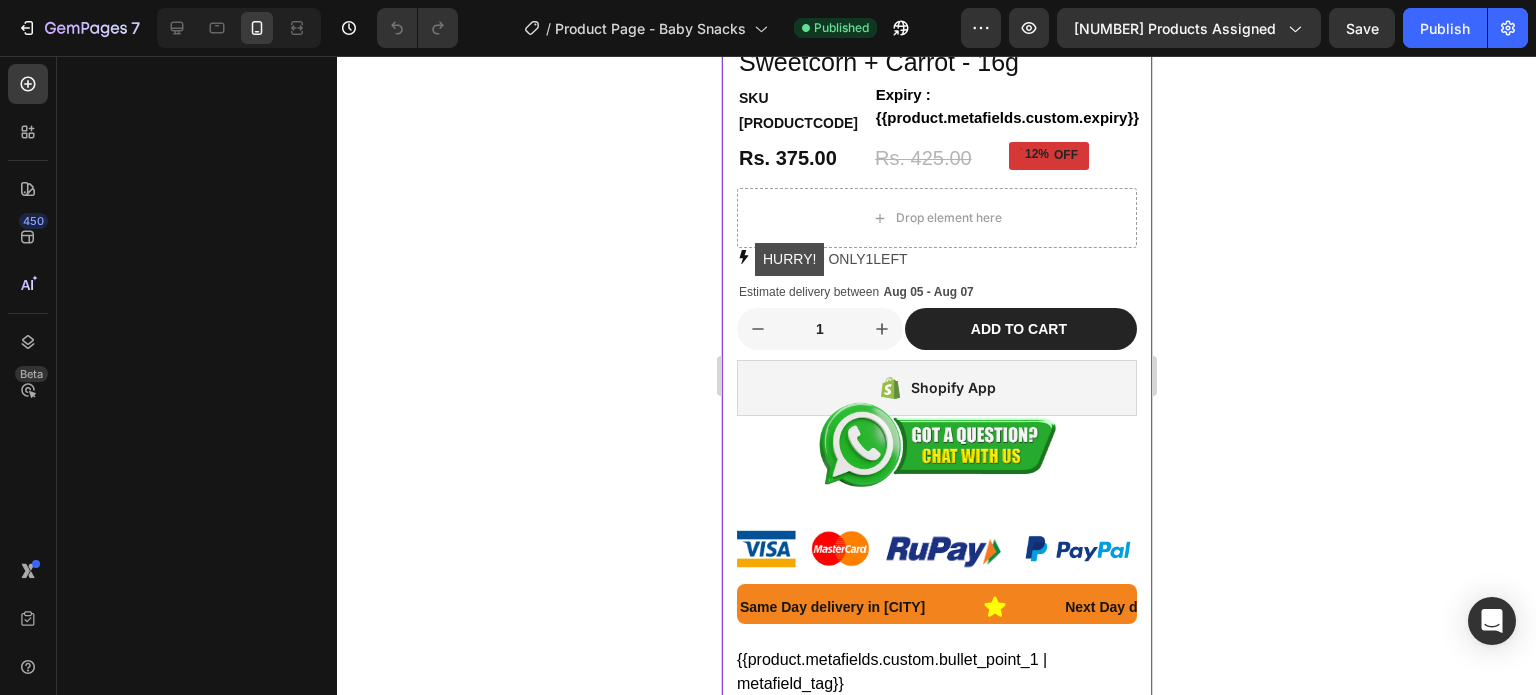click on "Shopify App" at bounding box center [952, 388] 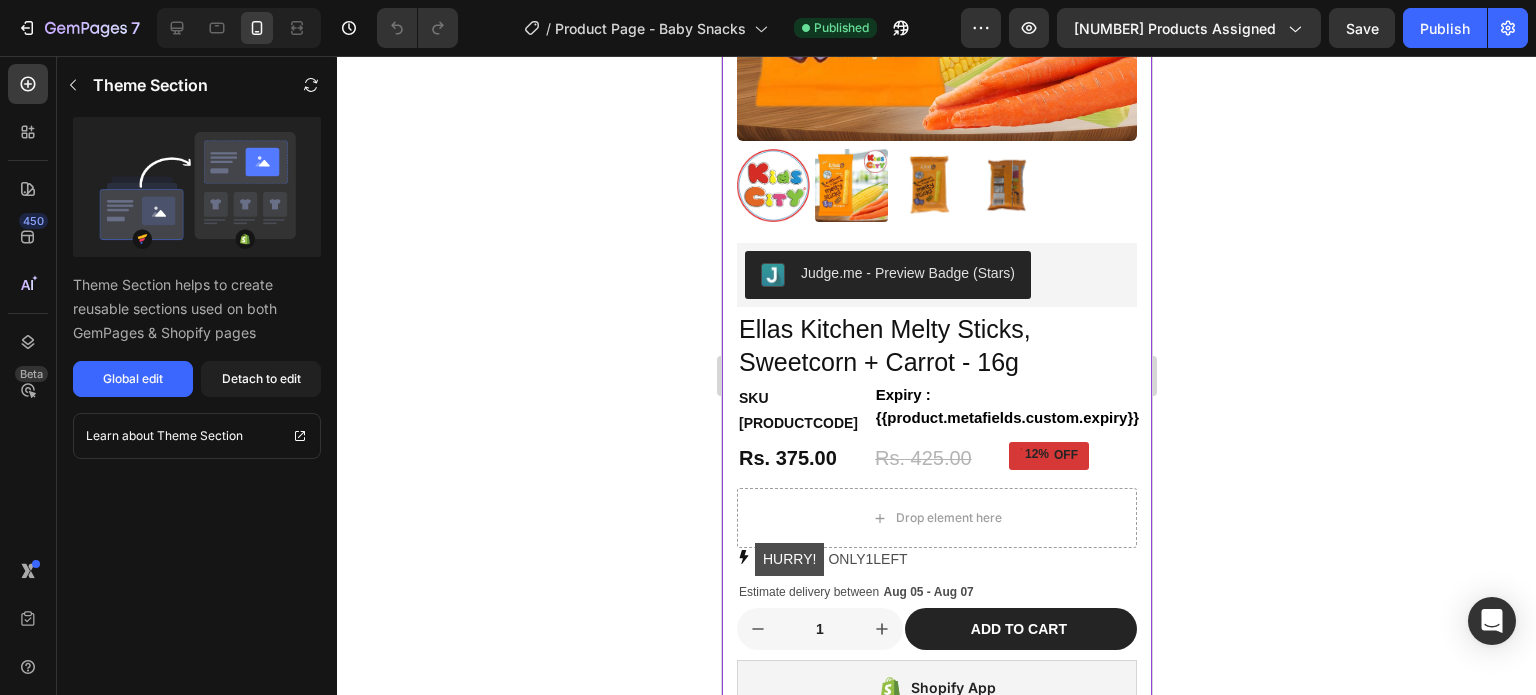 scroll, scrollTop: 700, scrollLeft: 0, axis: vertical 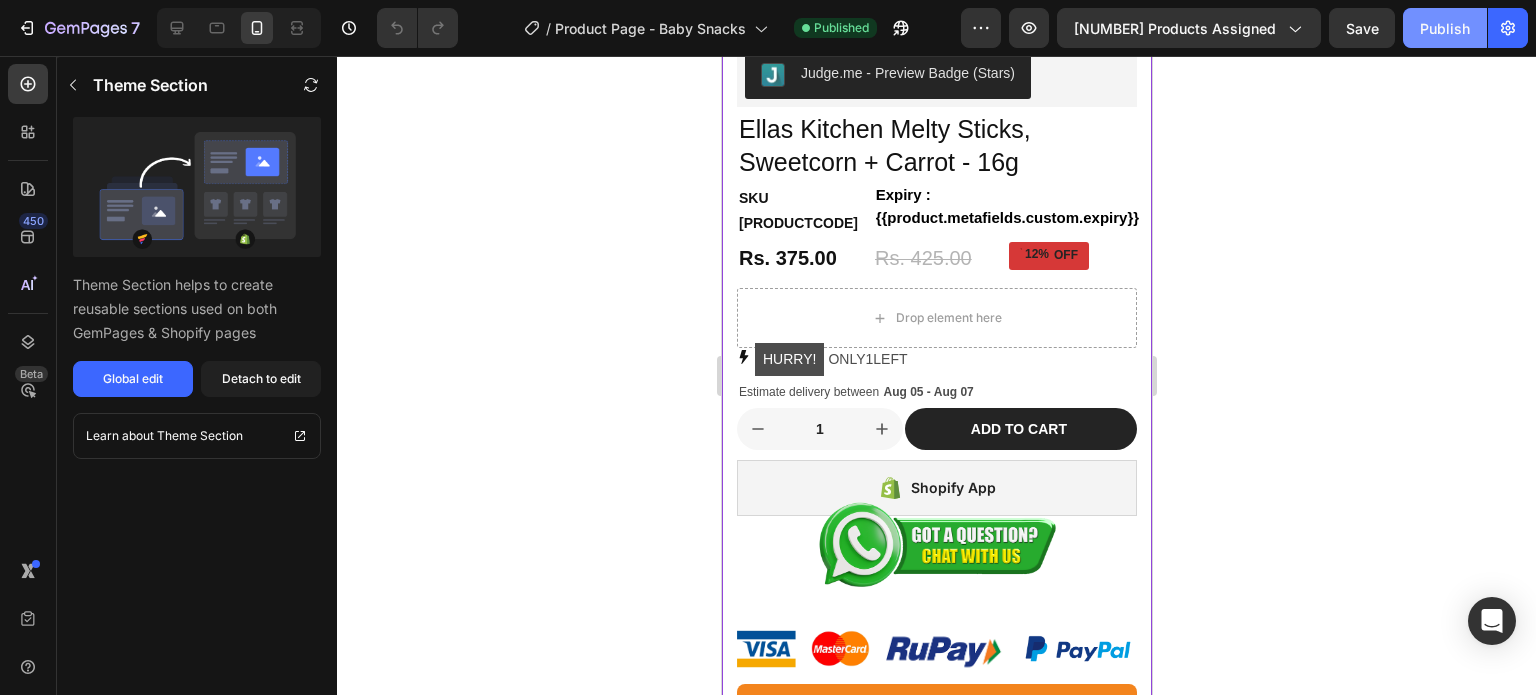 click on "Publish" 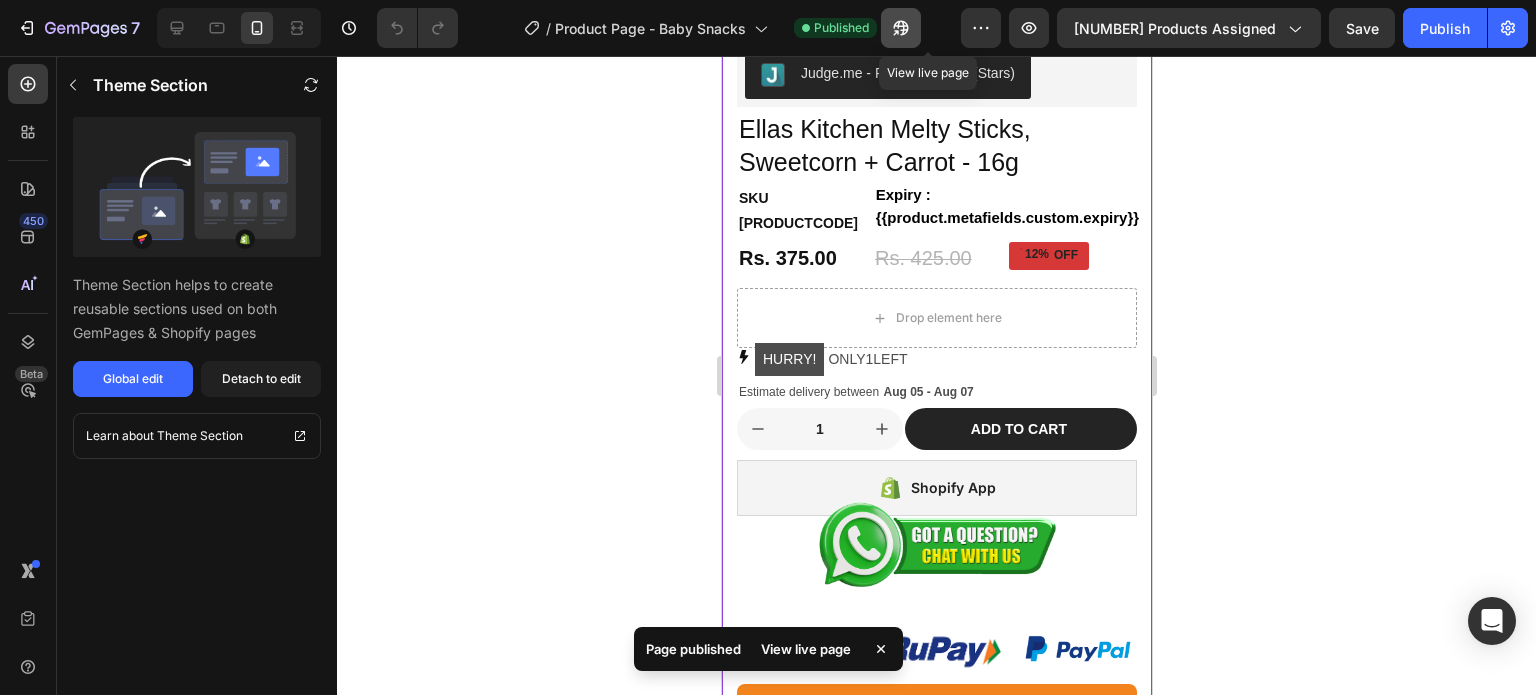 click 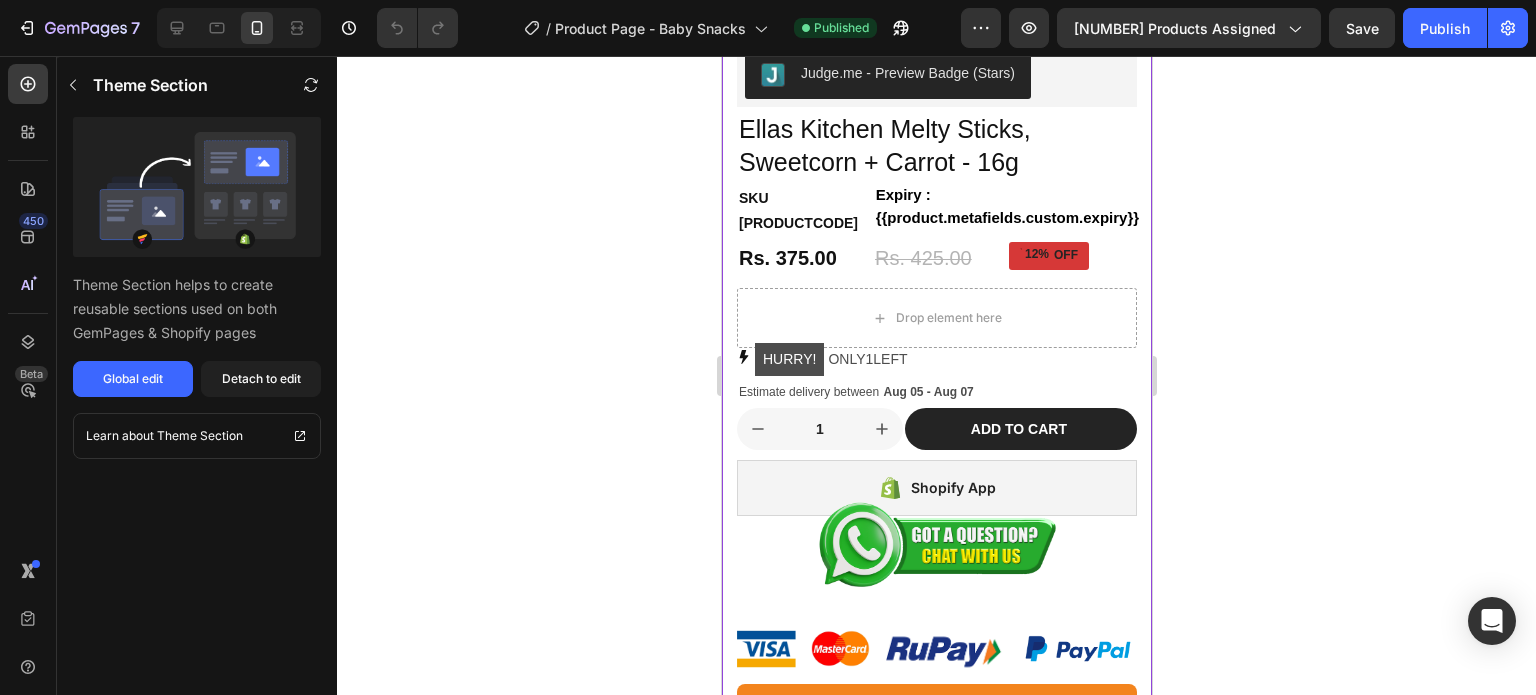 click on "Shopify App" at bounding box center (936, 488) 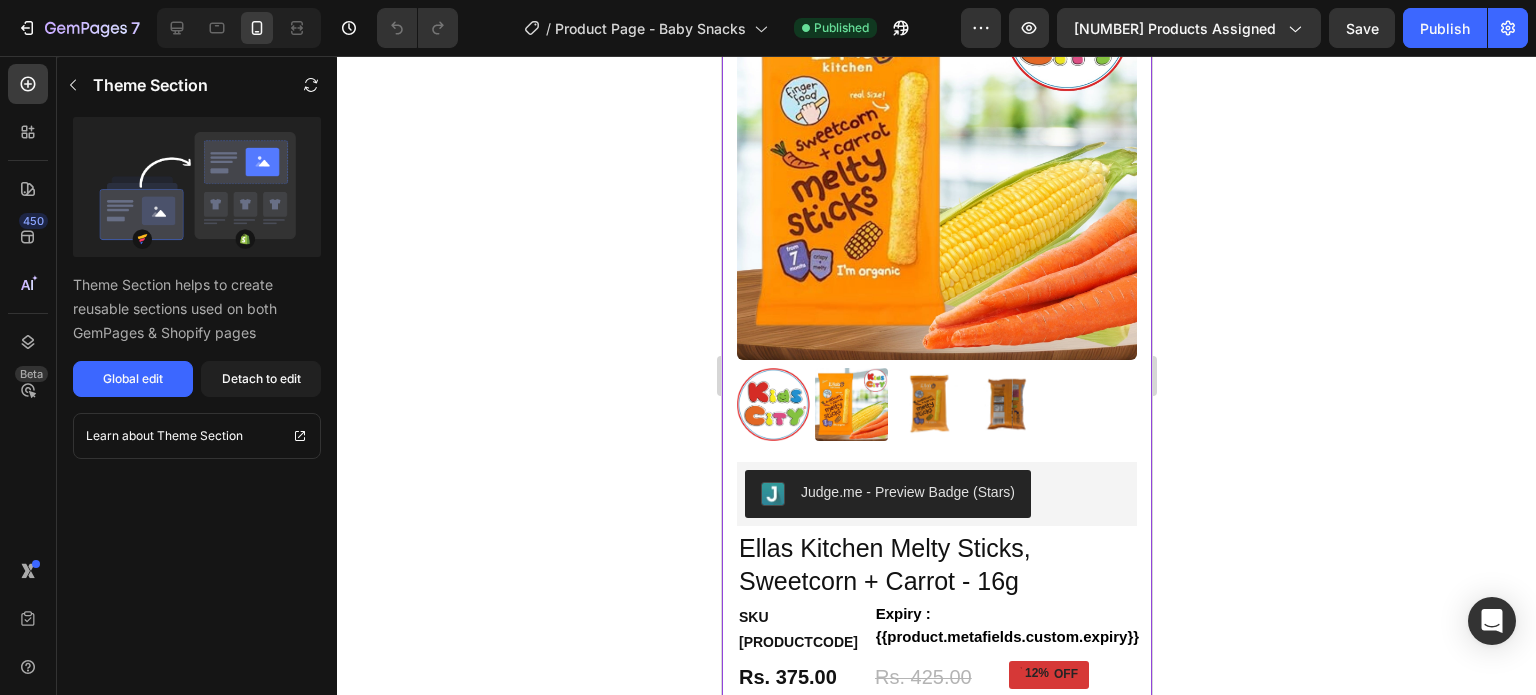 scroll, scrollTop: 100, scrollLeft: 0, axis: vertical 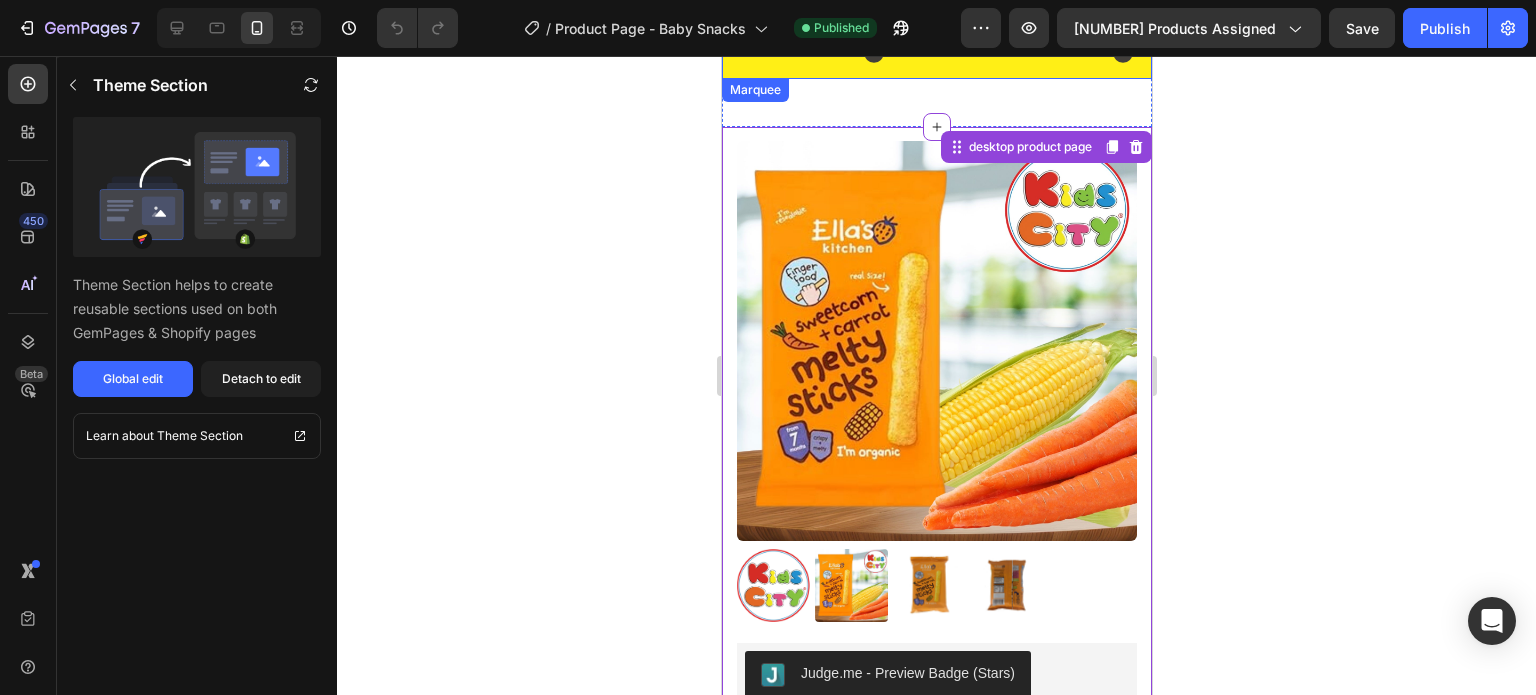 click on "TOP RATED Text
FREE SHIPPING Text
EXPRESS SHIPPING AVAILABLE Text
GET 10% OFF ON PREPAID ORDERS & ENJOY FAST DELIVERY Text
CASH ON DELIVERY AVAILABLE Text Block
TOP RATED Text
FREE SHIPPING Text
EXPRESS SHIPPING AVAILABLE Text
GET 10% OFF ON PREPAID ORDERS & ENJOY FAST DELIVERY Text
CASH ON DELIVERY AVAILABLE Text Block
Marquee" at bounding box center (936, 54) 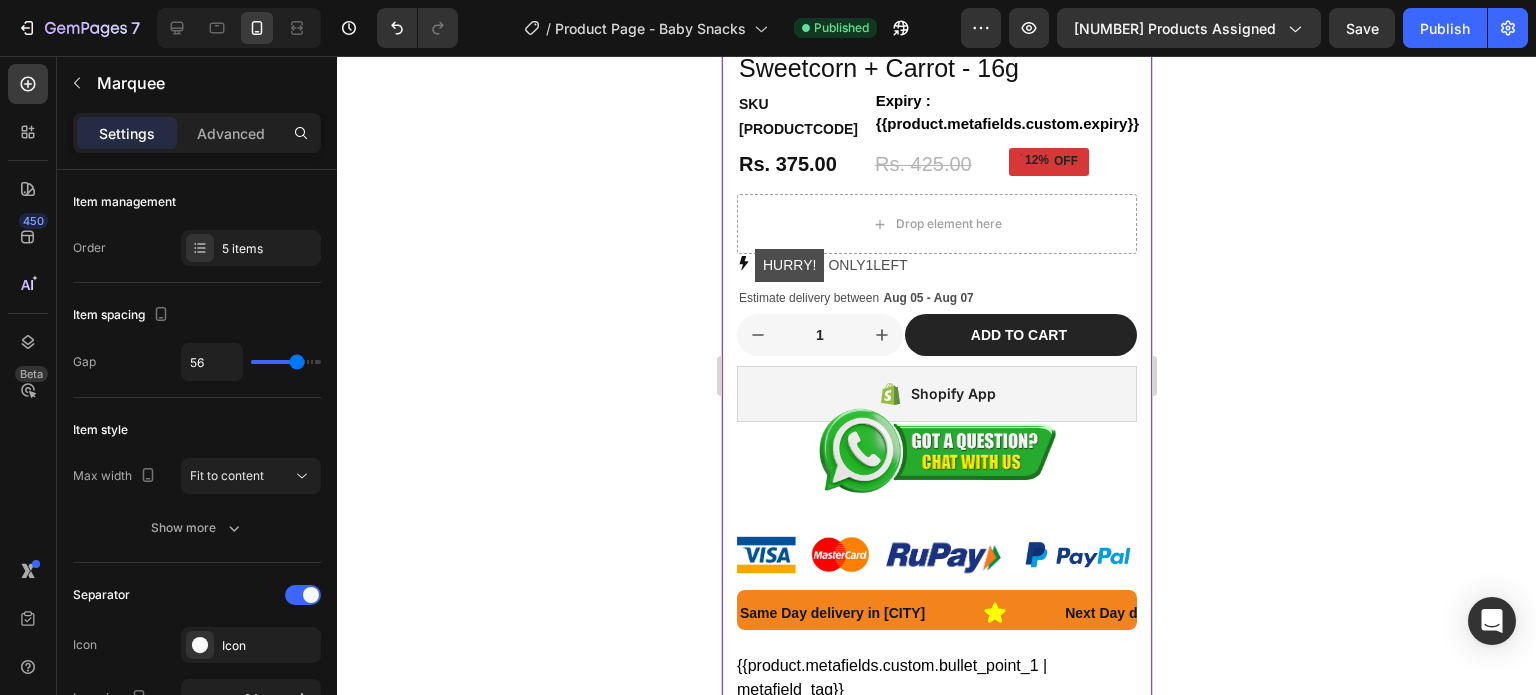 scroll, scrollTop: 700, scrollLeft: 0, axis: vertical 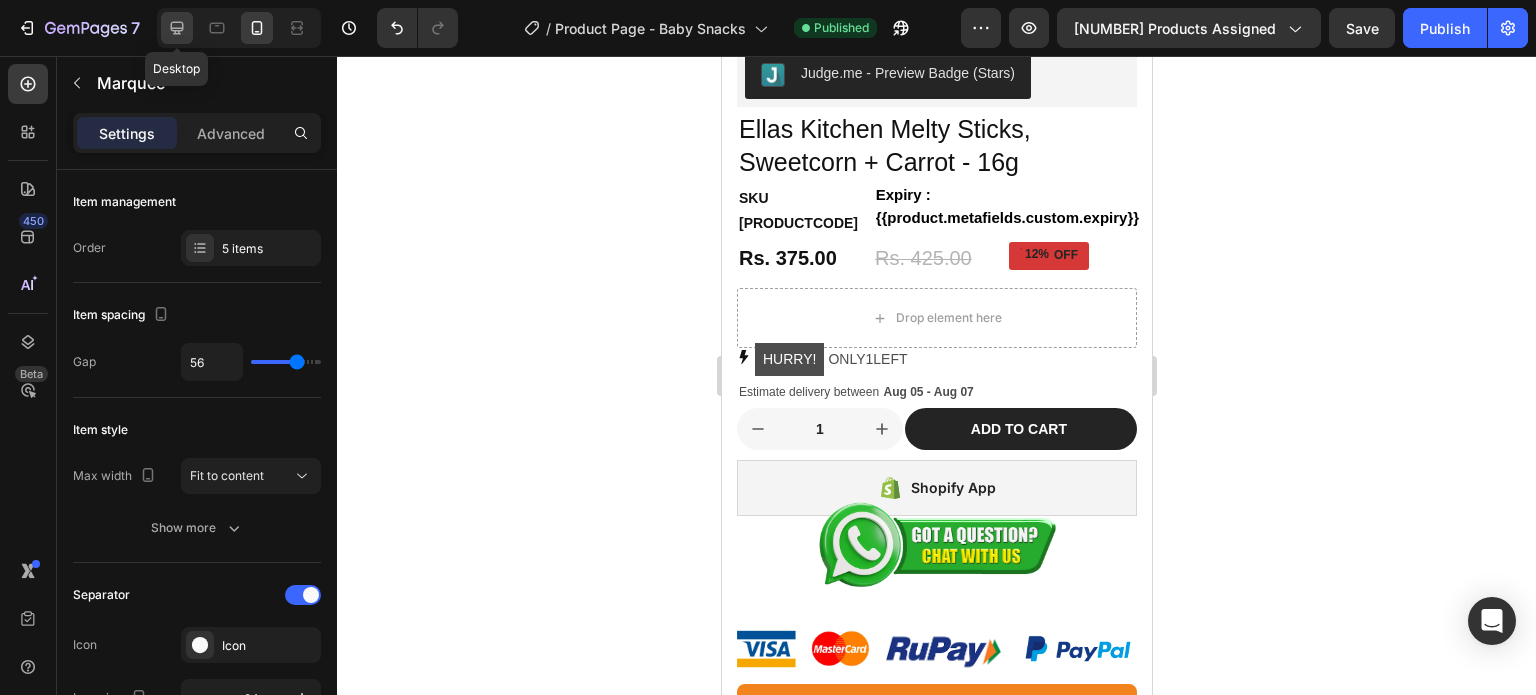 click 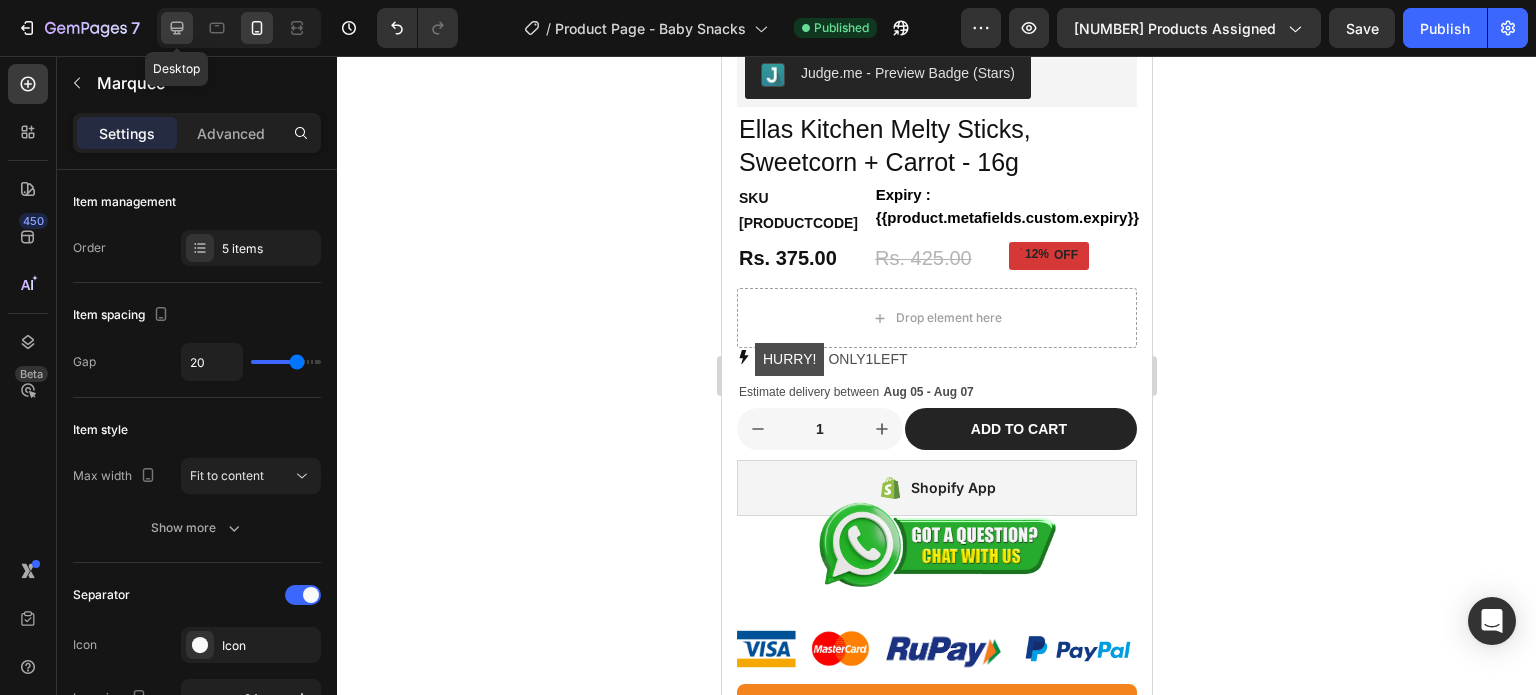 type on "20" 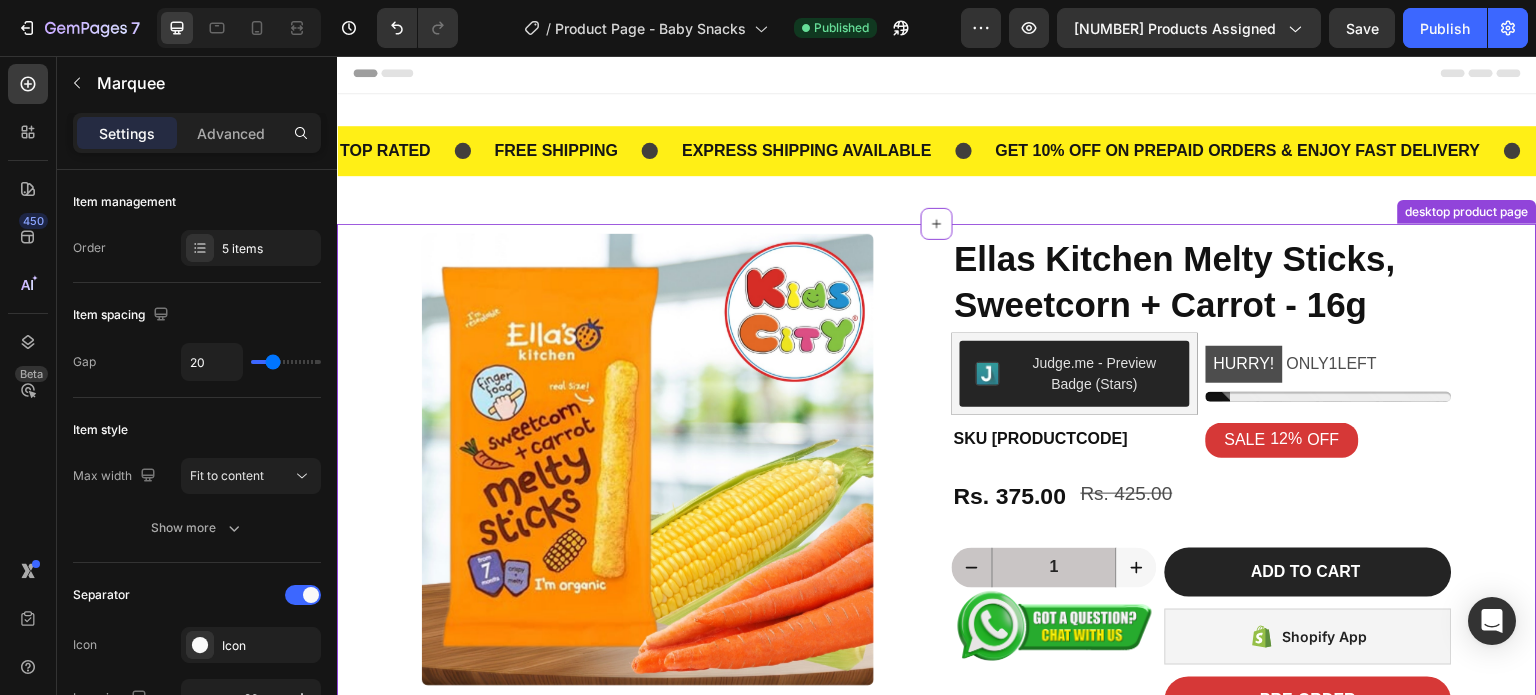 scroll, scrollTop: 0, scrollLeft: 0, axis: both 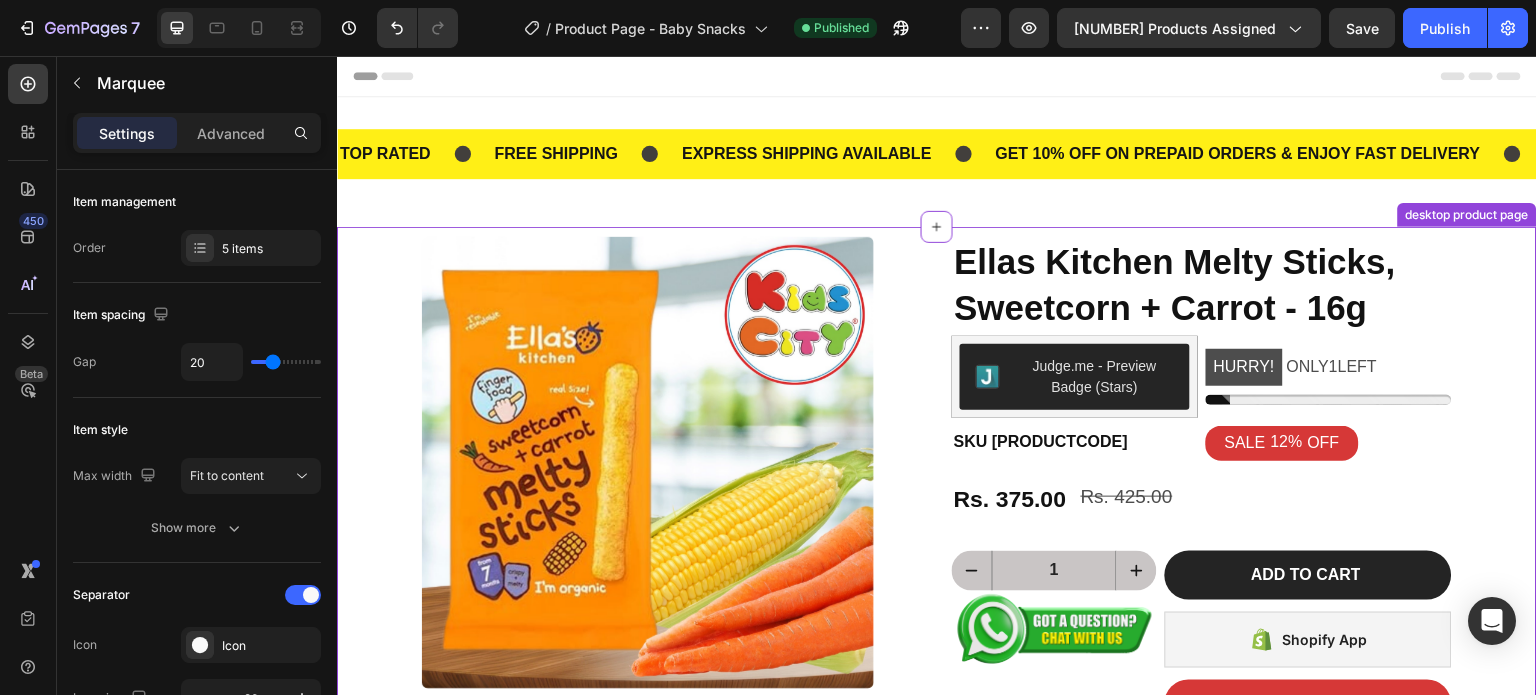 click on "Product Images Image Image Image Image Row Description Ingredients Preparation Safety Info Storage Guidelines Give your little one a deliciously healthy treat with  Ella’s Kitchen Melty Sticks in Sweetcorn + Carrot  flavor. Specially designed for tiny hands and mouths, these melt-in-the-mouth sticks are the perfect finger food for little explorers. Made with real organic ingredients, these snacks combine the wholesome goodness of sweetcorn and carrots in a fun and mess-free way. Whether it’s snack time at home or on-the-go, Ella’s Kitchen Melty Sticks provide a nutritious and tasty experience for your baby.
Key Features:
Organic Goodness:  Made with 100% organic ingredients, including real sweetcorn and carrots, ensuring only the best for your baby.
Perfect for Little Hands:  Easy-to-grip design encourages self-feeding, helping your little one develop important motor skills.
Melt-in-the-Mouth Texture:
No Nasties:
Nut-Free and Gluten-Free:
Rich in Veggie Goodness:" at bounding box center (937, 1200) 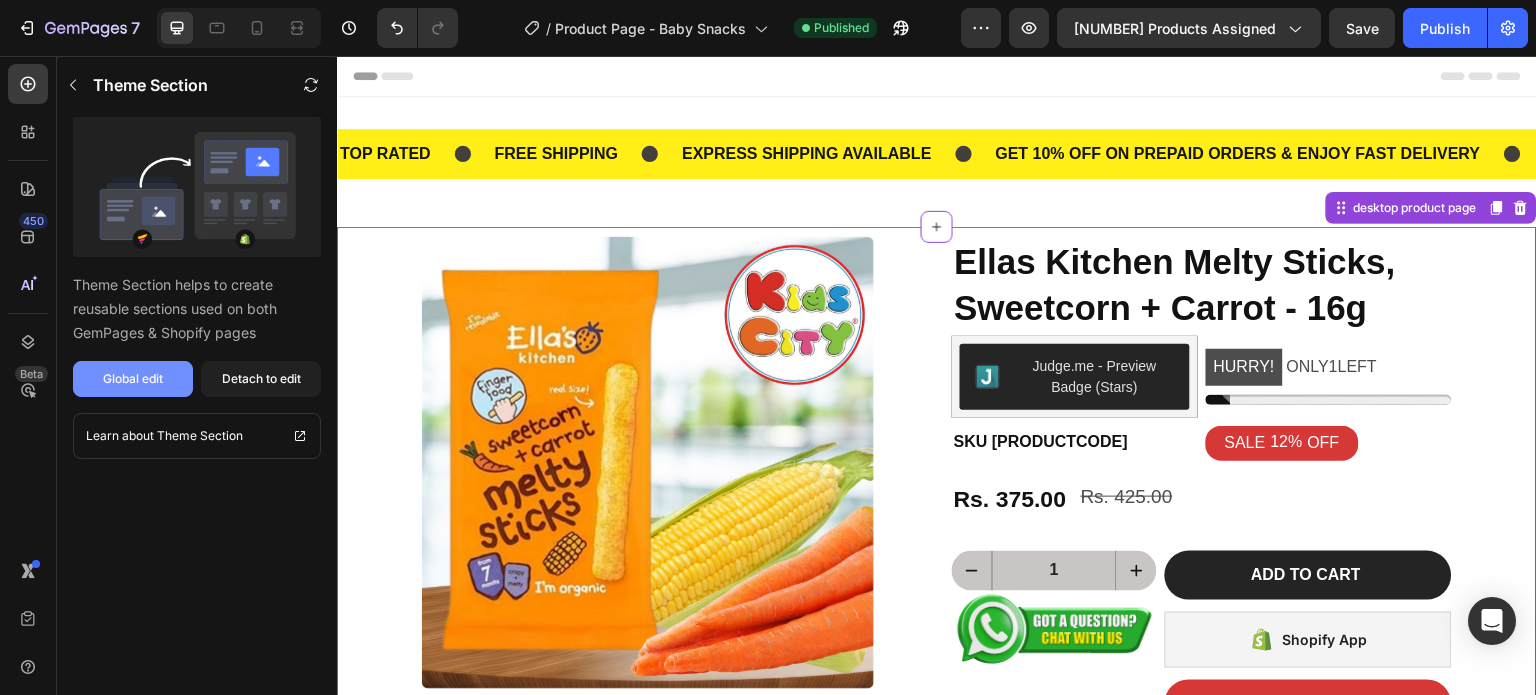 click on "Global edit" at bounding box center (133, 379) 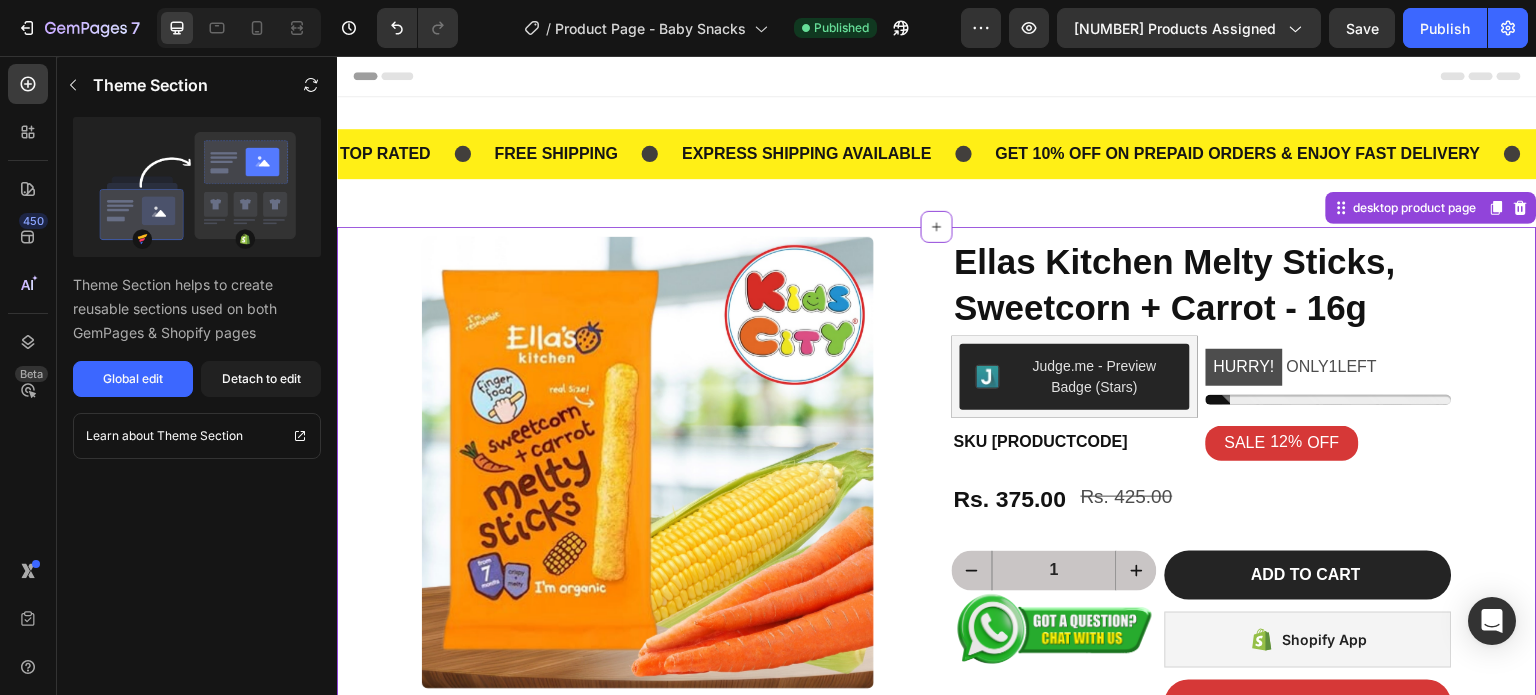 scroll, scrollTop: 300, scrollLeft: 0, axis: vertical 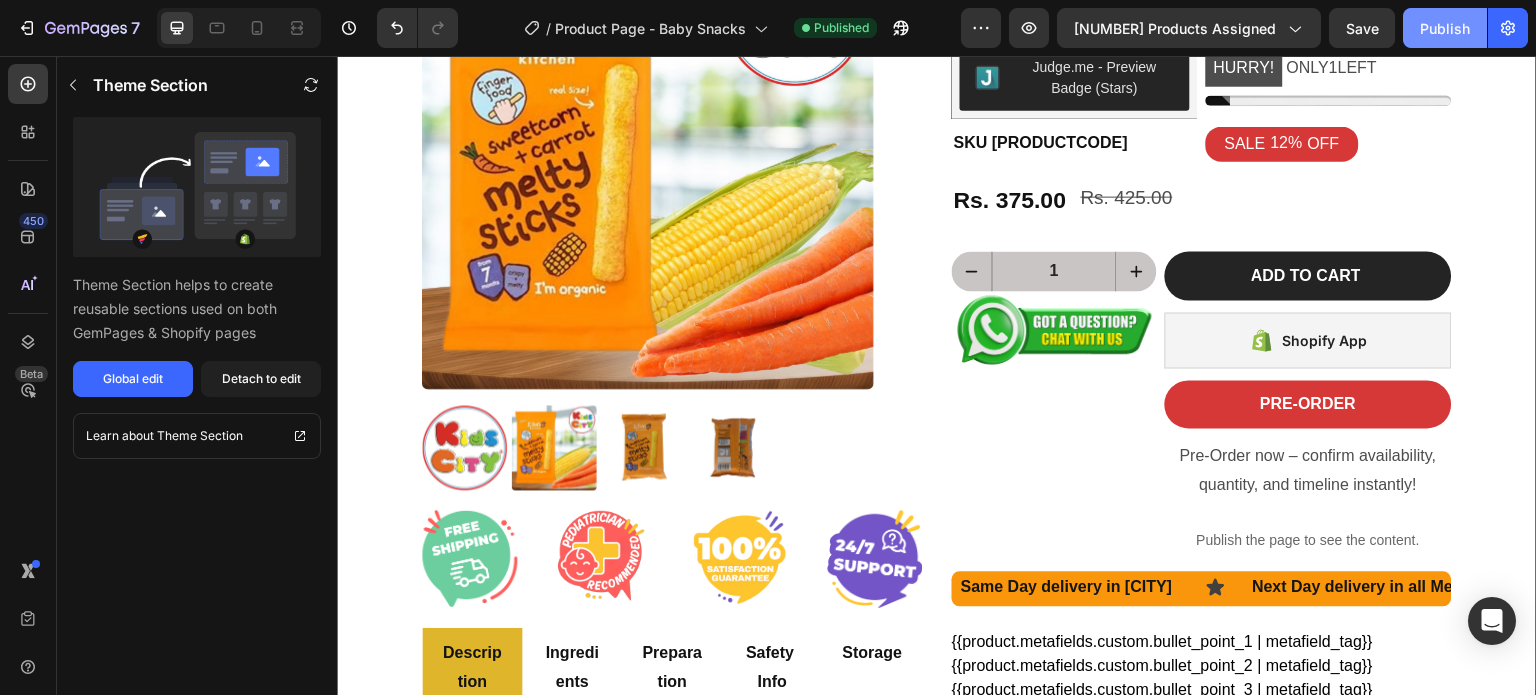 click on "Publish" at bounding box center (1445, 28) 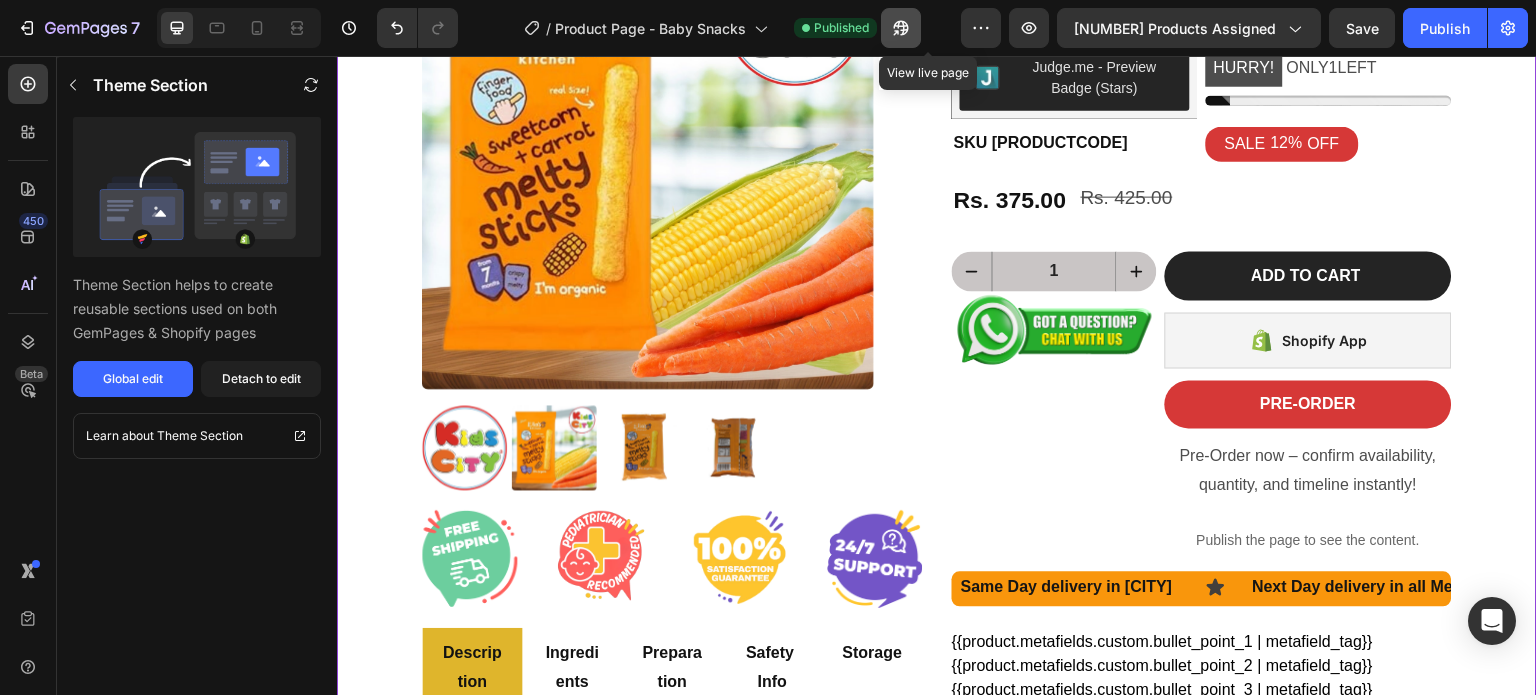 click 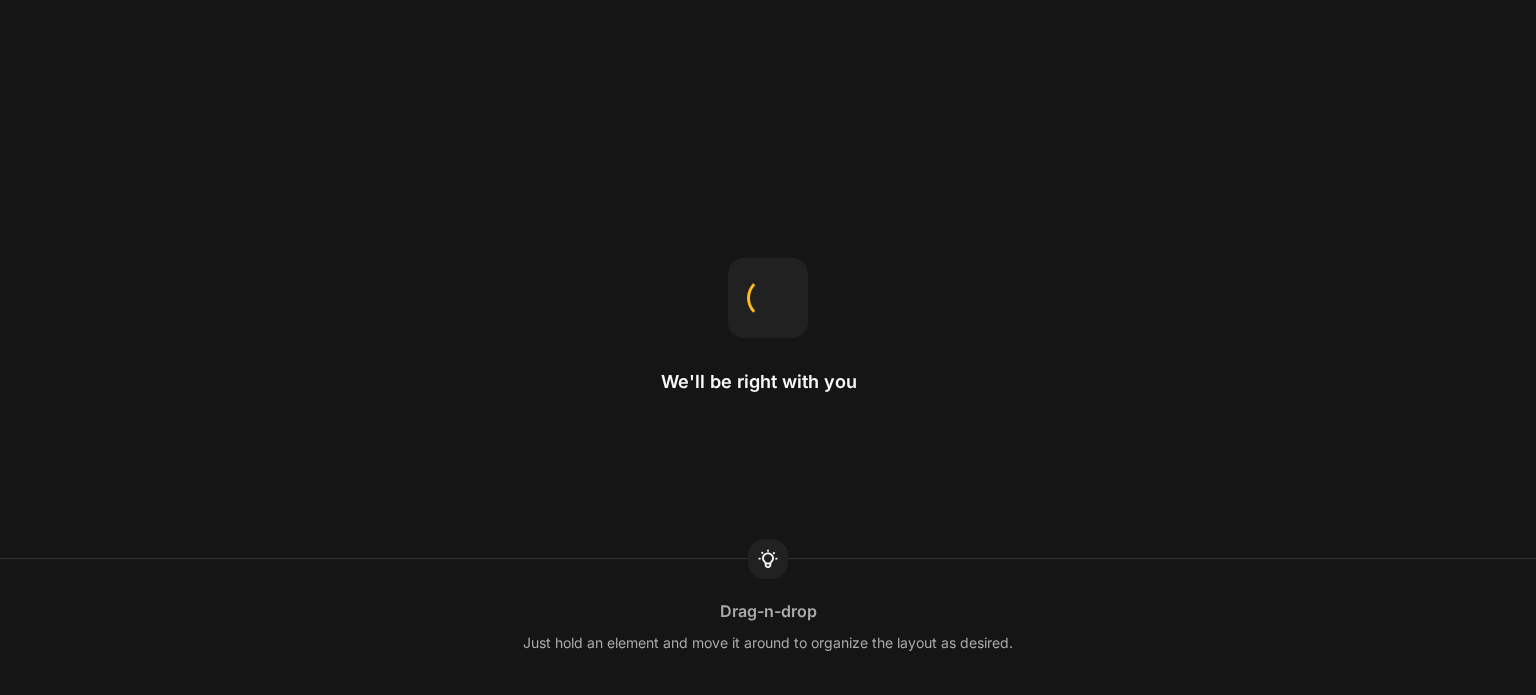 scroll, scrollTop: 0, scrollLeft: 0, axis: both 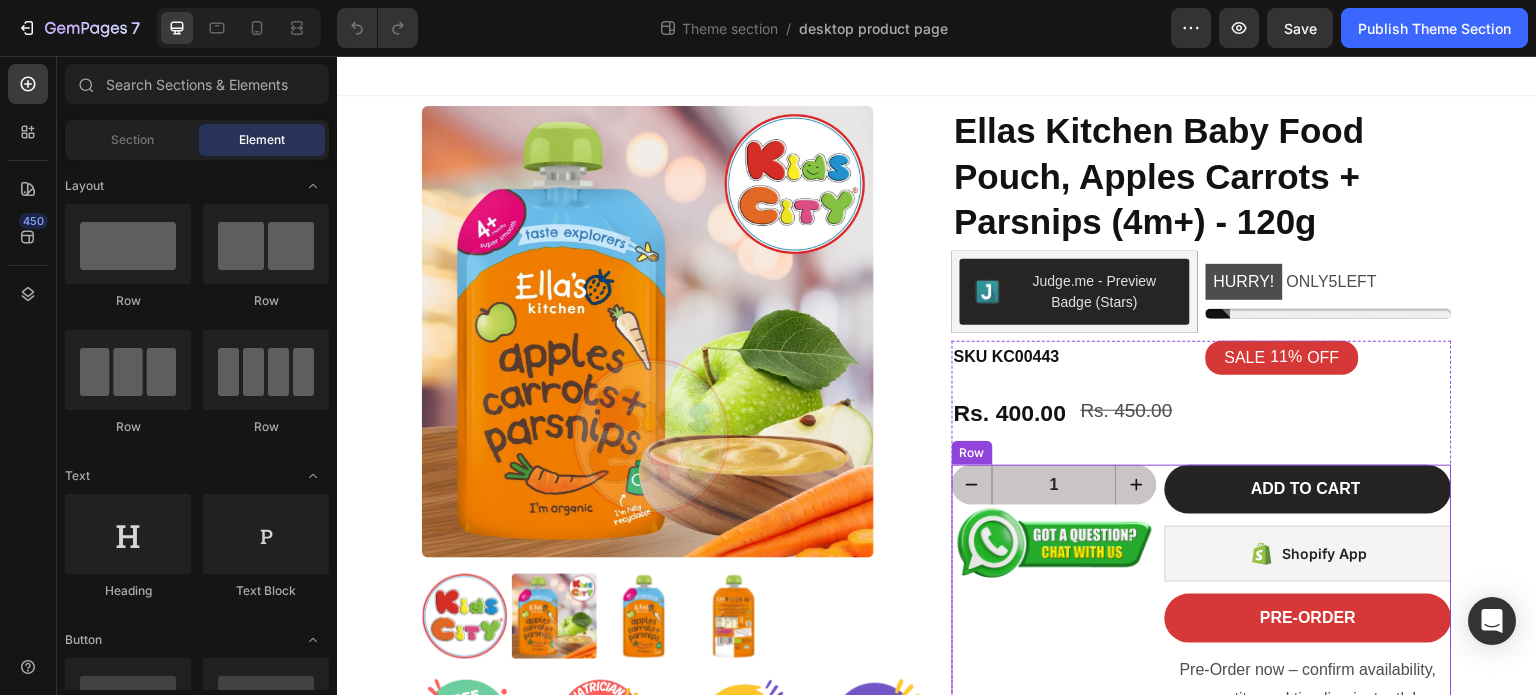 click on "1
Product Quantity Image" at bounding box center (1054, 623) 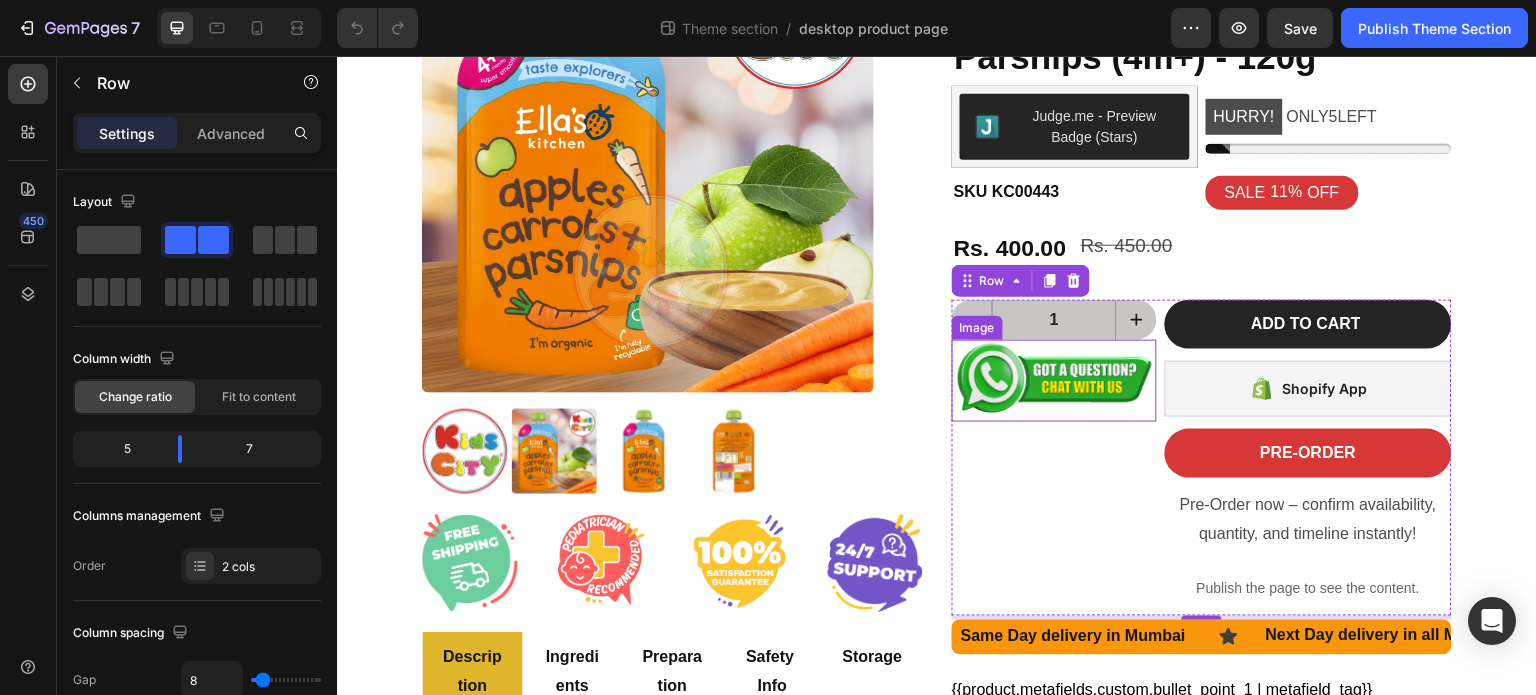 scroll, scrollTop: 200, scrollLeft: 0, axis: vertical 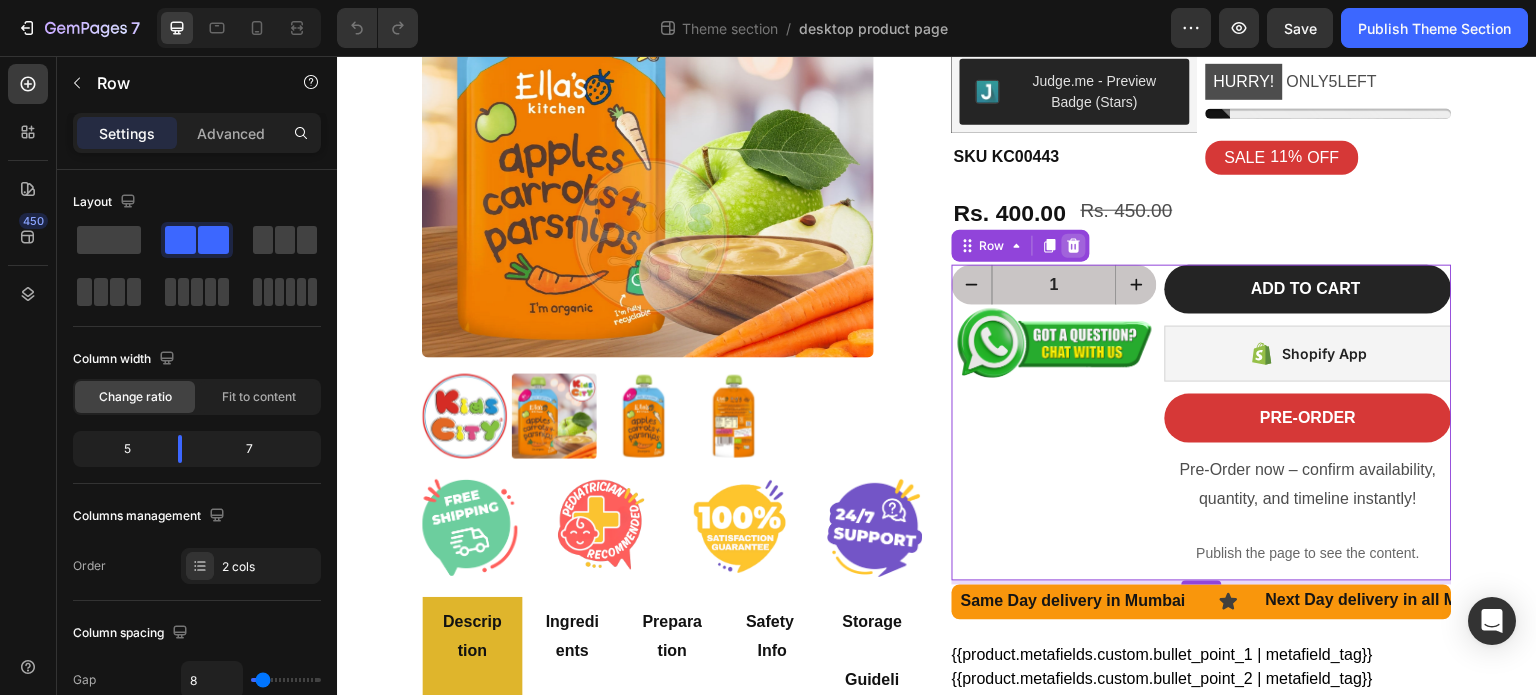 click 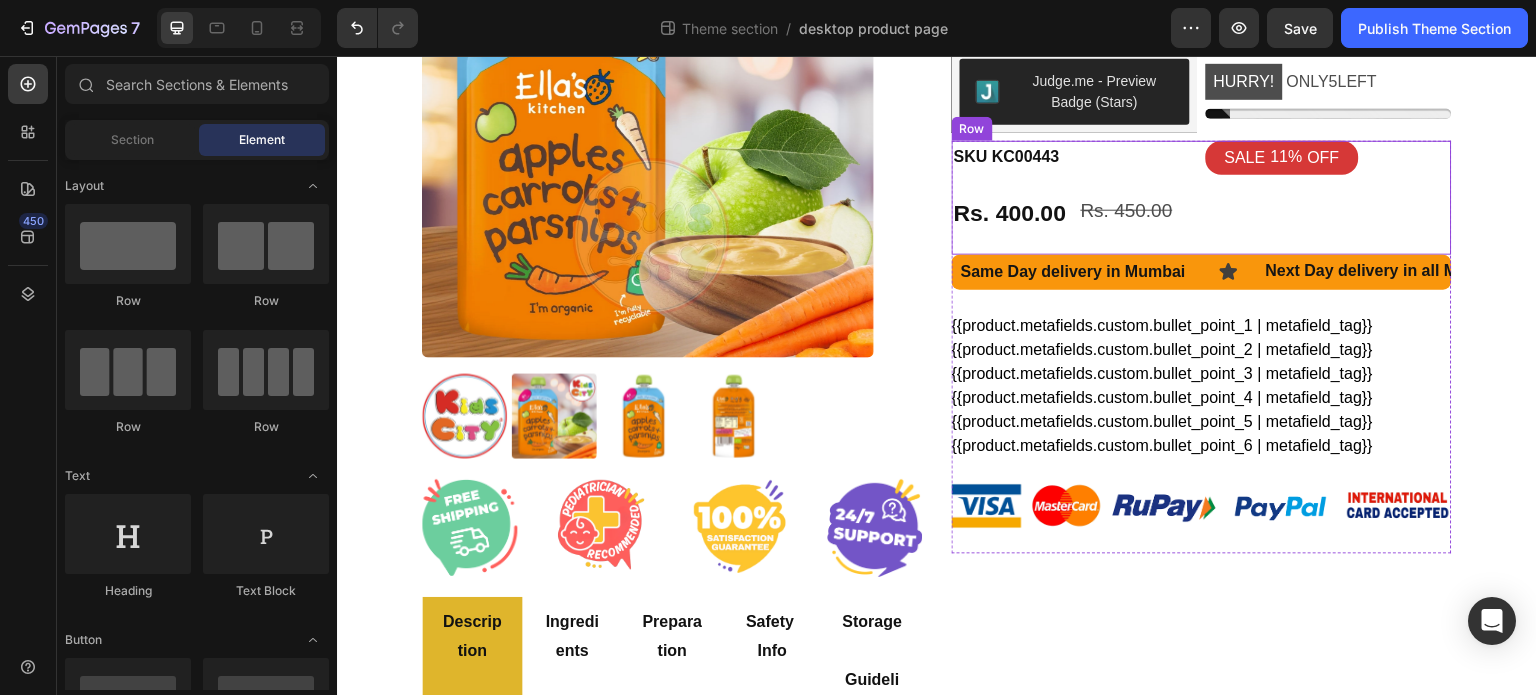 click on "SALE 11% OFF Discount Tag" at bounding box center [1329, 198] 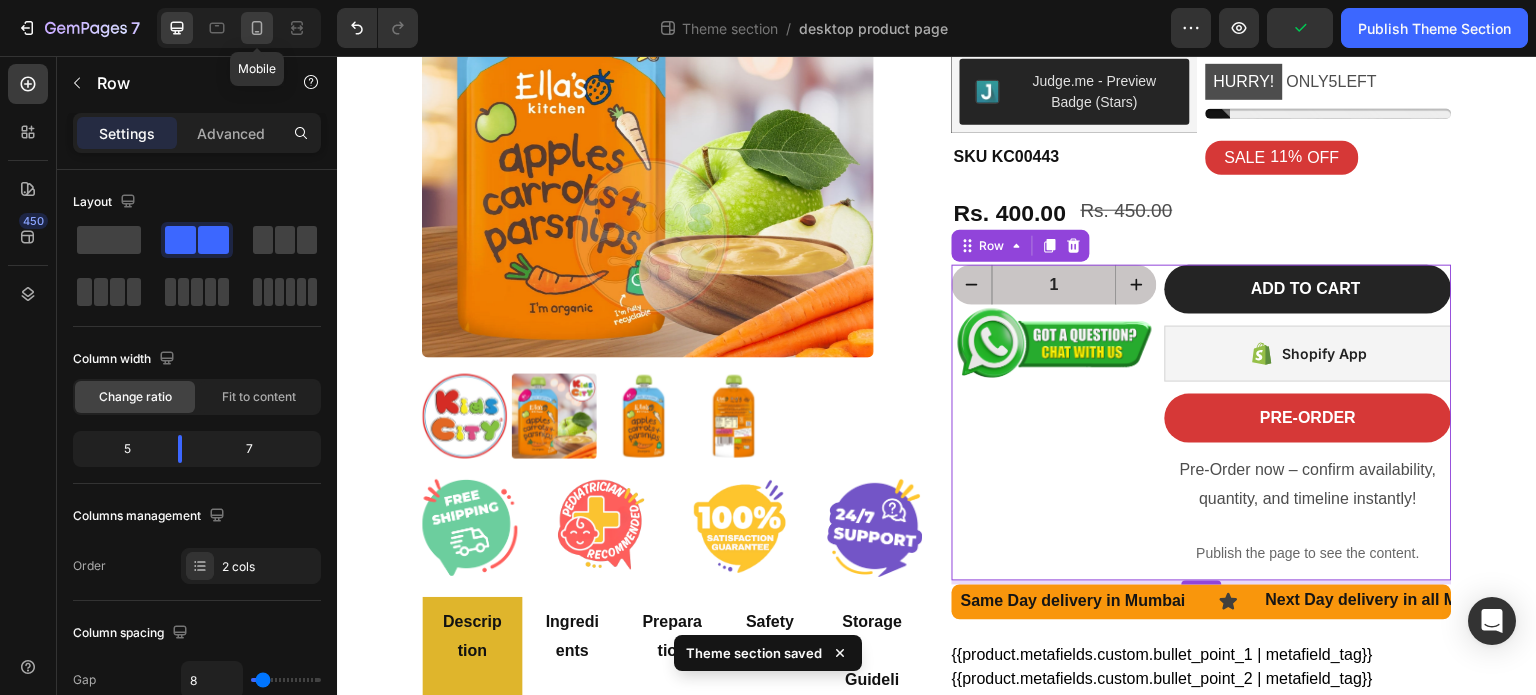click 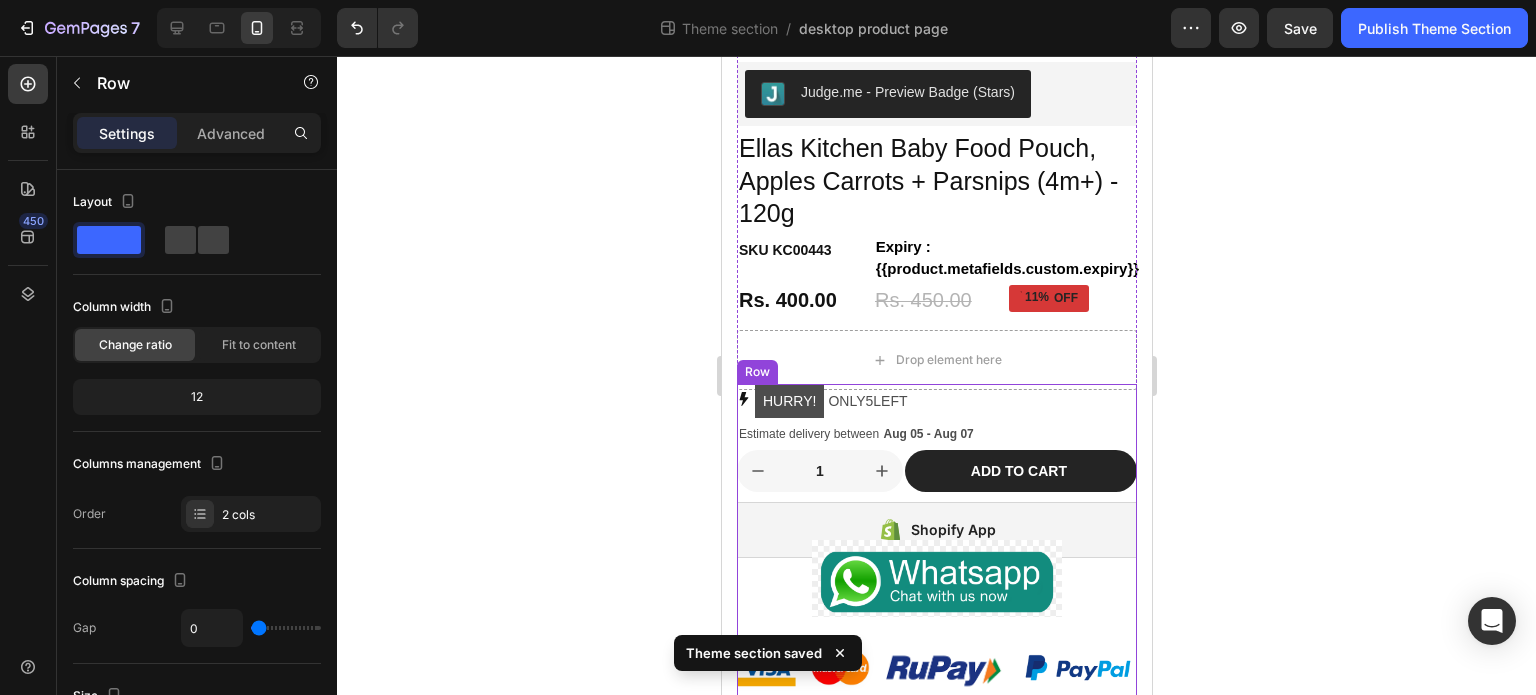 scroll, scrollTop: 530, scrollLeft: 0, axis: vertical 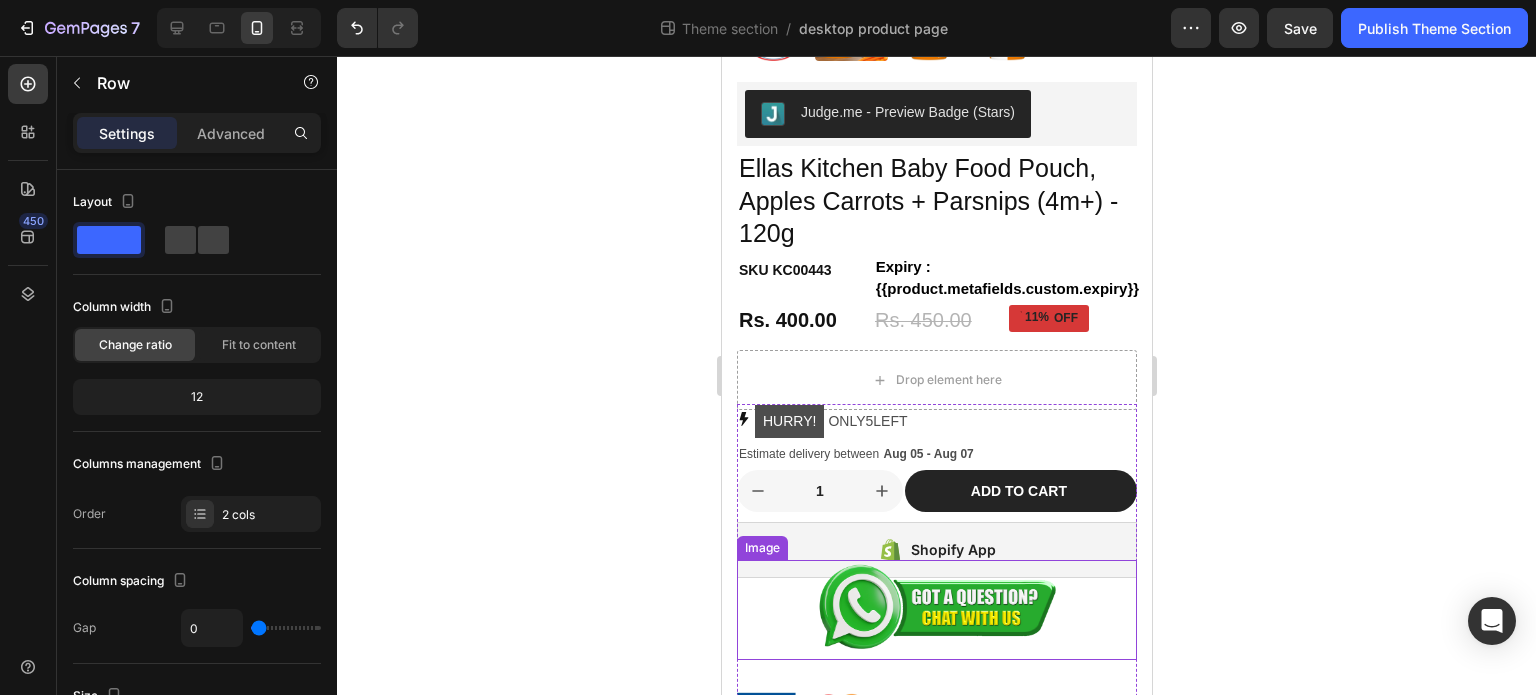 click at bounding box center [936, 610] 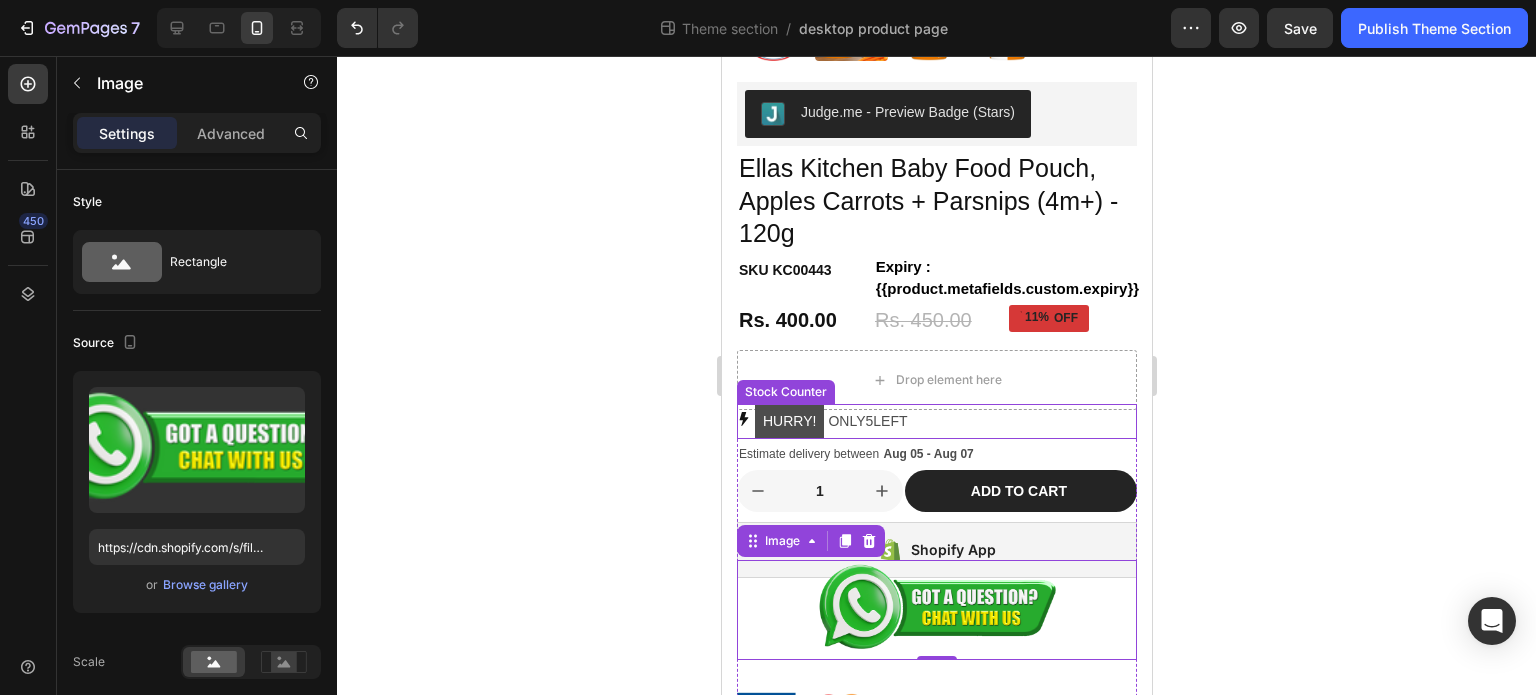 click on "HURRY!  ONLY  5  LEFT" at bounding box center [936, 421] 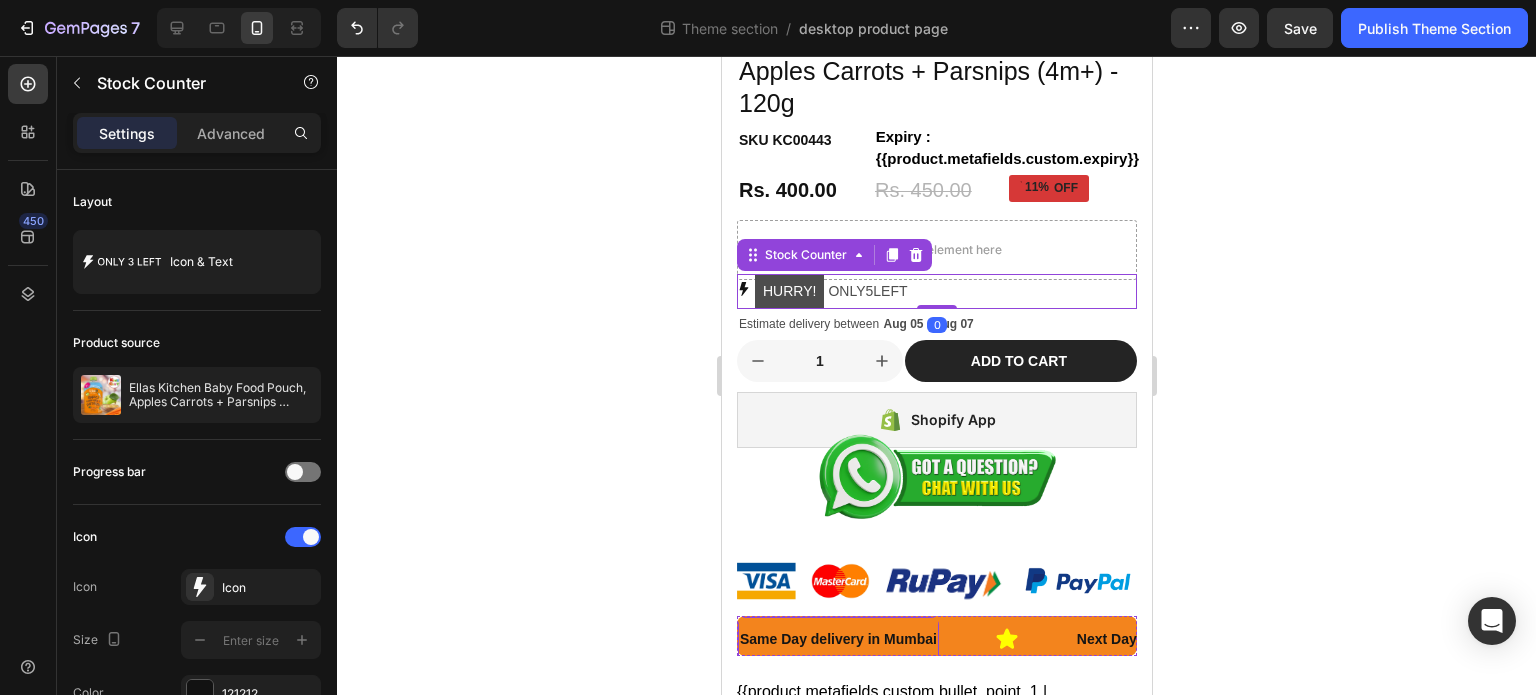 scroll, scrollTop: 630, scrollLeft: 0, axis: vertical 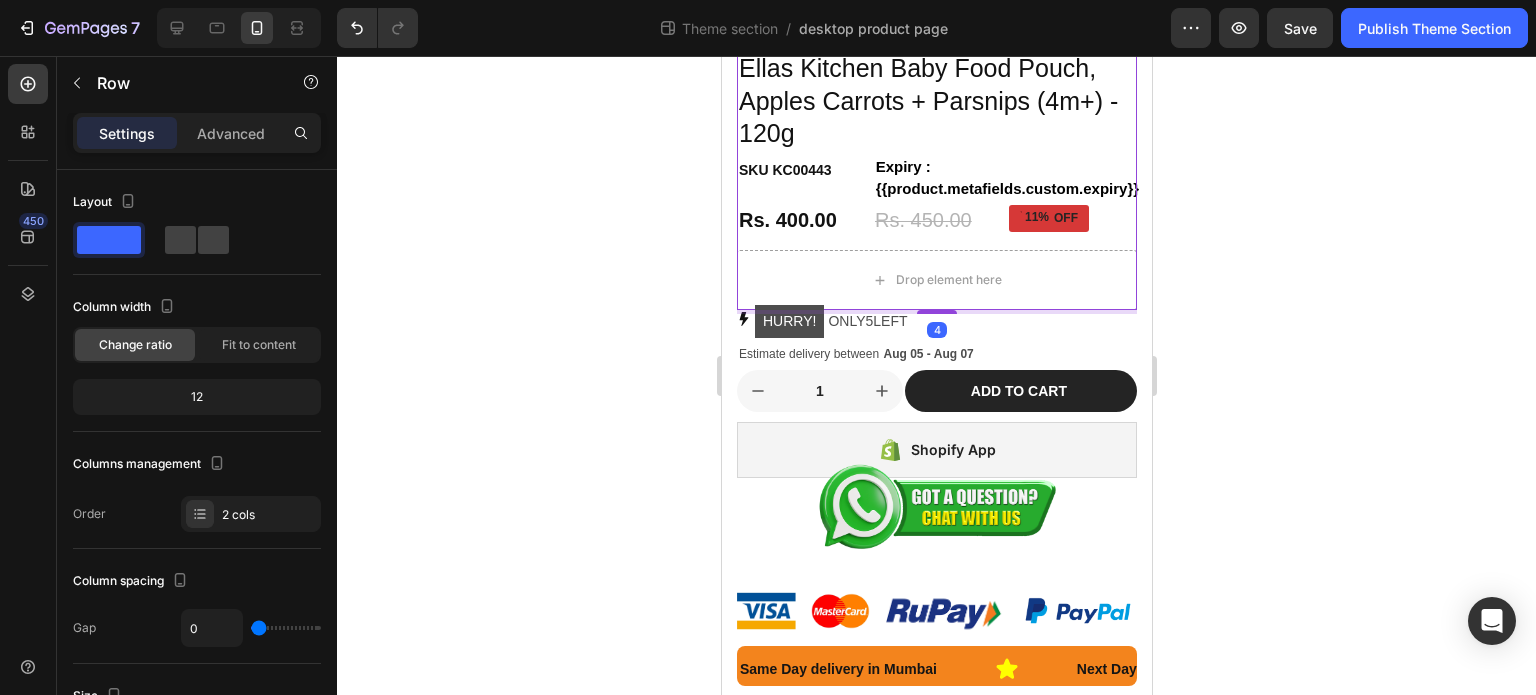 click on "Judge.me - Preview Badge (Stars) Judge.me Ellas Kitchen Baby Food Pouch, Apples Carrots + Parsnips (4m+) - 120g Product Title SKU KC00443 Product SKU Expiry : {{product.metafields.custom.expiry}} Expiry : Row Rs. 400.00 Product Price Product Price Rs. 450.00 Product Price Product Price 11% OFF Discount Tag Row" at bounding box center (936, 116) 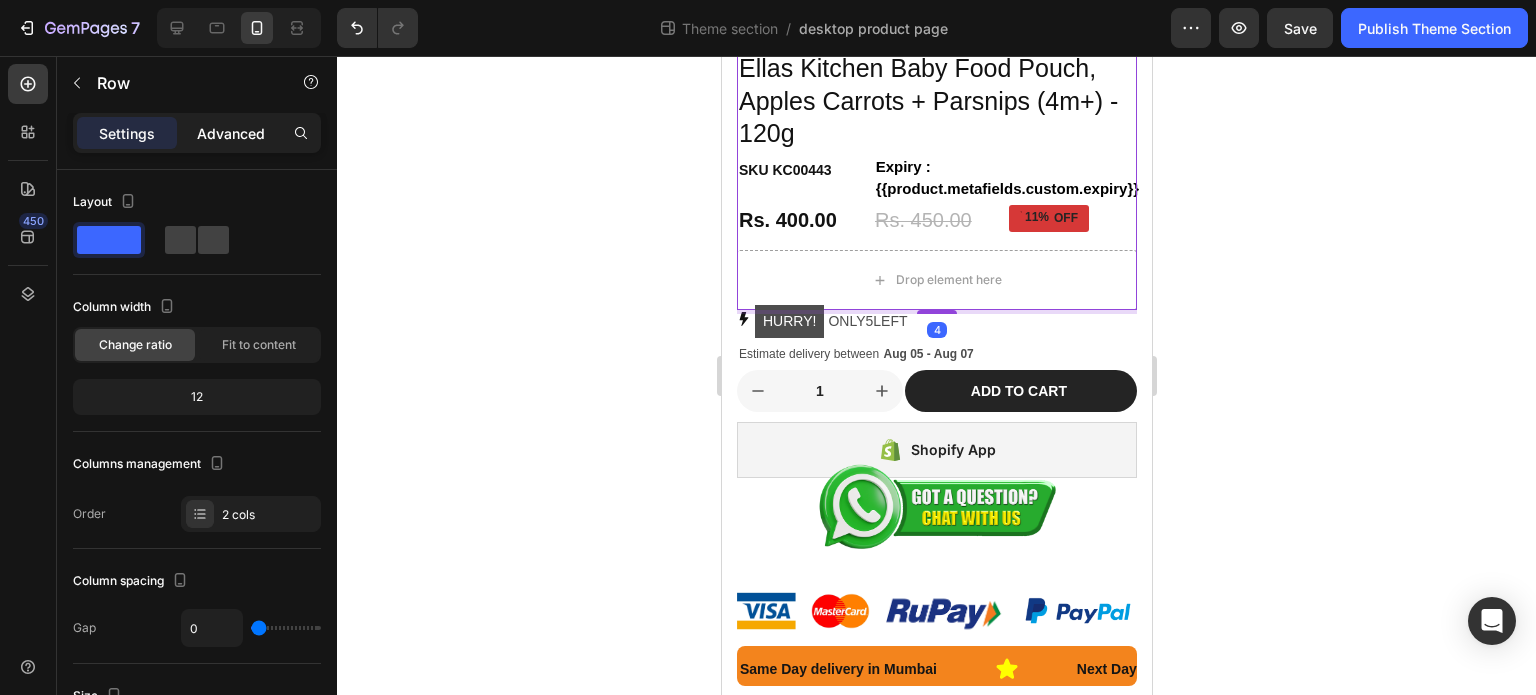 click on "Advanced" at bounding box center [231, 133] 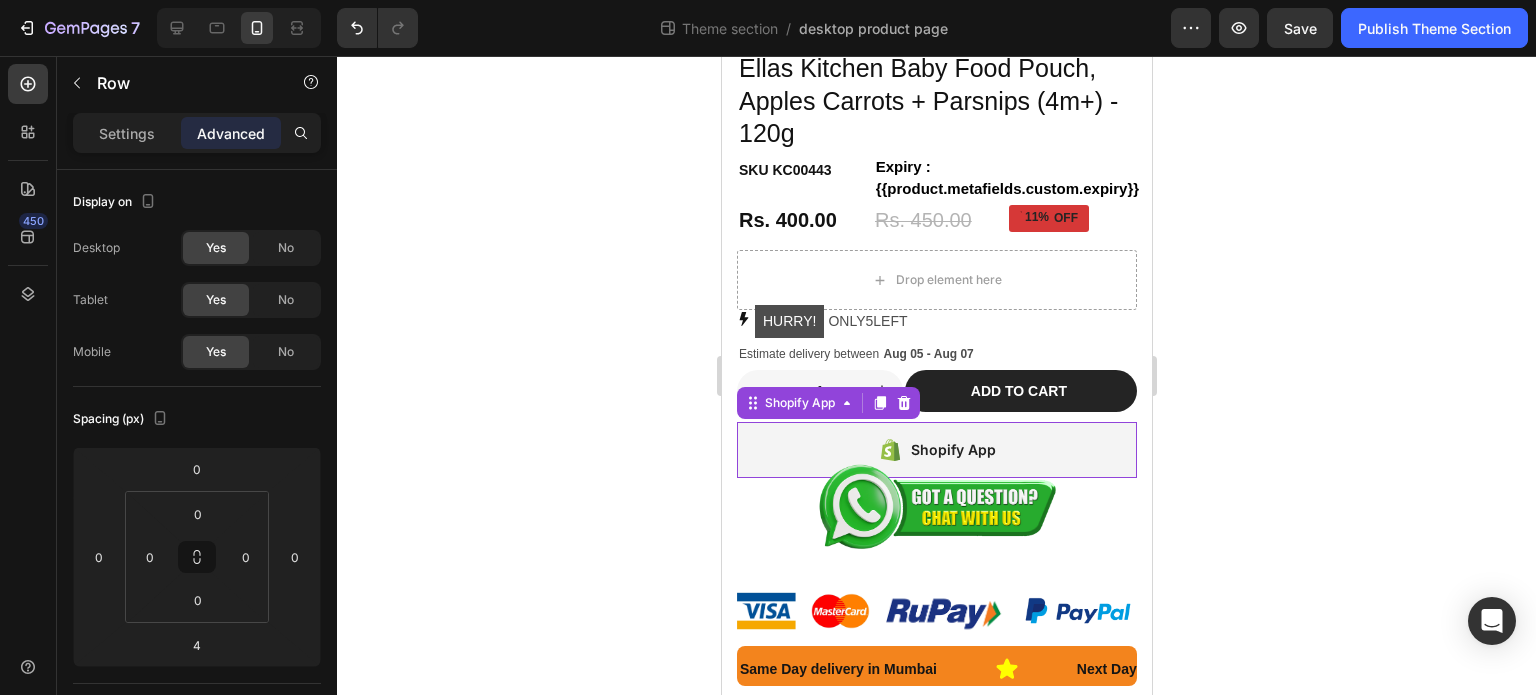 click on "Shopify App" at bounding box center [936, 450] 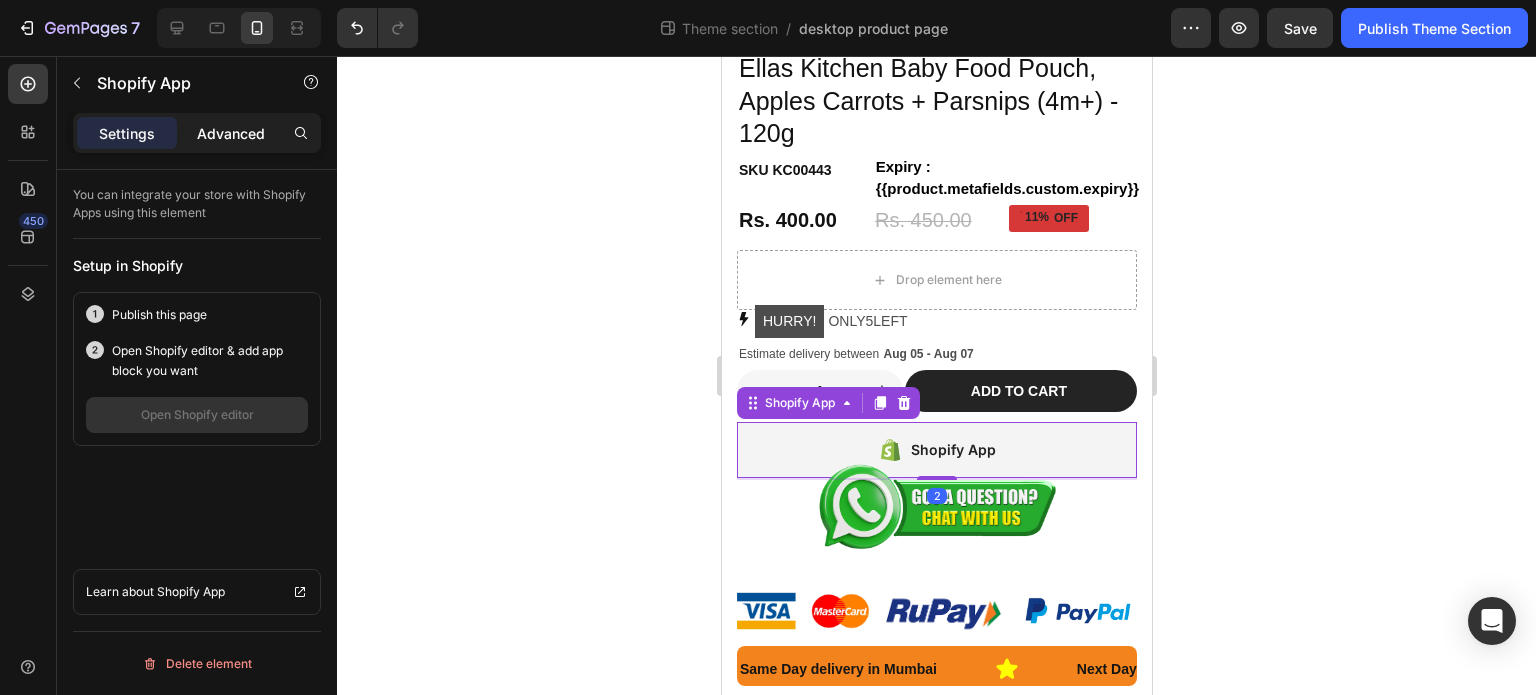 click on "Advanced" 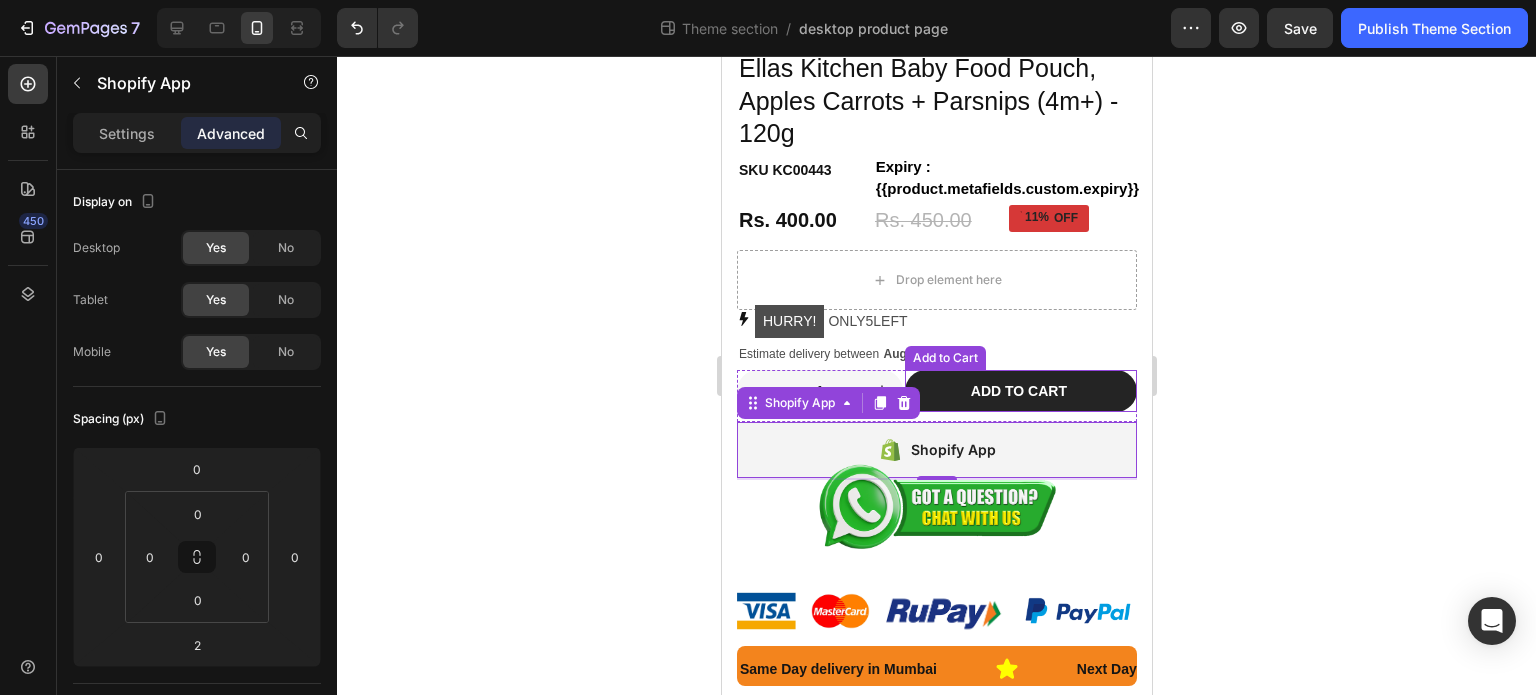 click on "Add to cart Add to Cart" at bounding box center [1020, 391] 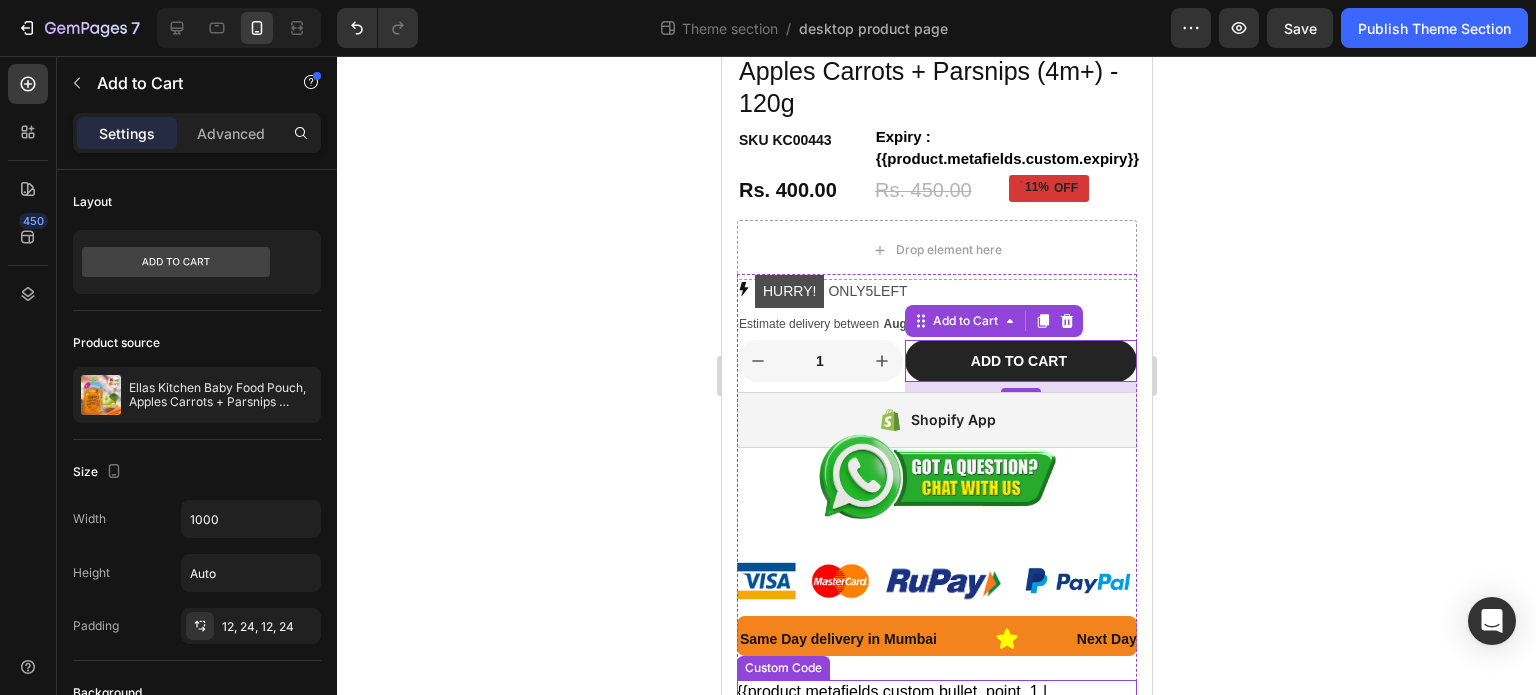 scroll, scrollTop: 656, scrollLeft: 0, axis: vertical 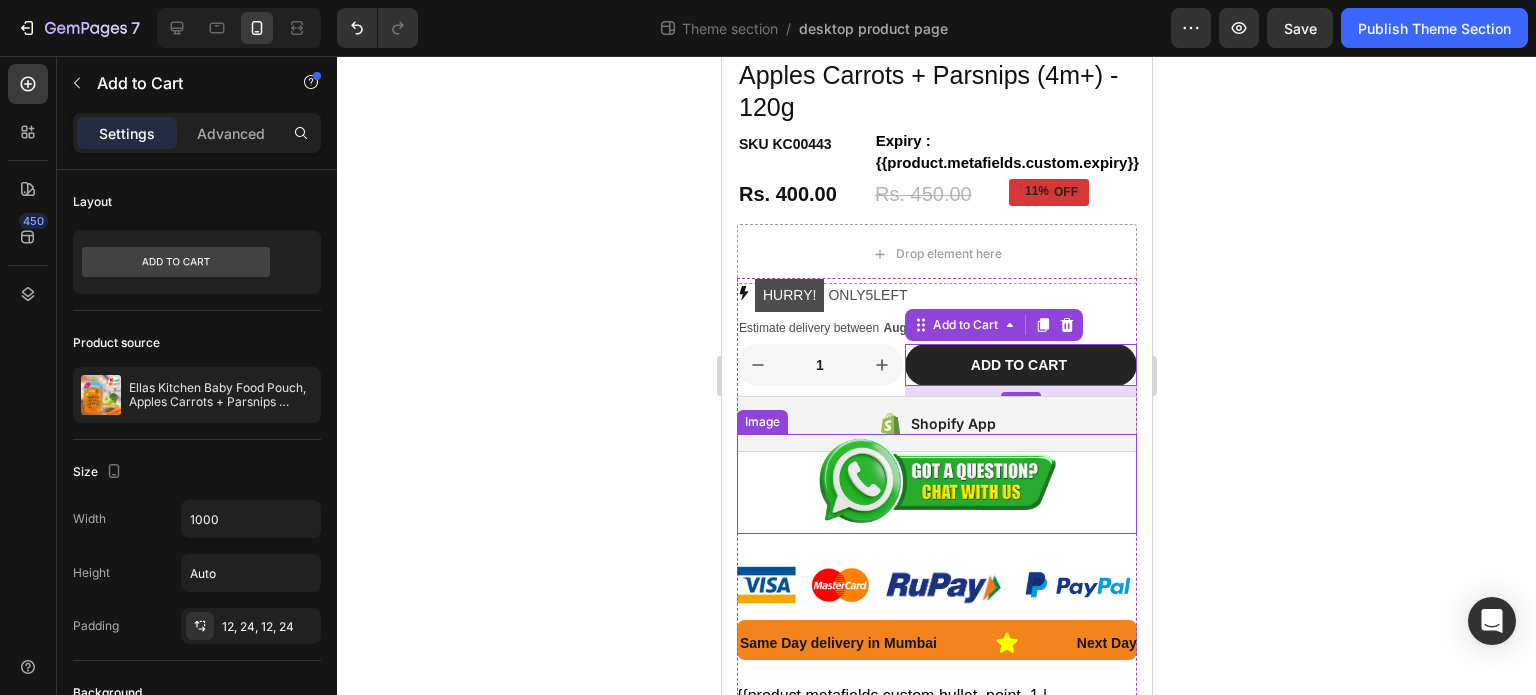 click at bounding box center (936, 484) 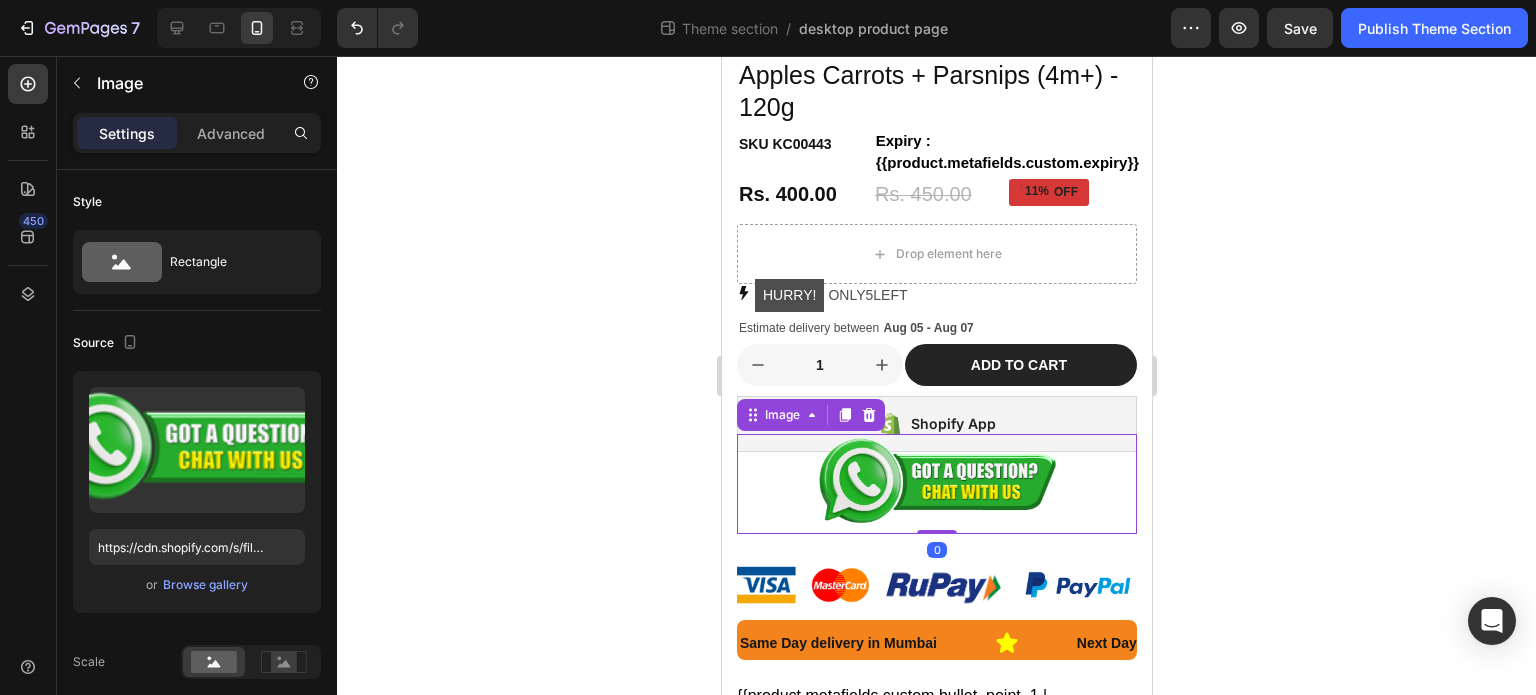 click 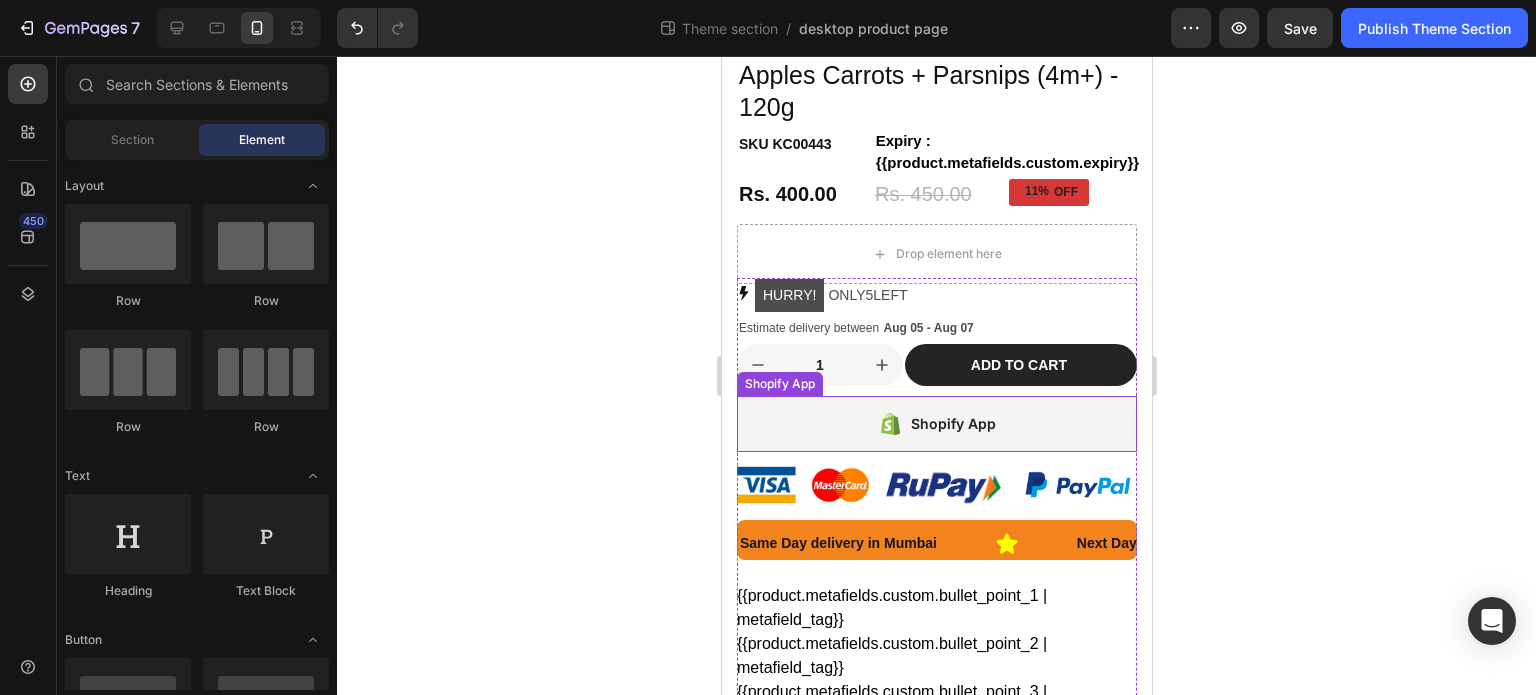 click on "Shopify App" at bounding box center (936, 424) 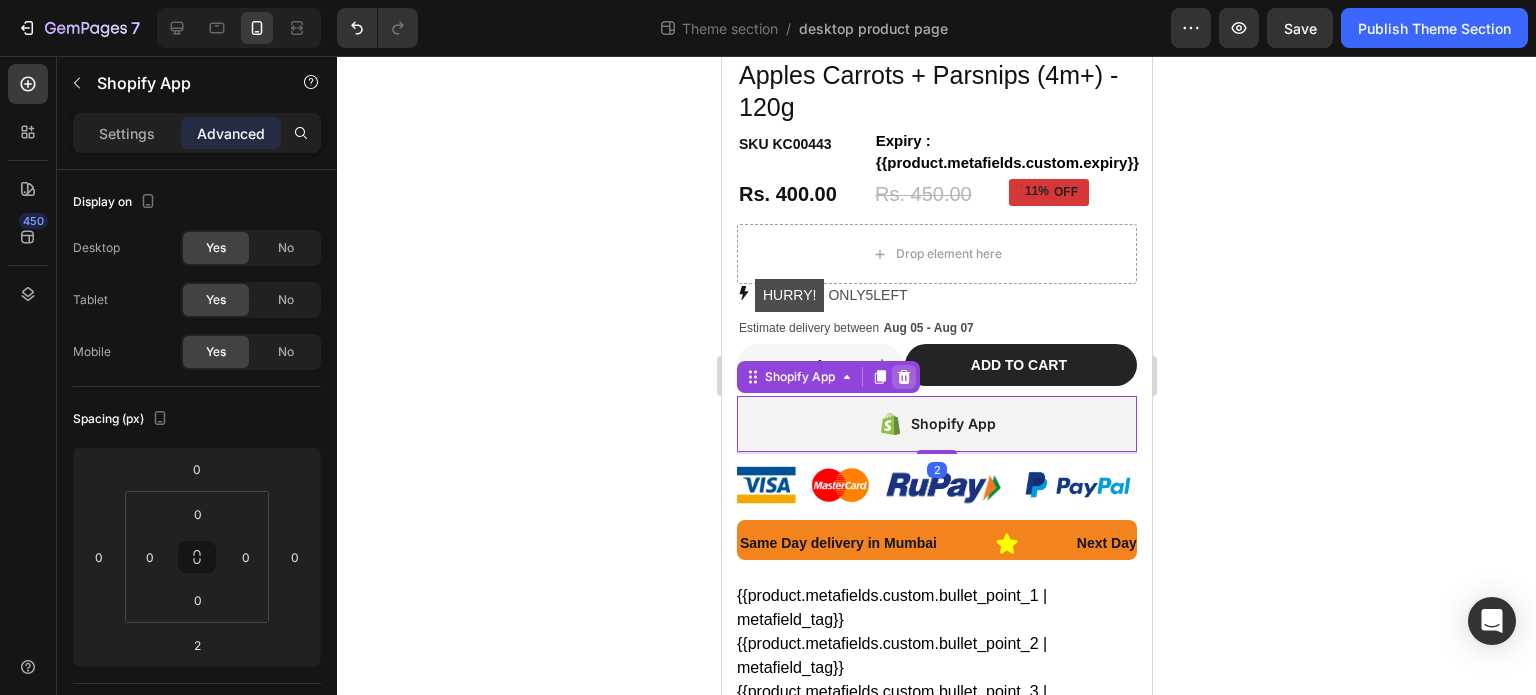 click 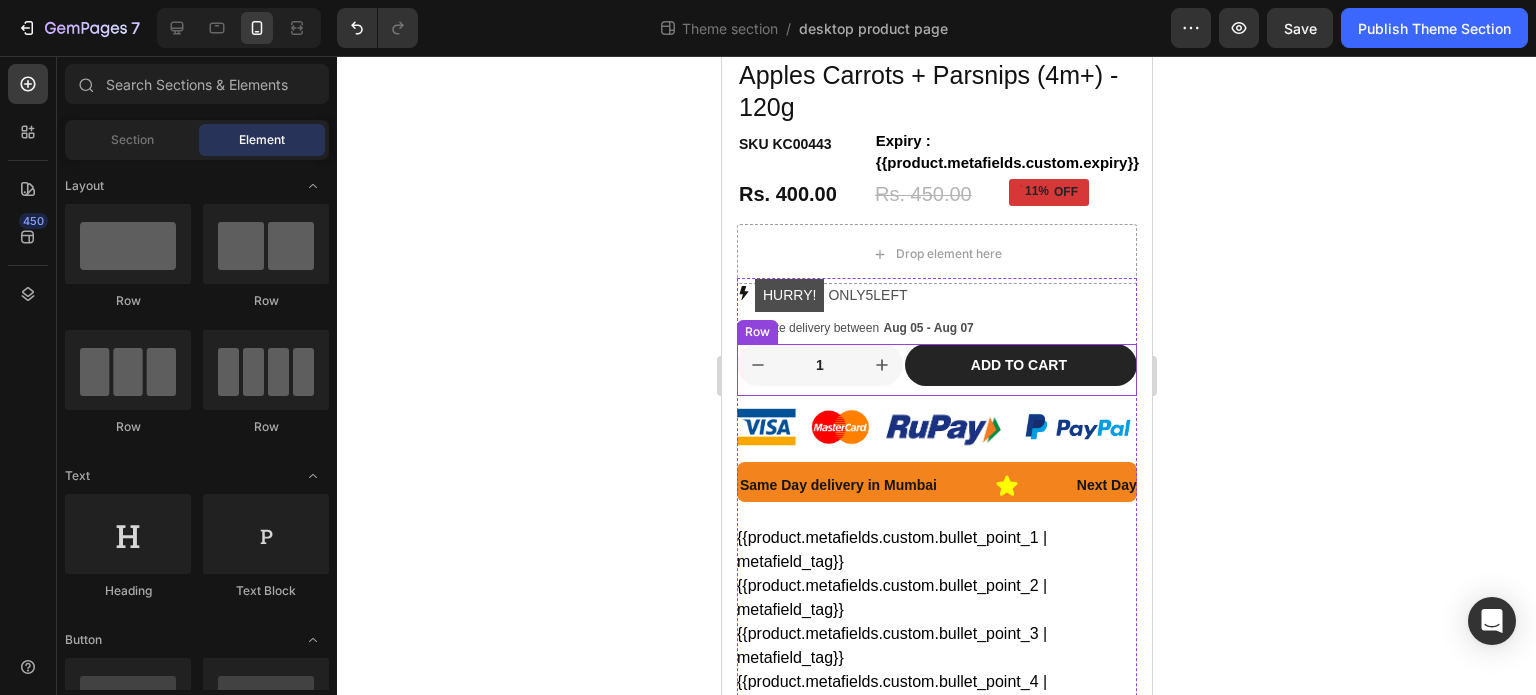 click on "Add to cart Add to Cart" at bounding box center [1020, 370] 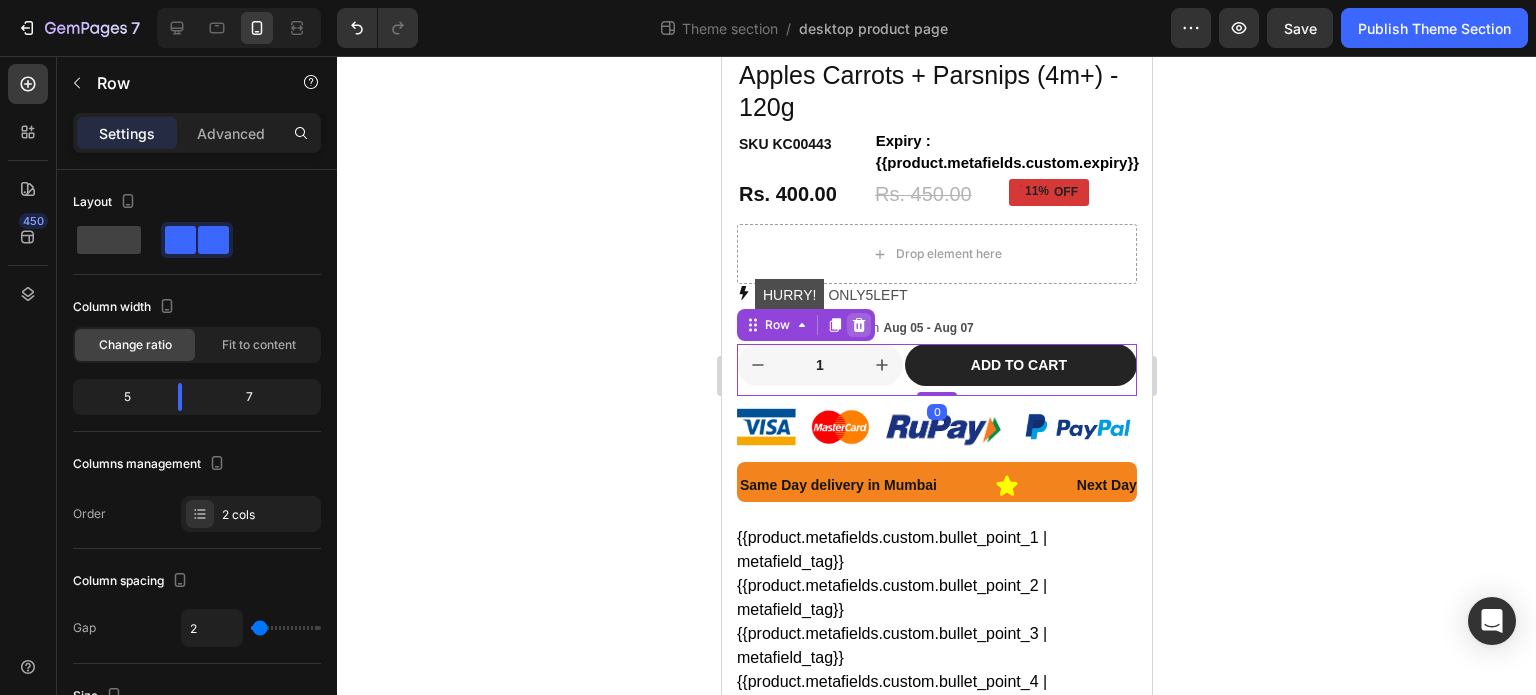 click 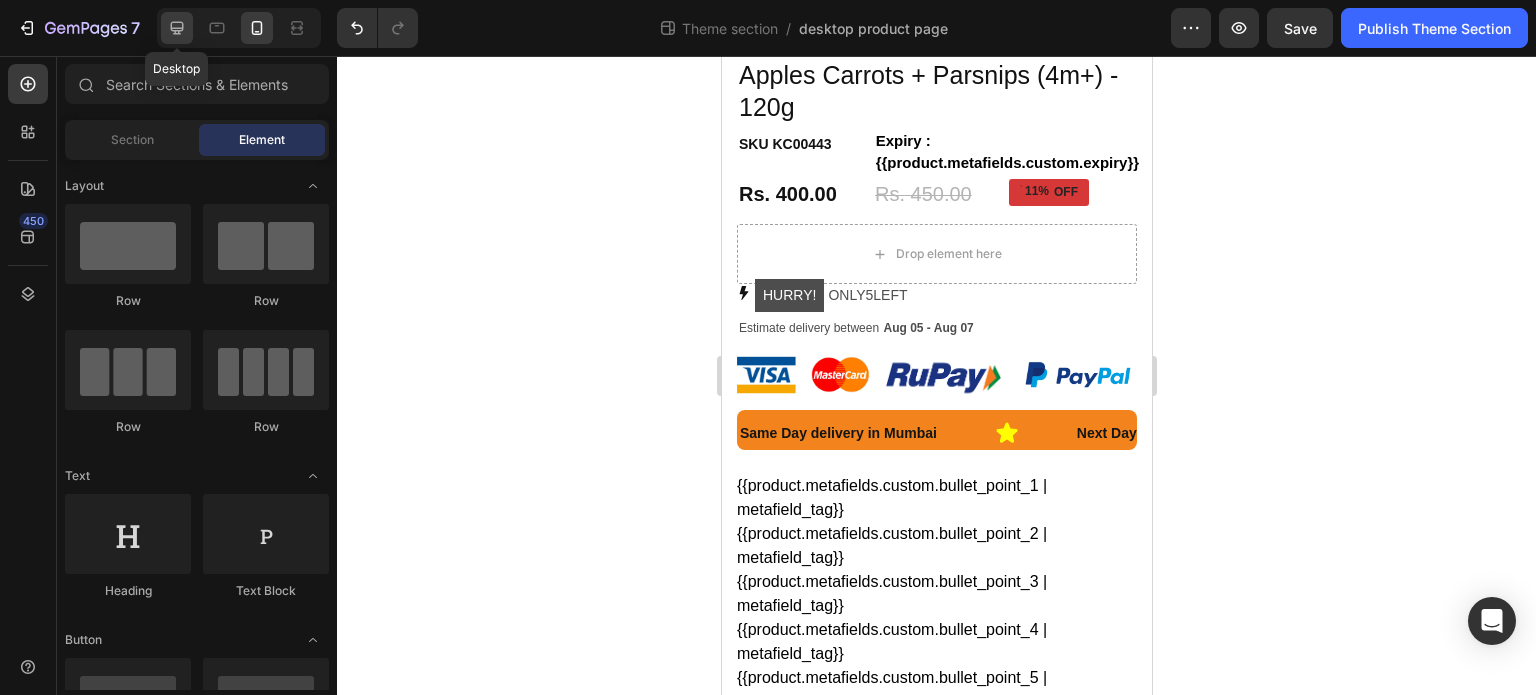 click 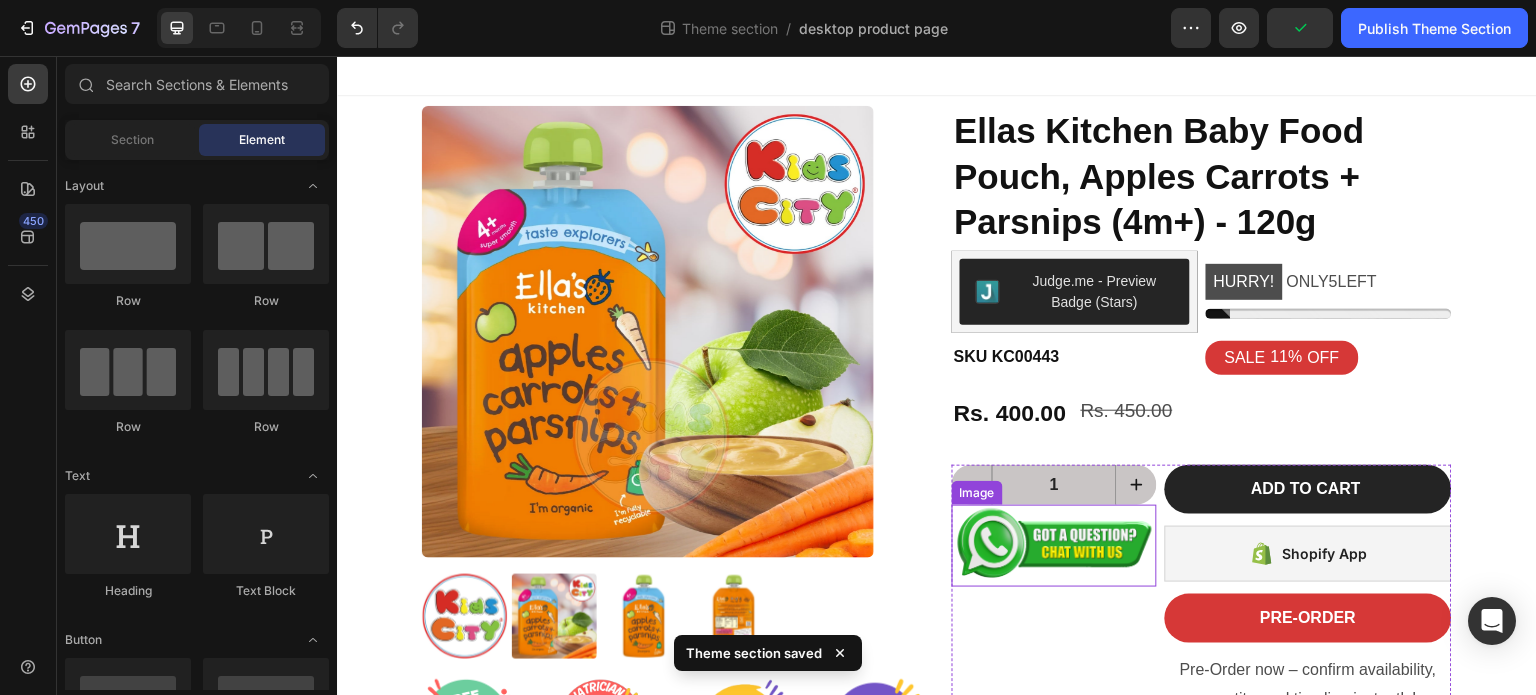 scroll, scrollTop: 300, scrollLeft: 0, axis: vertical 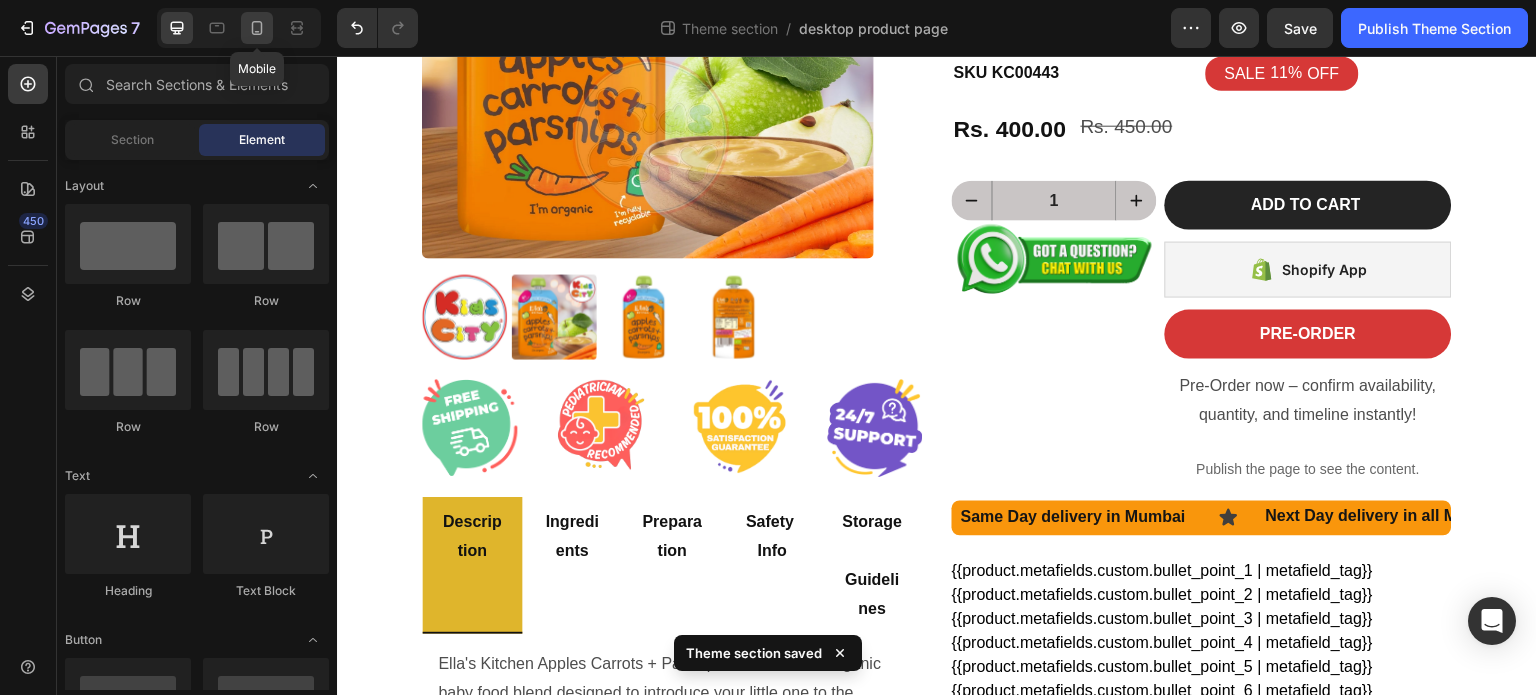drag, startPoint x: 258, startPoint y: 19, endPoint x: 196, endPoint y: 394, distance: 380.0908 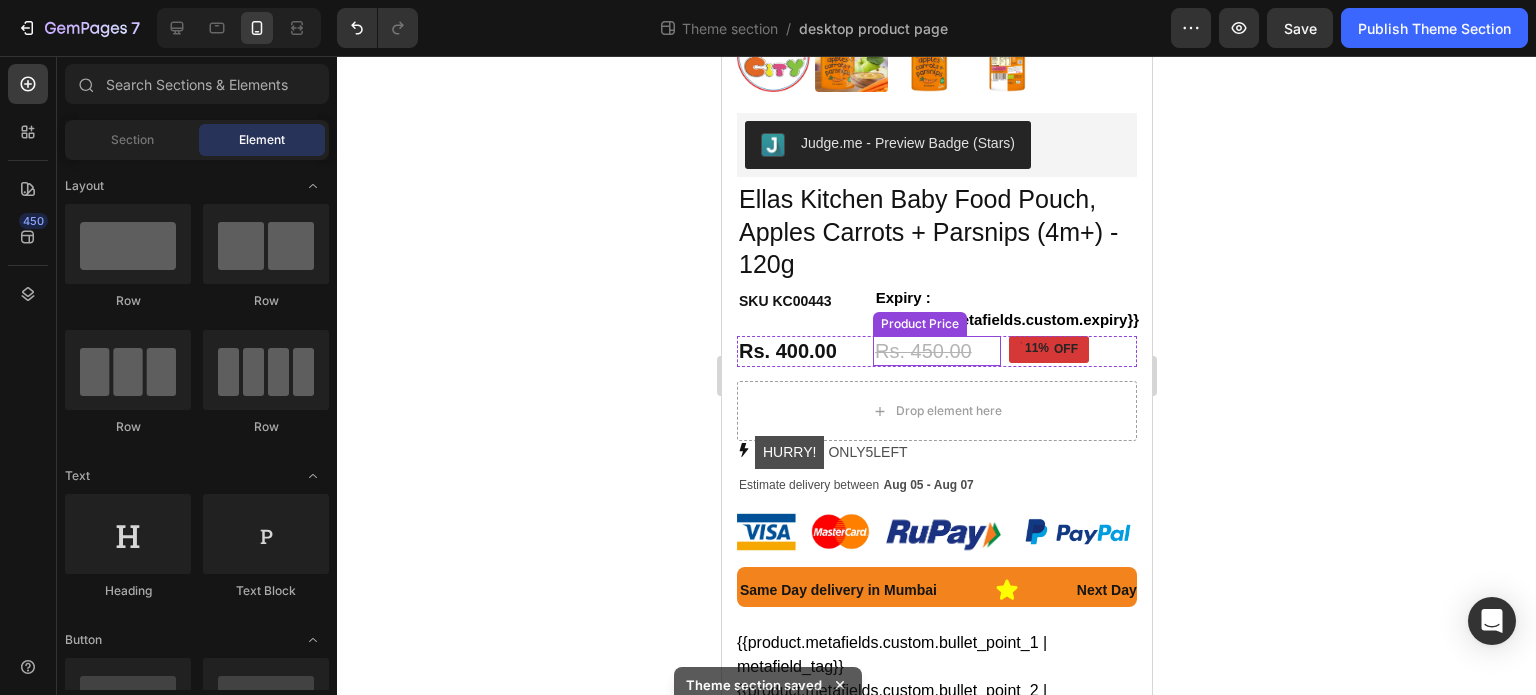 scroll, scrollTop: 500, scrollLeft: 0, axis: vertical 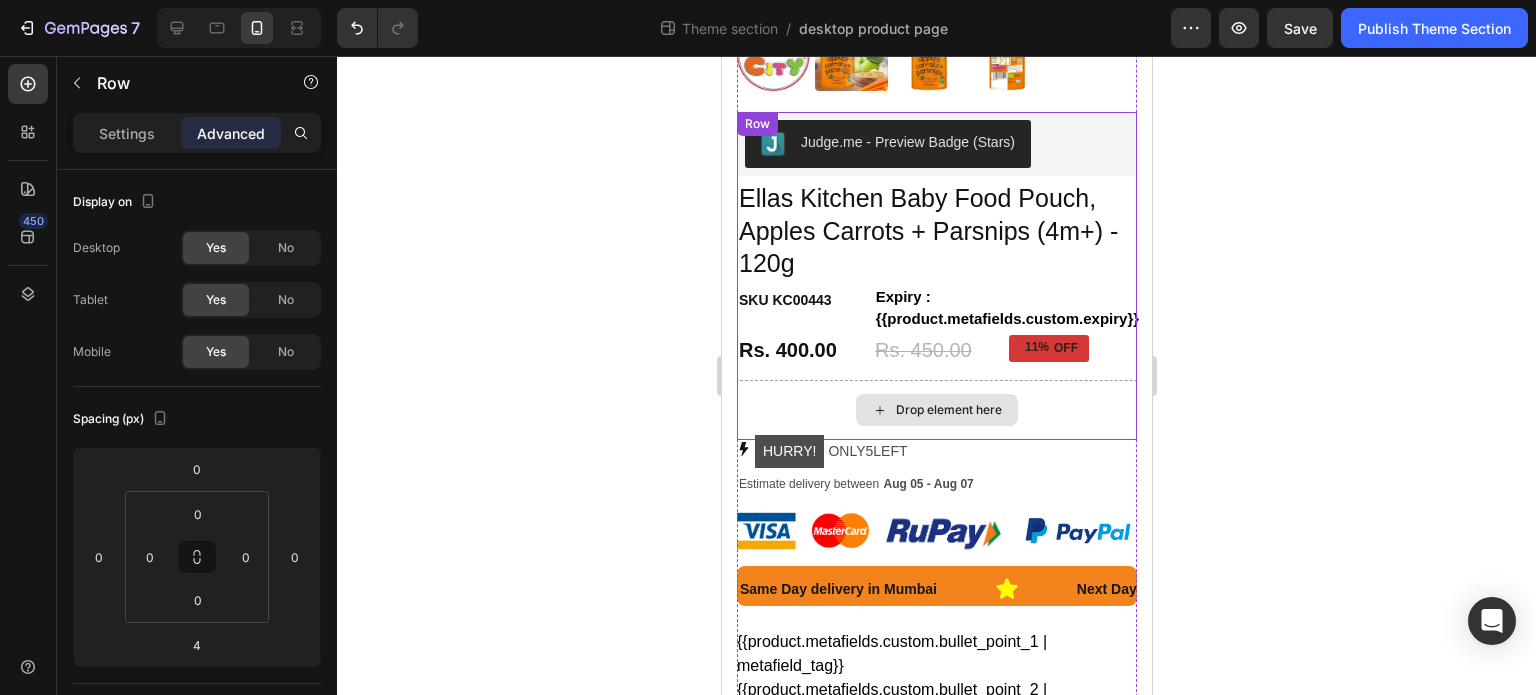 click on "Drop element here" at bounding box center (936, 410) 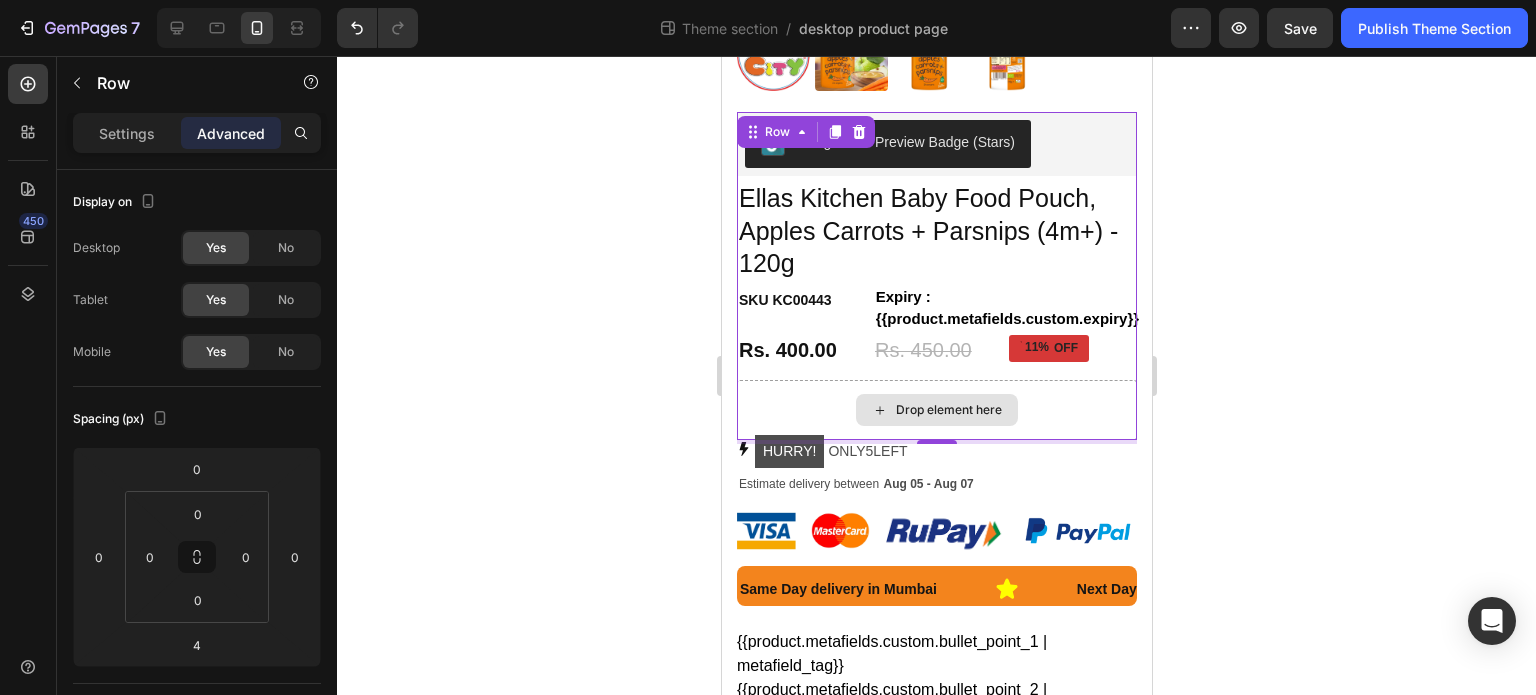 click on "Drop element here" at bounding box center (936, 410) 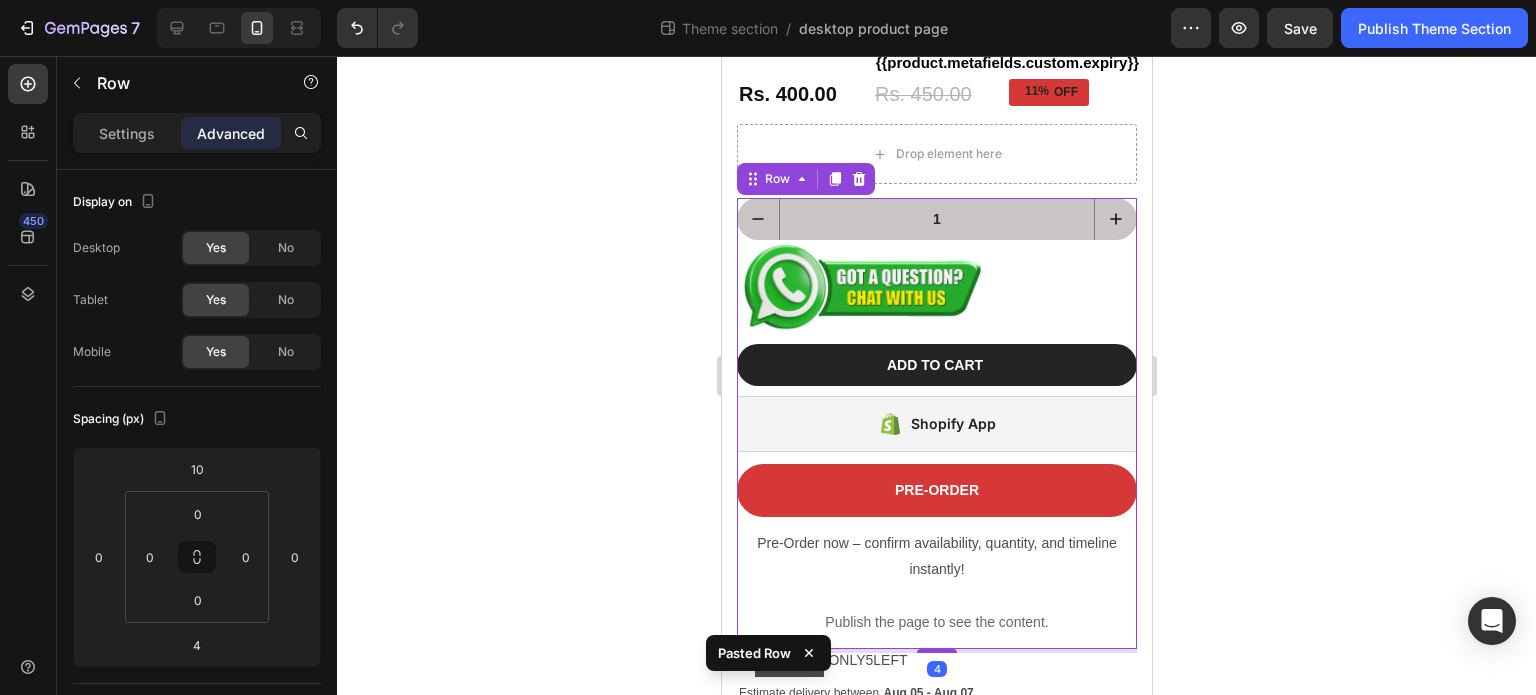 scroll, scrollTop: 812, scrollLeft: 0, axis: vertical 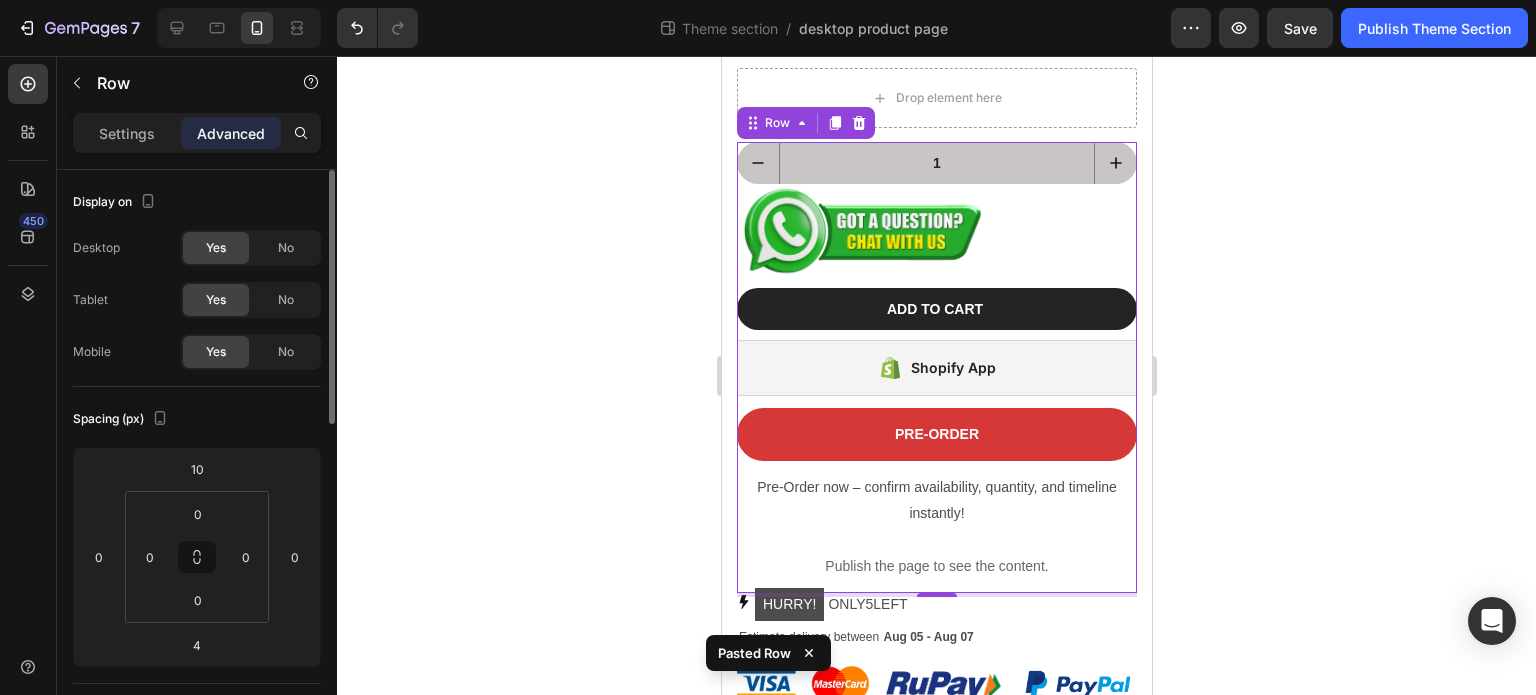 click on "Yes" 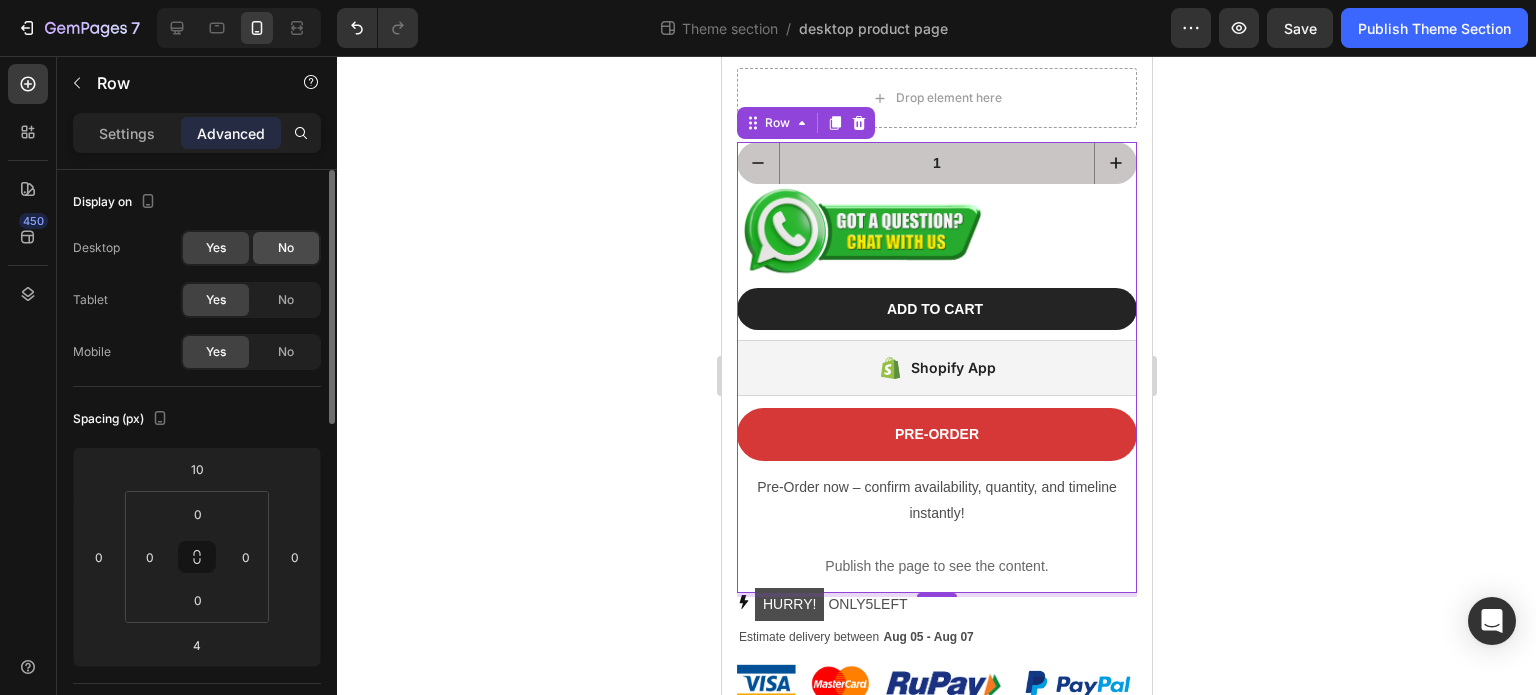 click on "No" 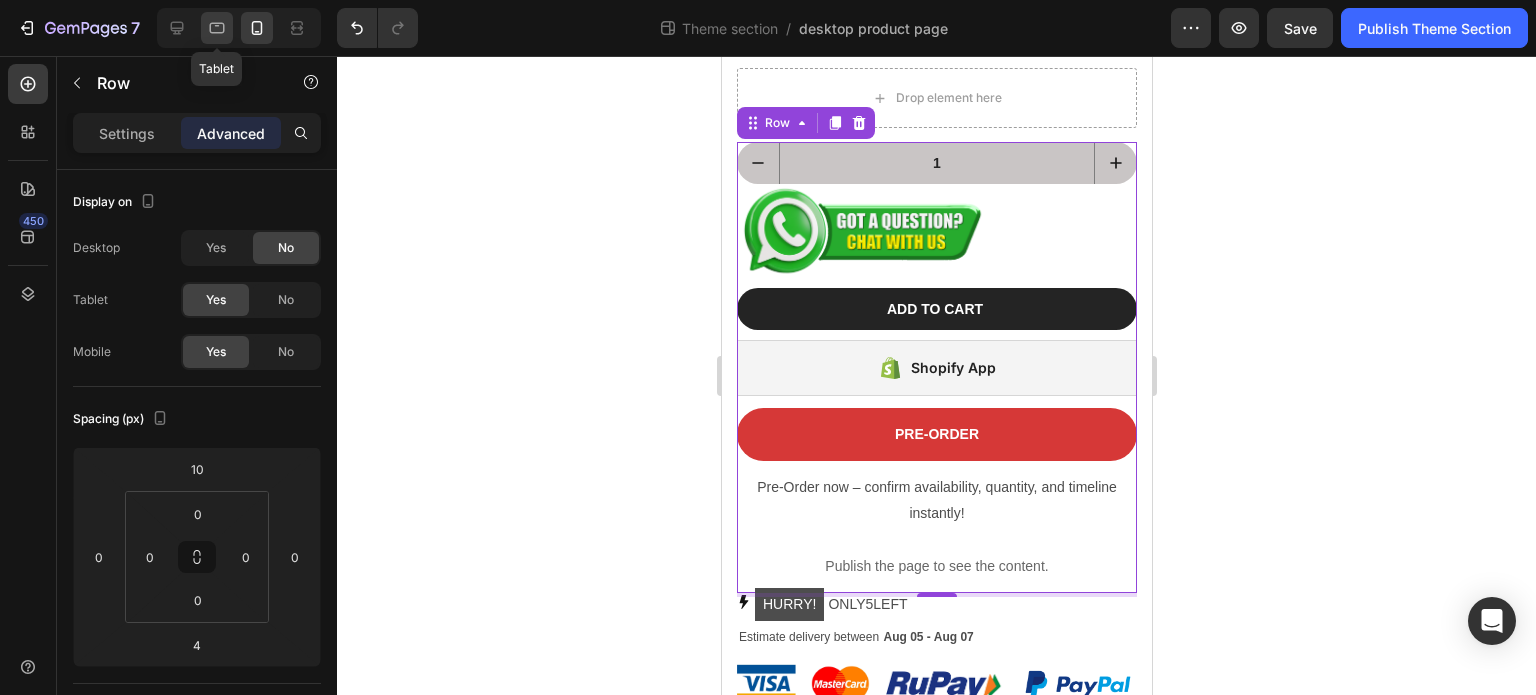 click 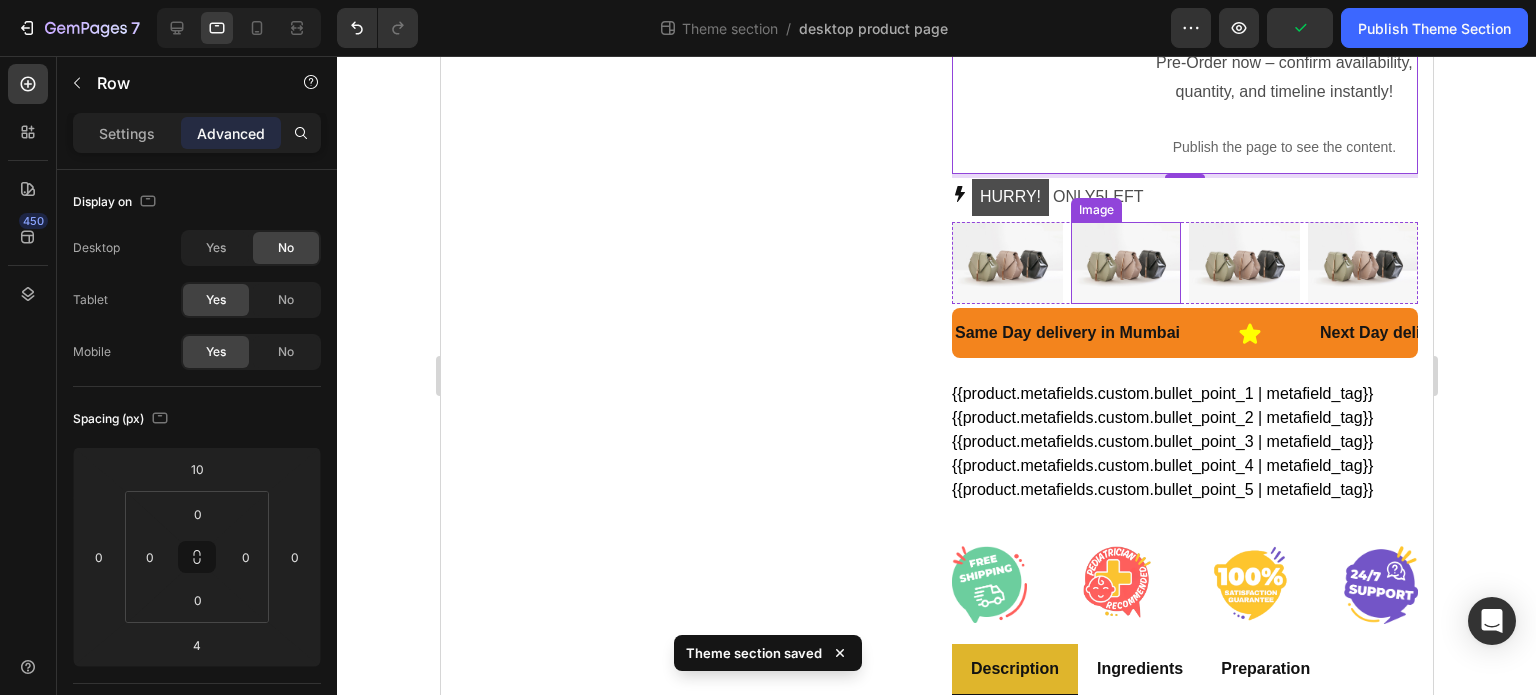 scroll, scrollTop: 653, scrollLeft: 0, axis: vertical 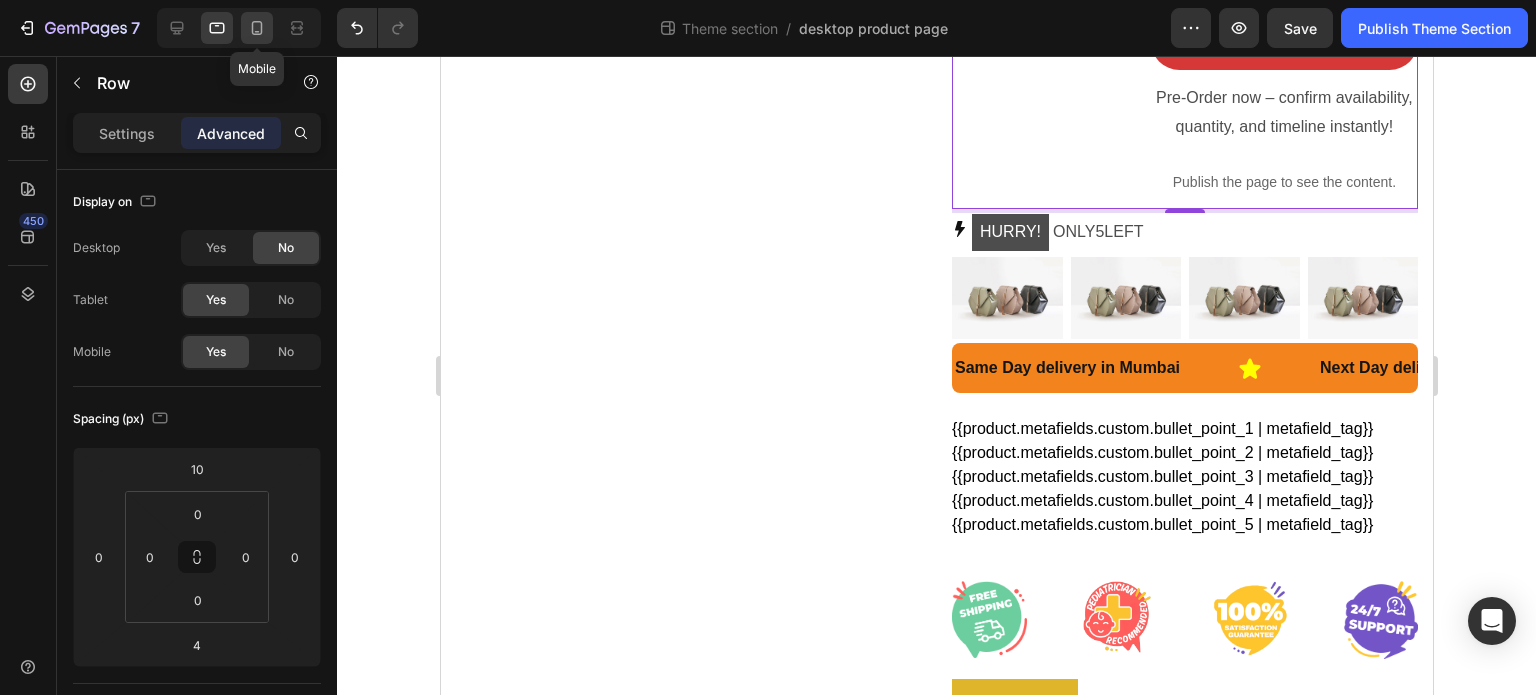 click 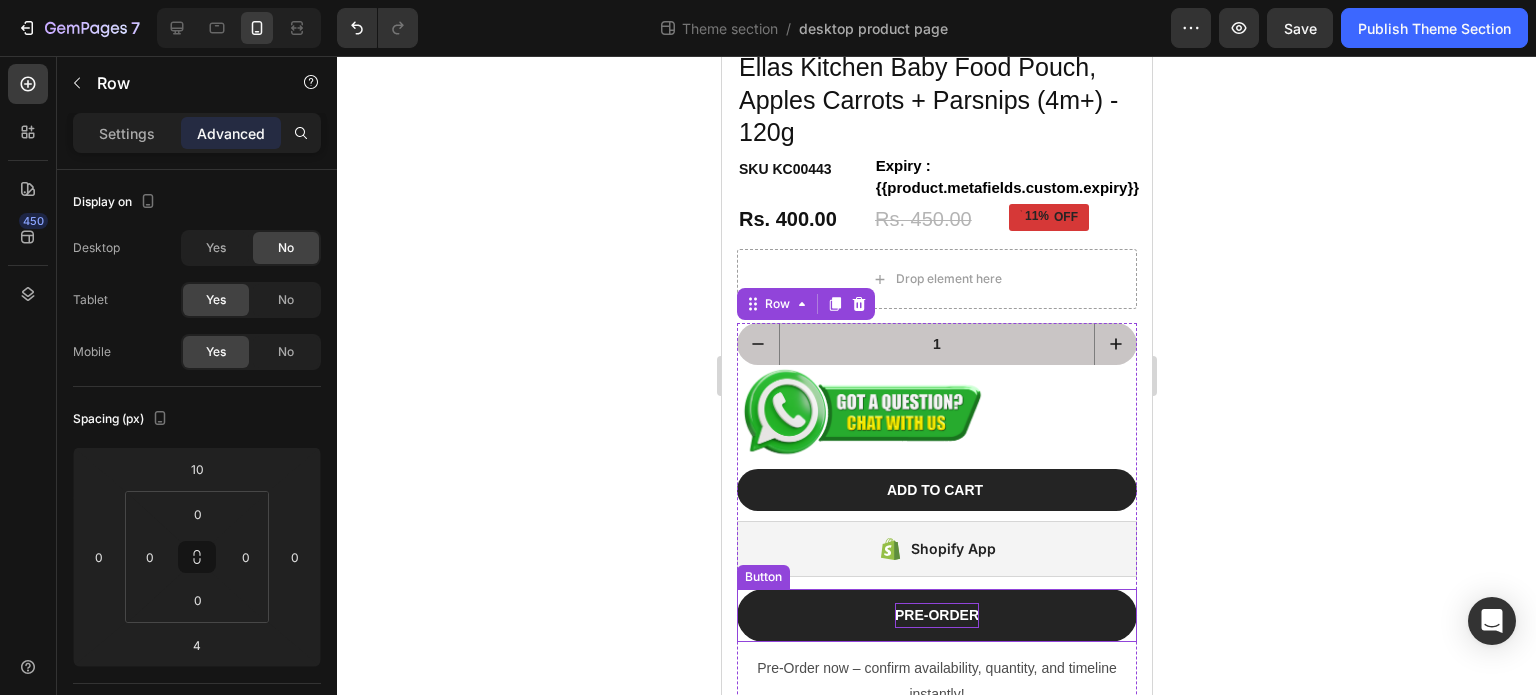 scroll, scrollTop: 612, scrollLeft: 0, axis: vertical 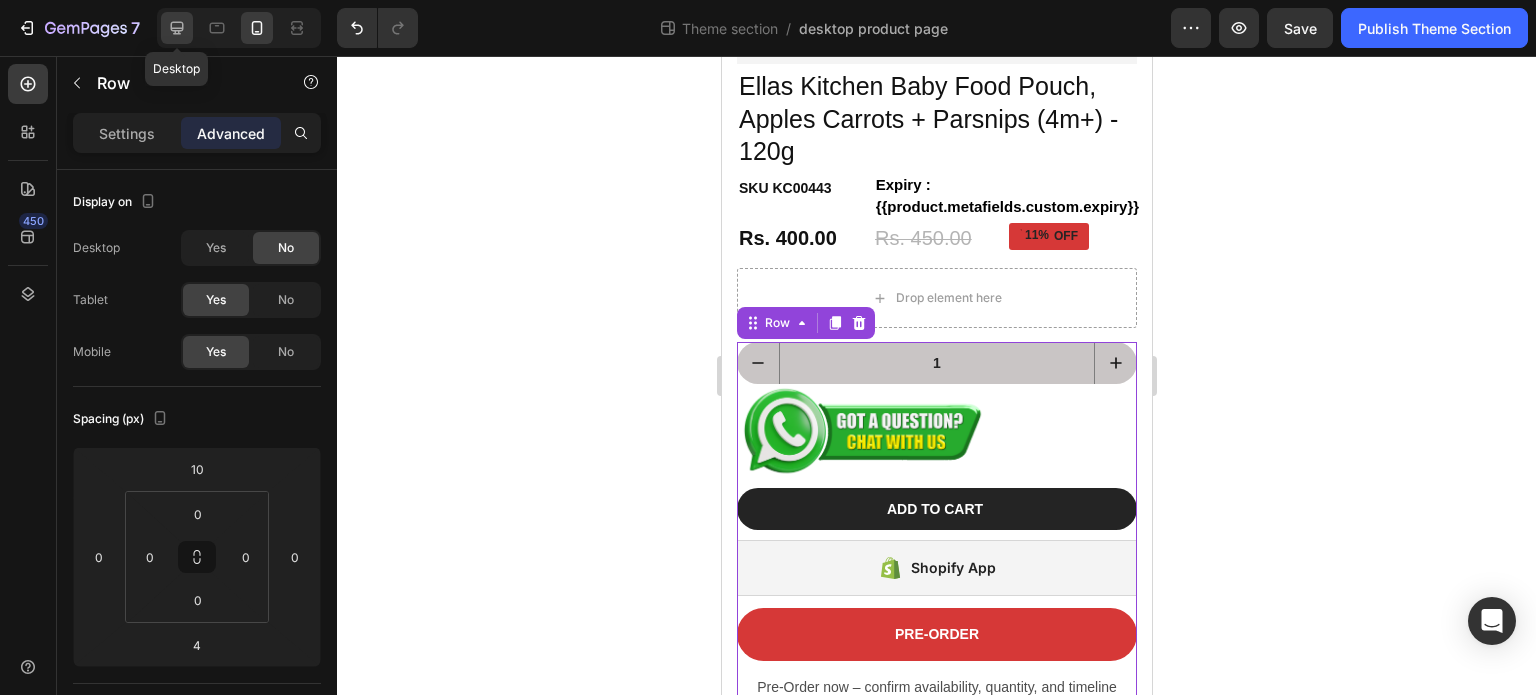 click 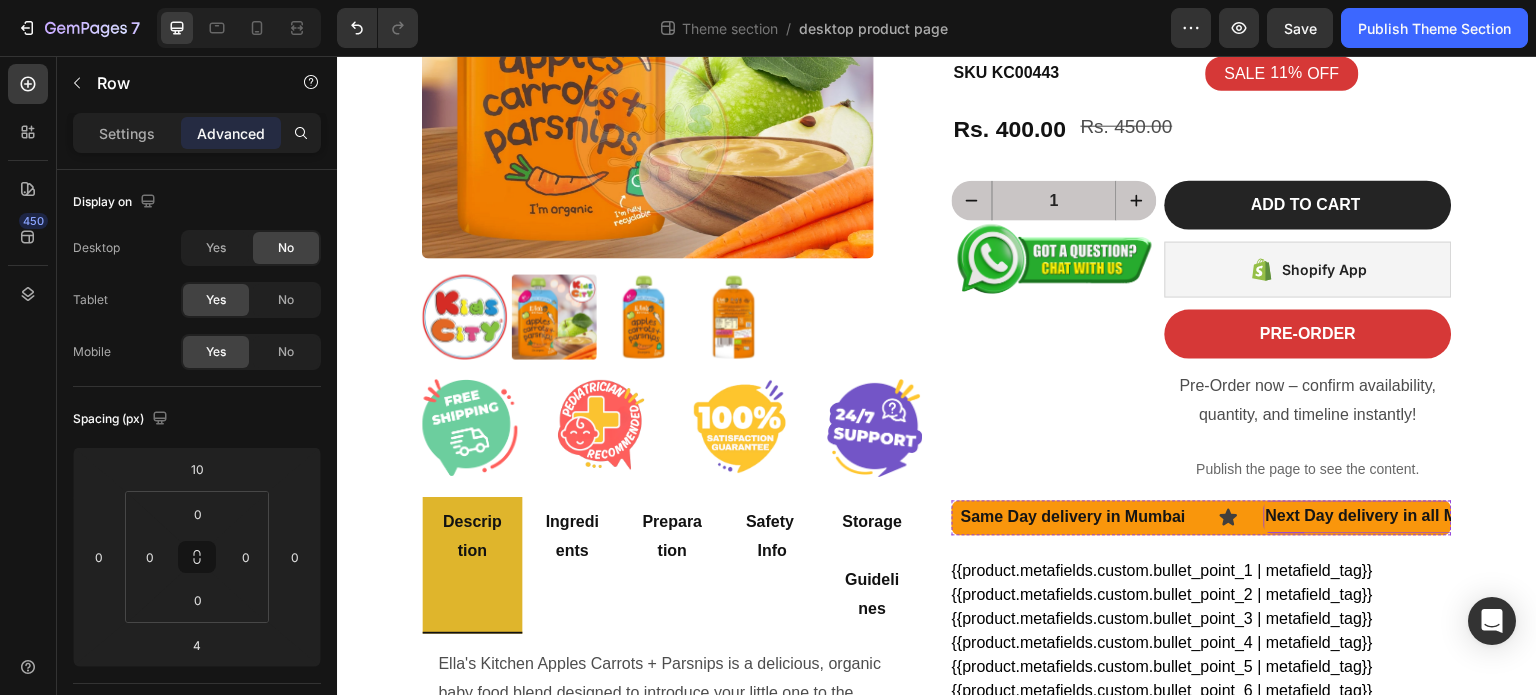 scroll, scrollTop: 0, scrollLeft: 0, axis: both 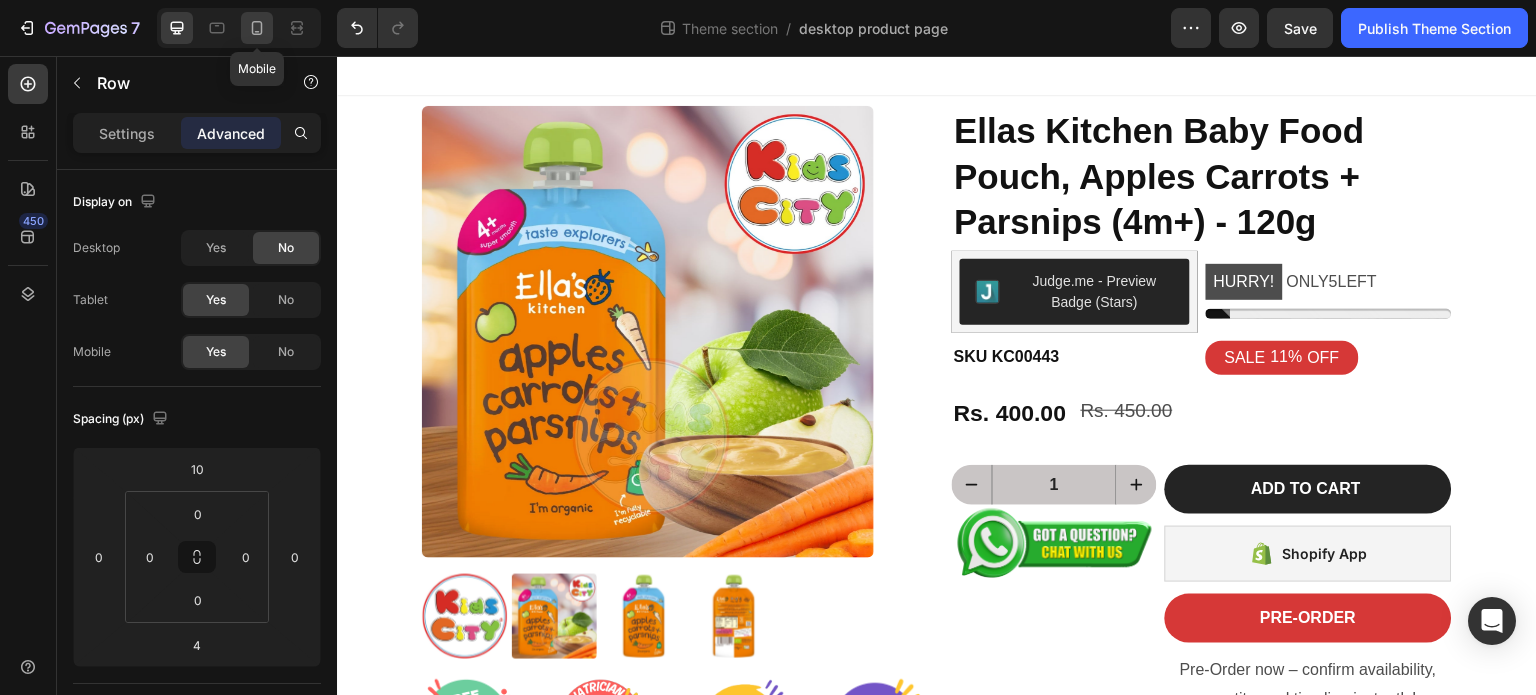 click 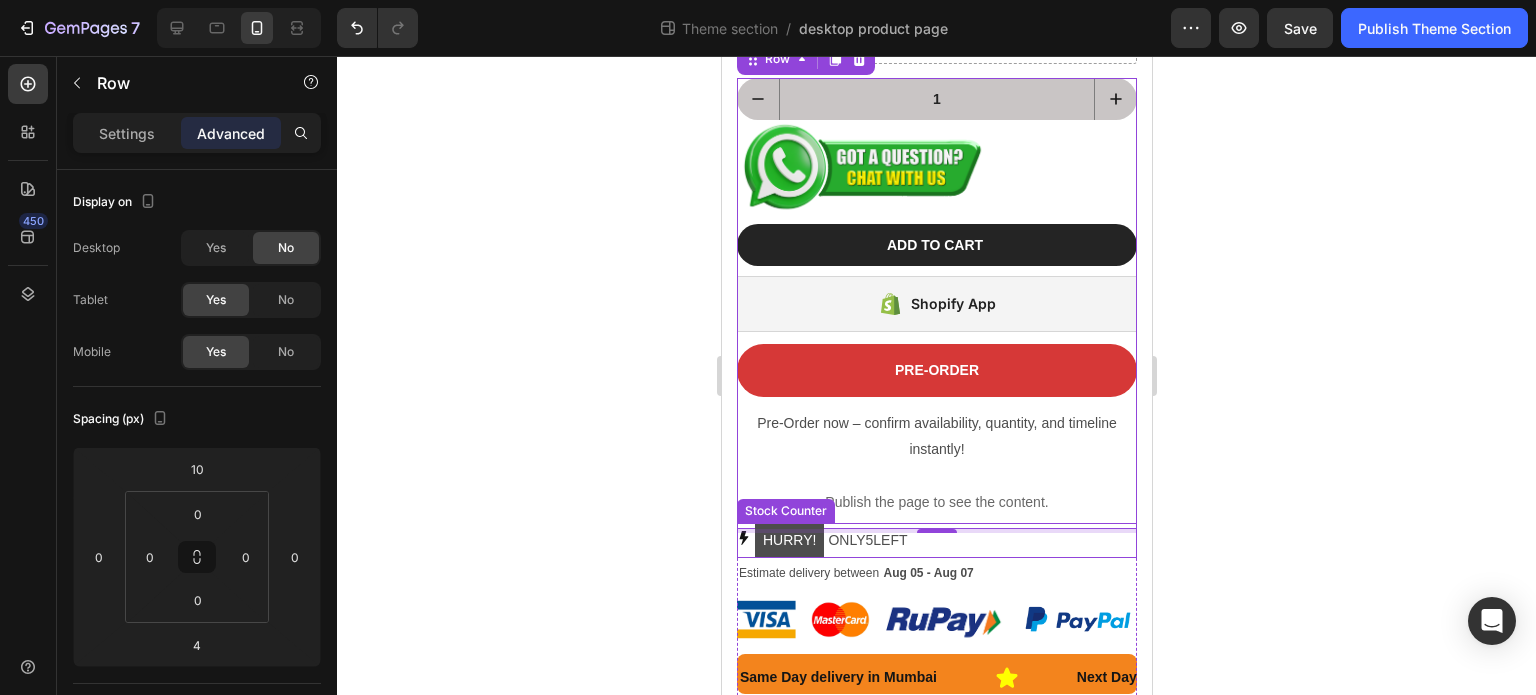 scroll, scrollTop: 760, scrollLeft: 0, axis: vertical 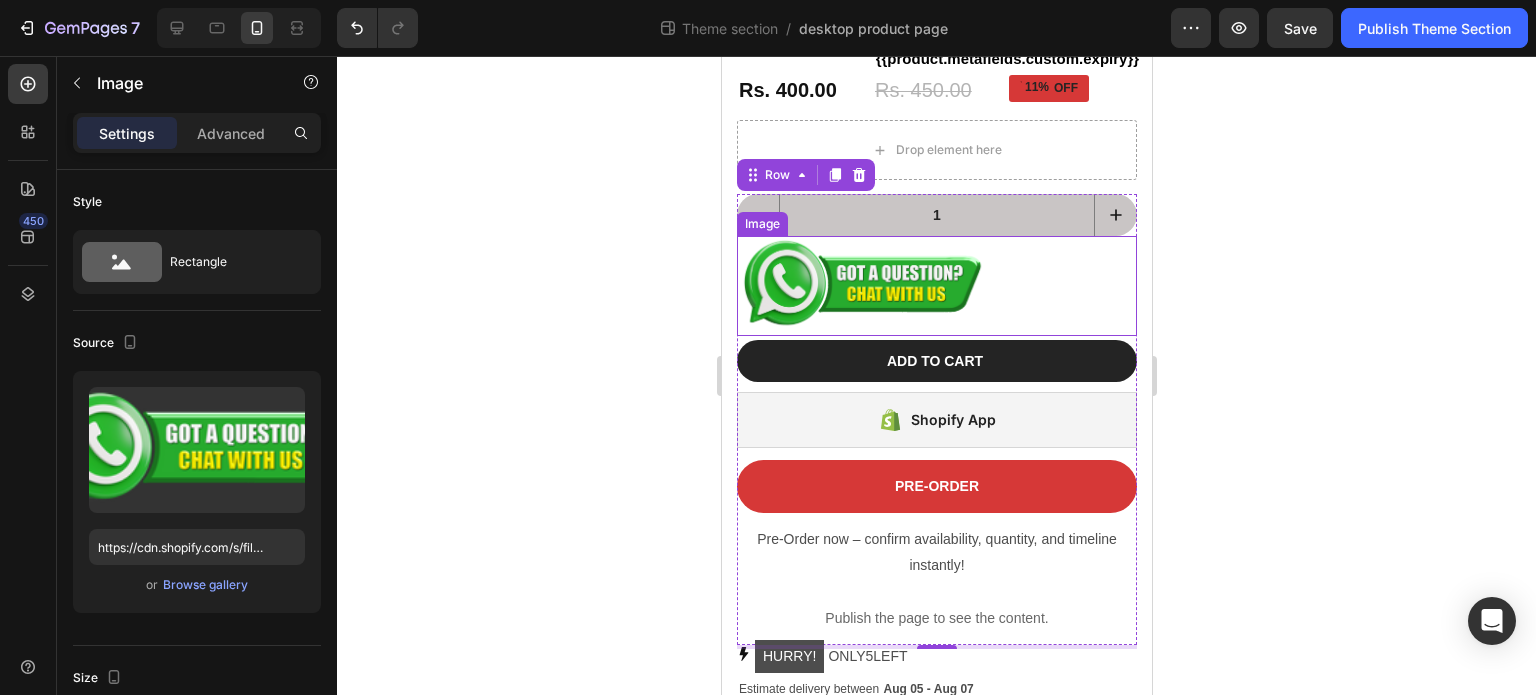 click at bounding box center [936, 286] 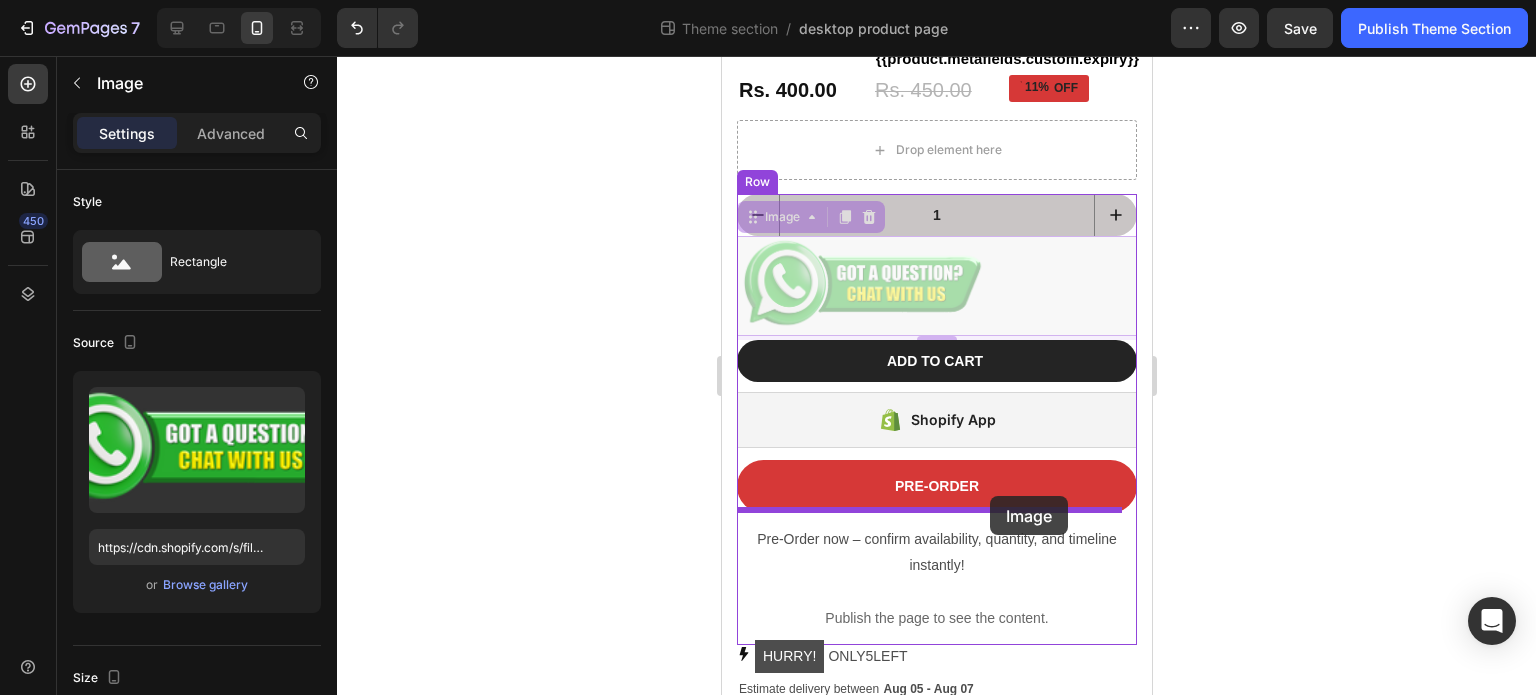 drag, startPoint x: 988, startPoint y: 263, endPoint x: 989, endPoint y: 496, distance: 233.00215 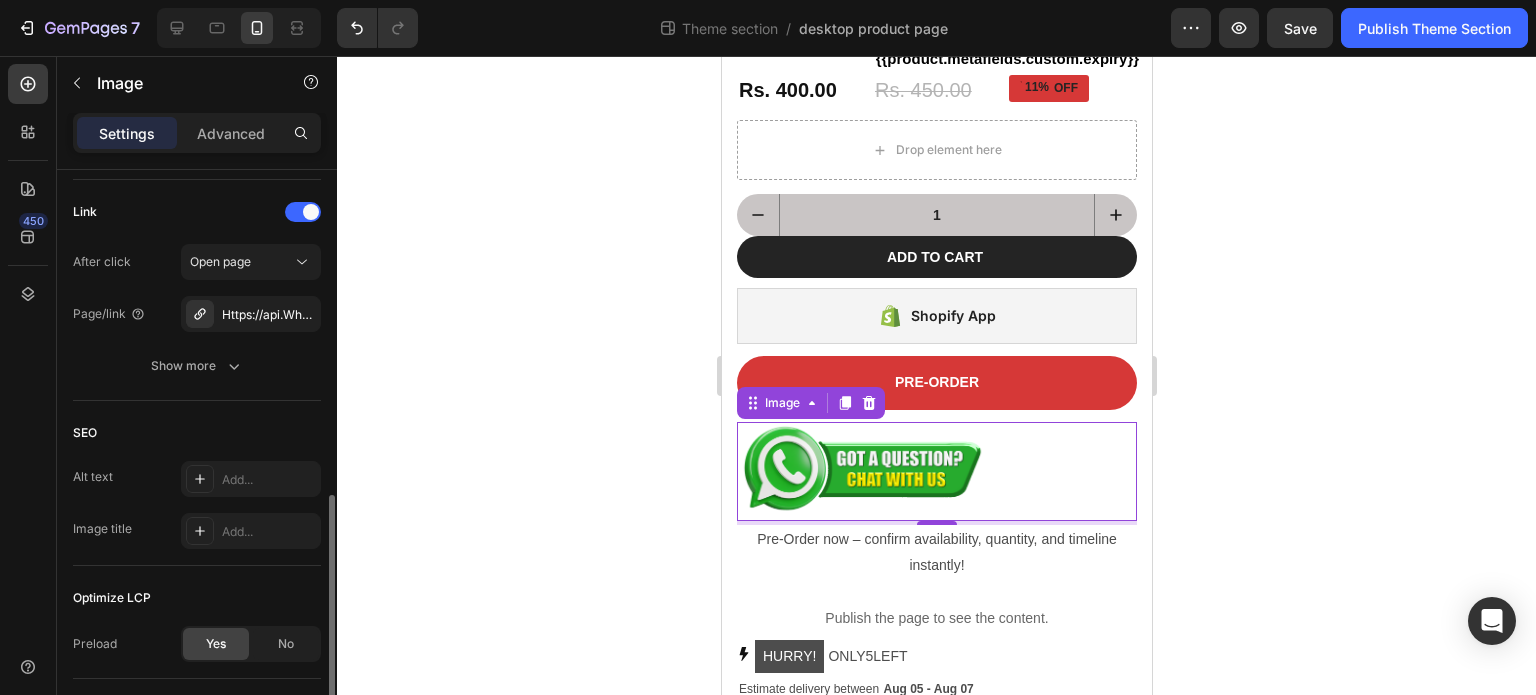 scroll, scrollTop: 1030, scrollLeft: 0, axis: vertical 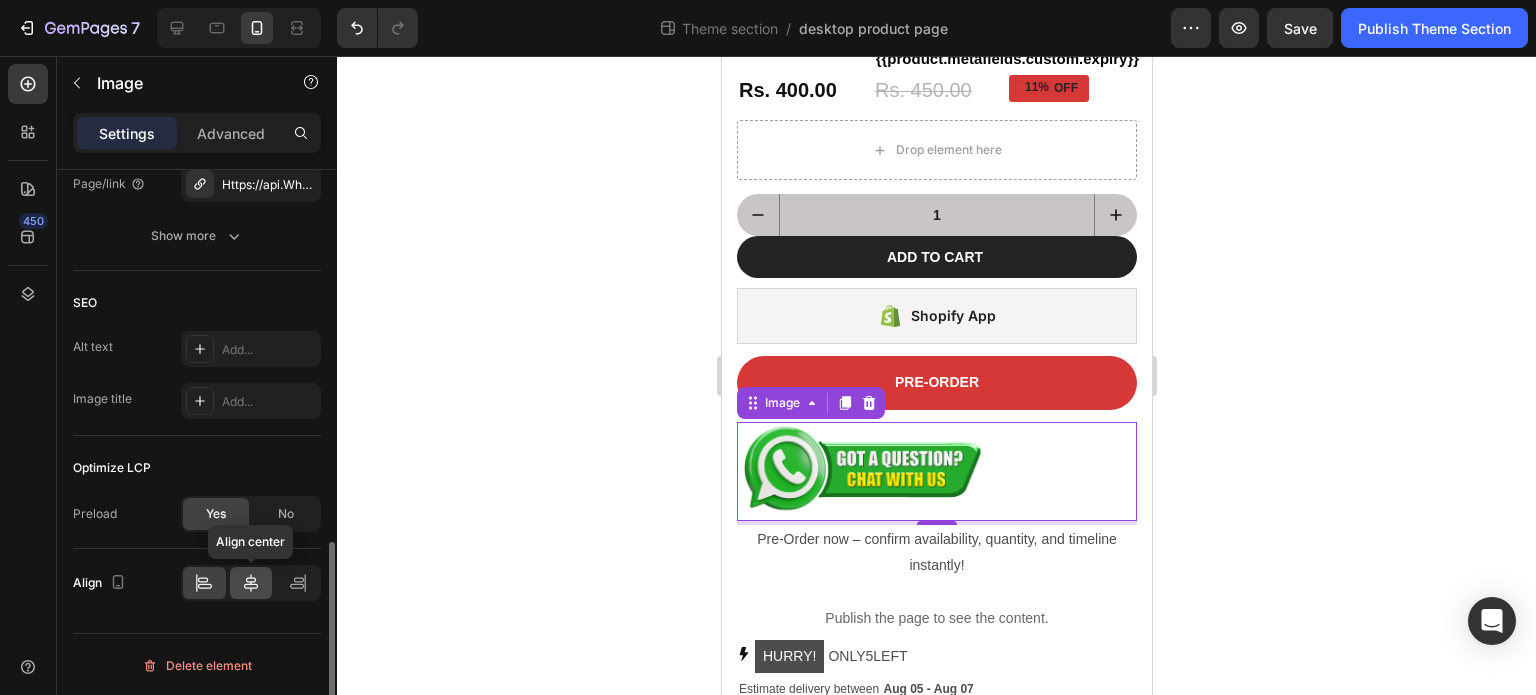 click 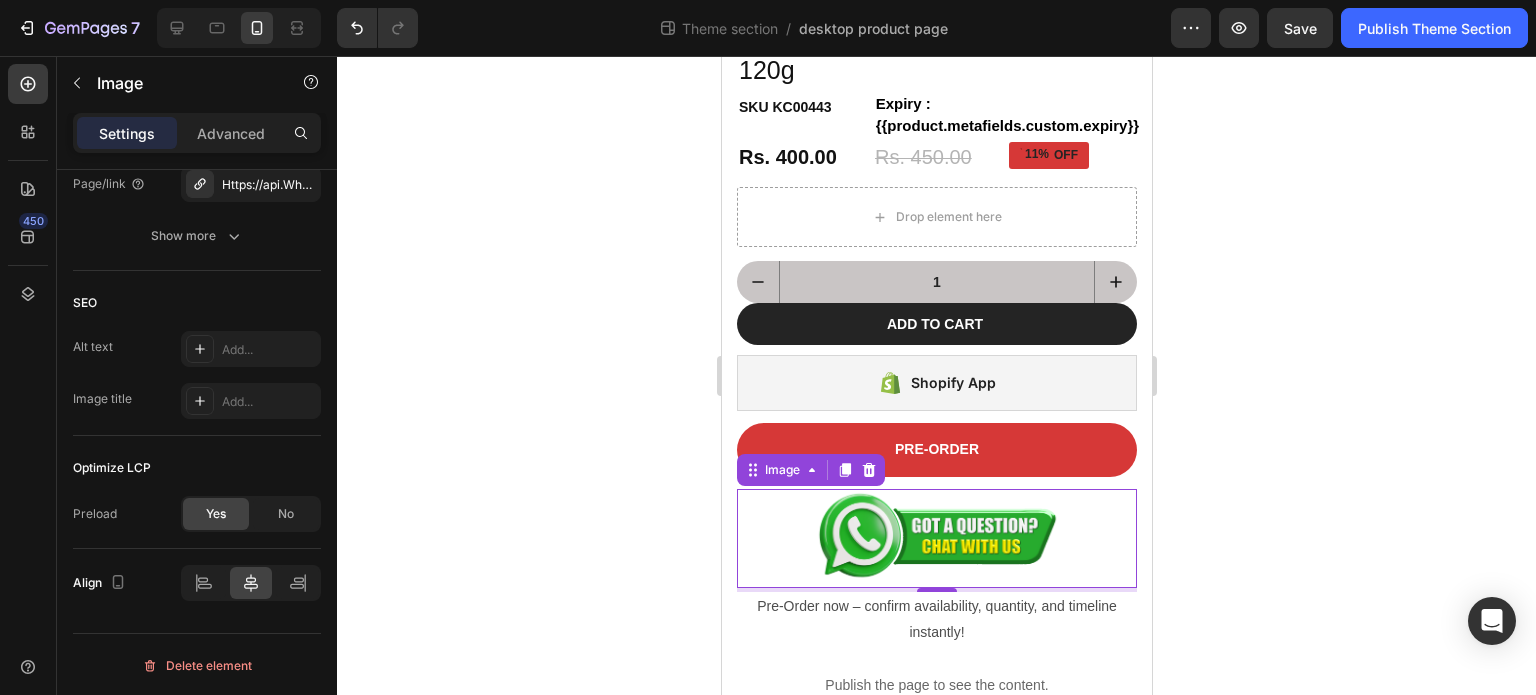scroll, scrollTop: 660, scrollLeft: 0, axis: vertical 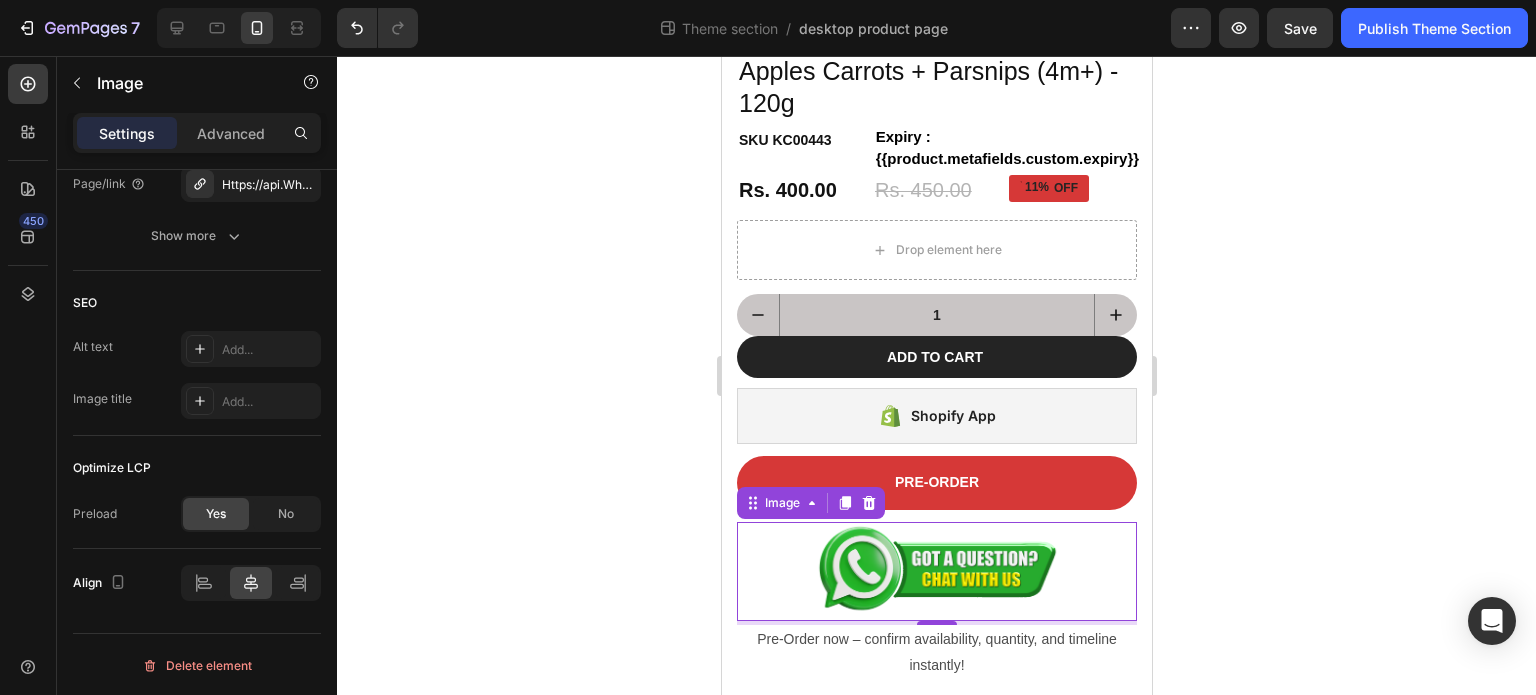click 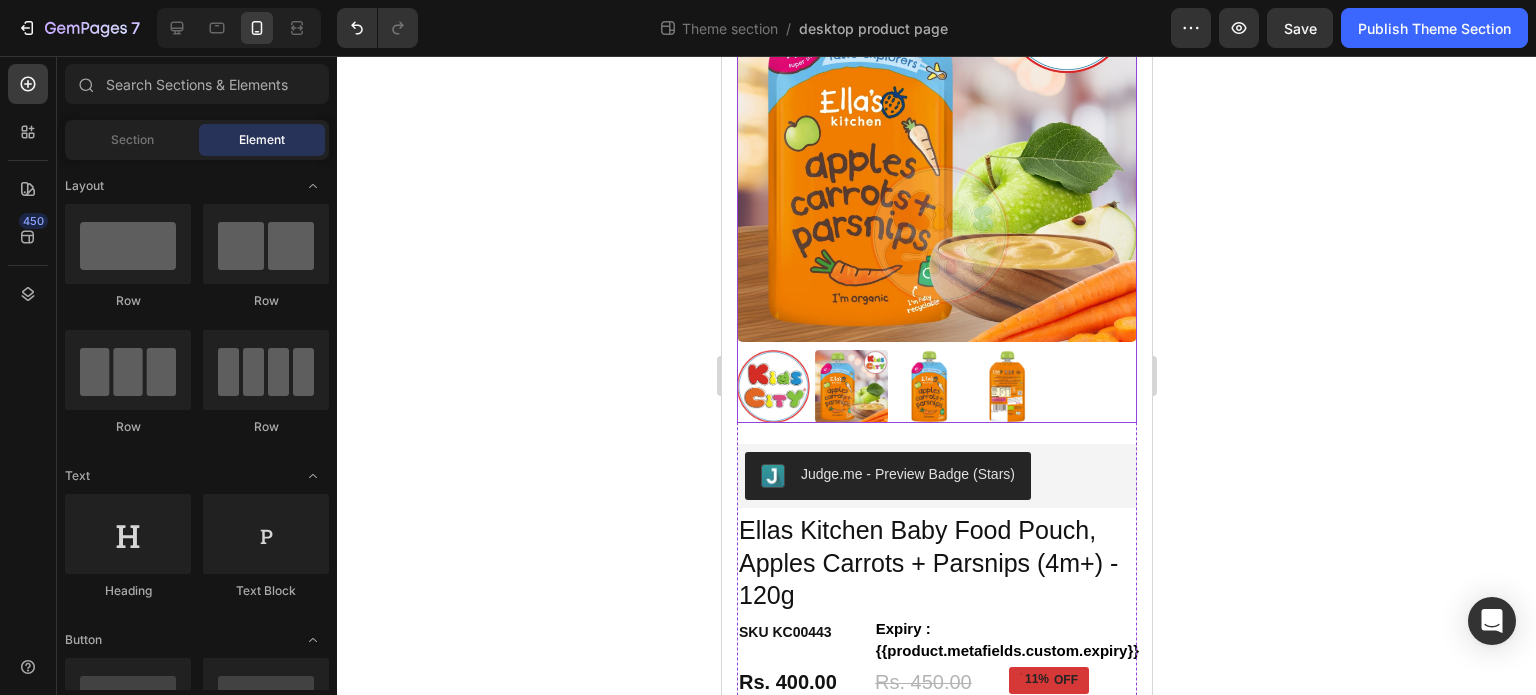 scroll, scrollTop: 0, scrollLeft: 0, axis: both 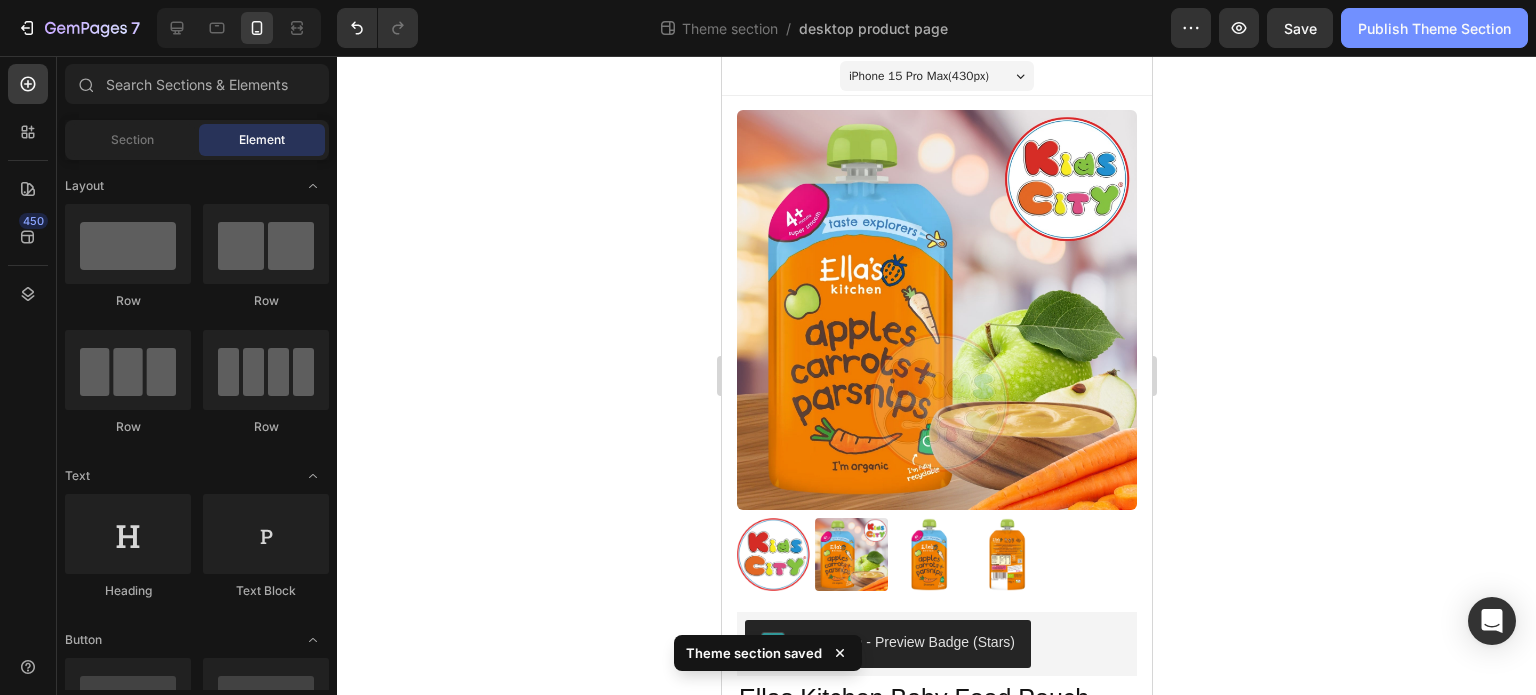 click on "Publish Theme Section" at bounding box center (1434, 28) 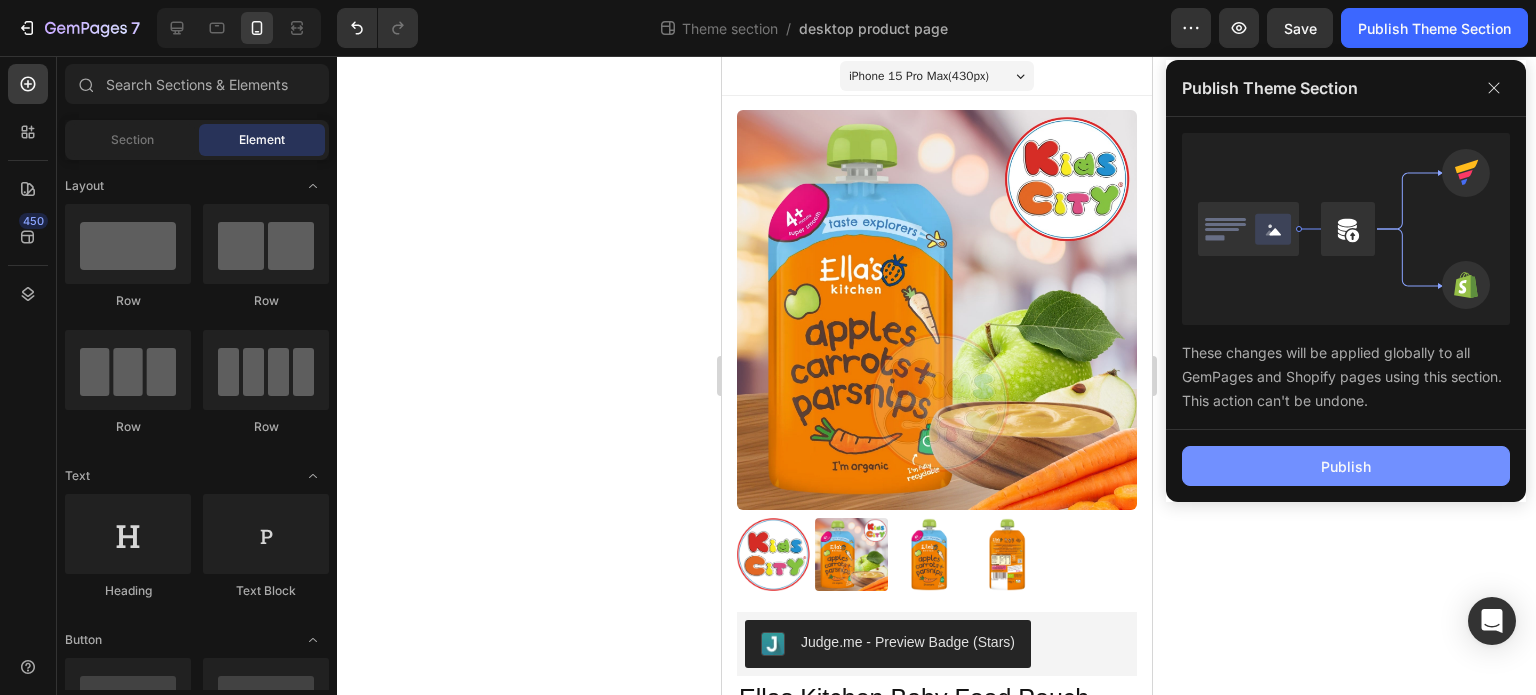 click on "Publish" 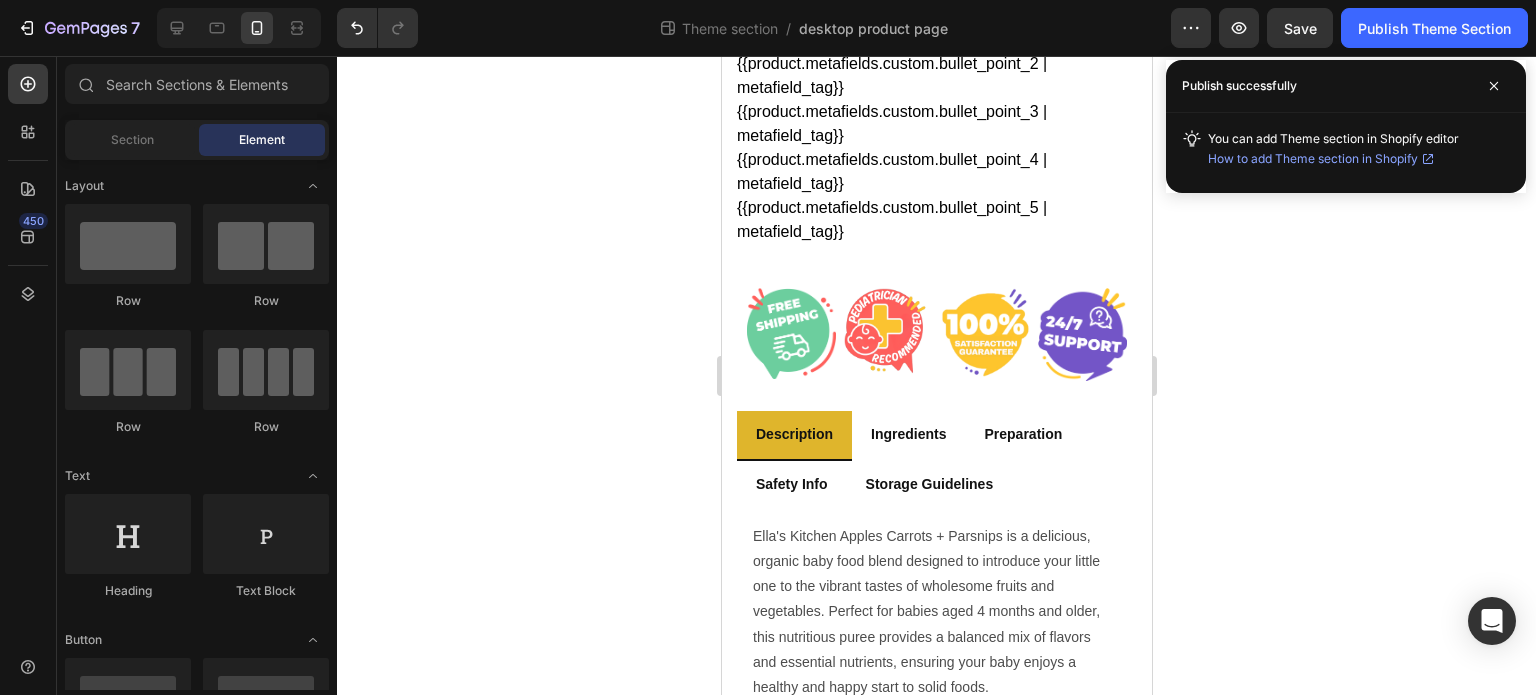 scroll, scrollTop: 1600, scrollLeft: 0, axis: vertical 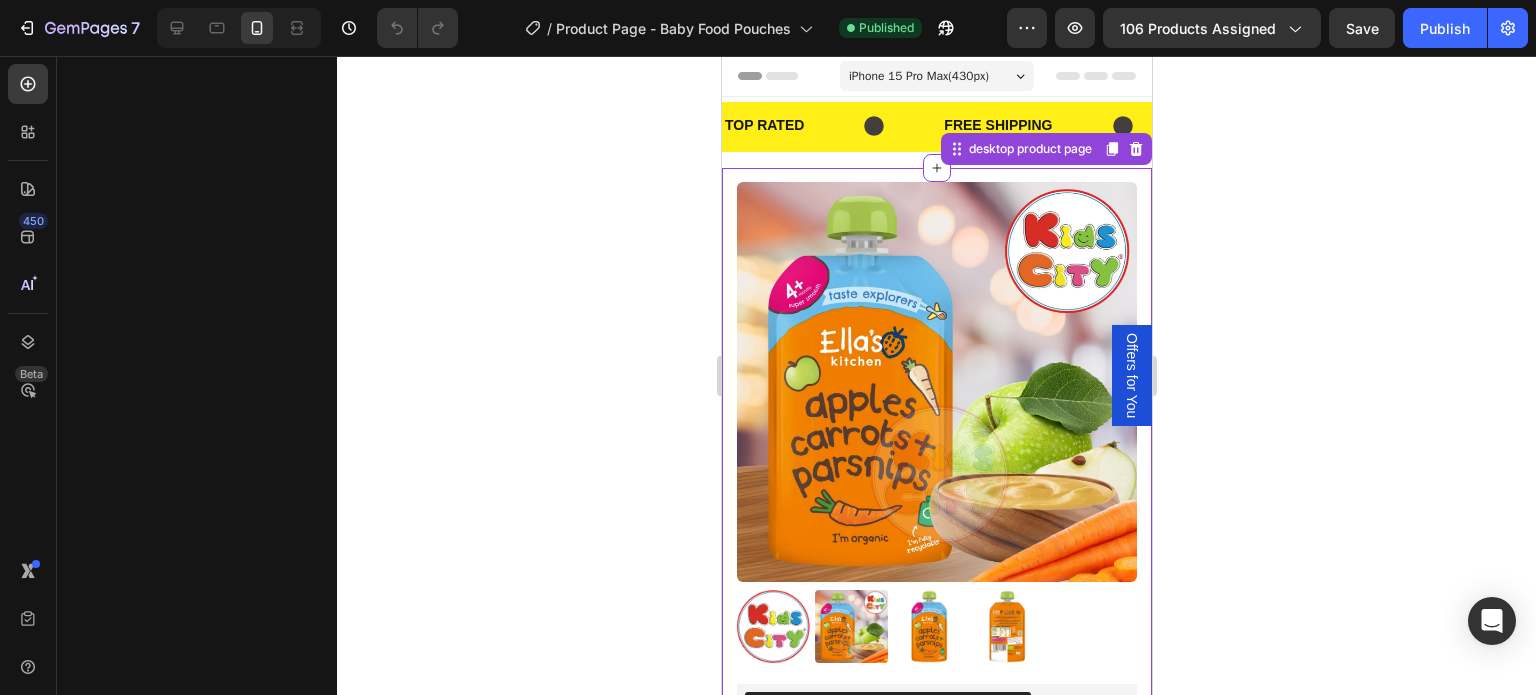 click at bounding box center [936, 382] 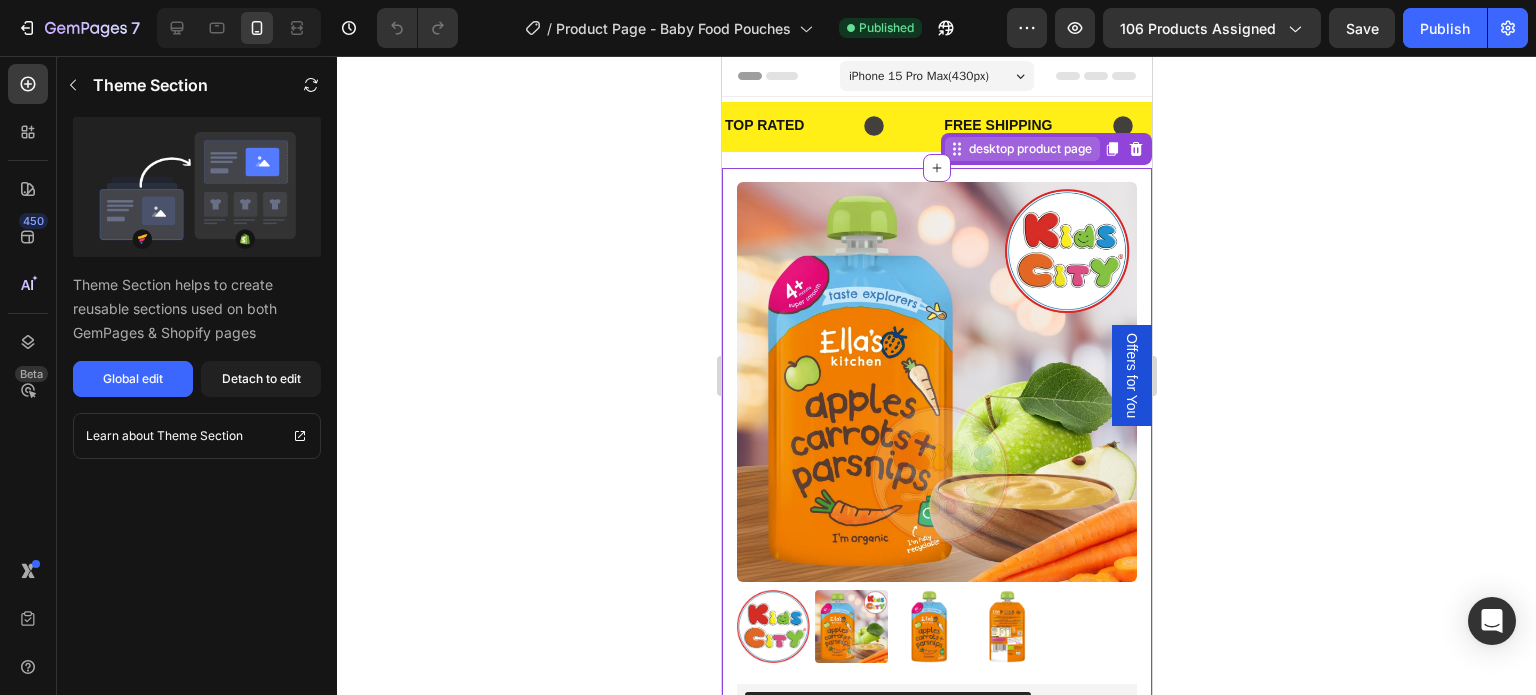 click on "desktop product page" at bounding box center (1029, 149) 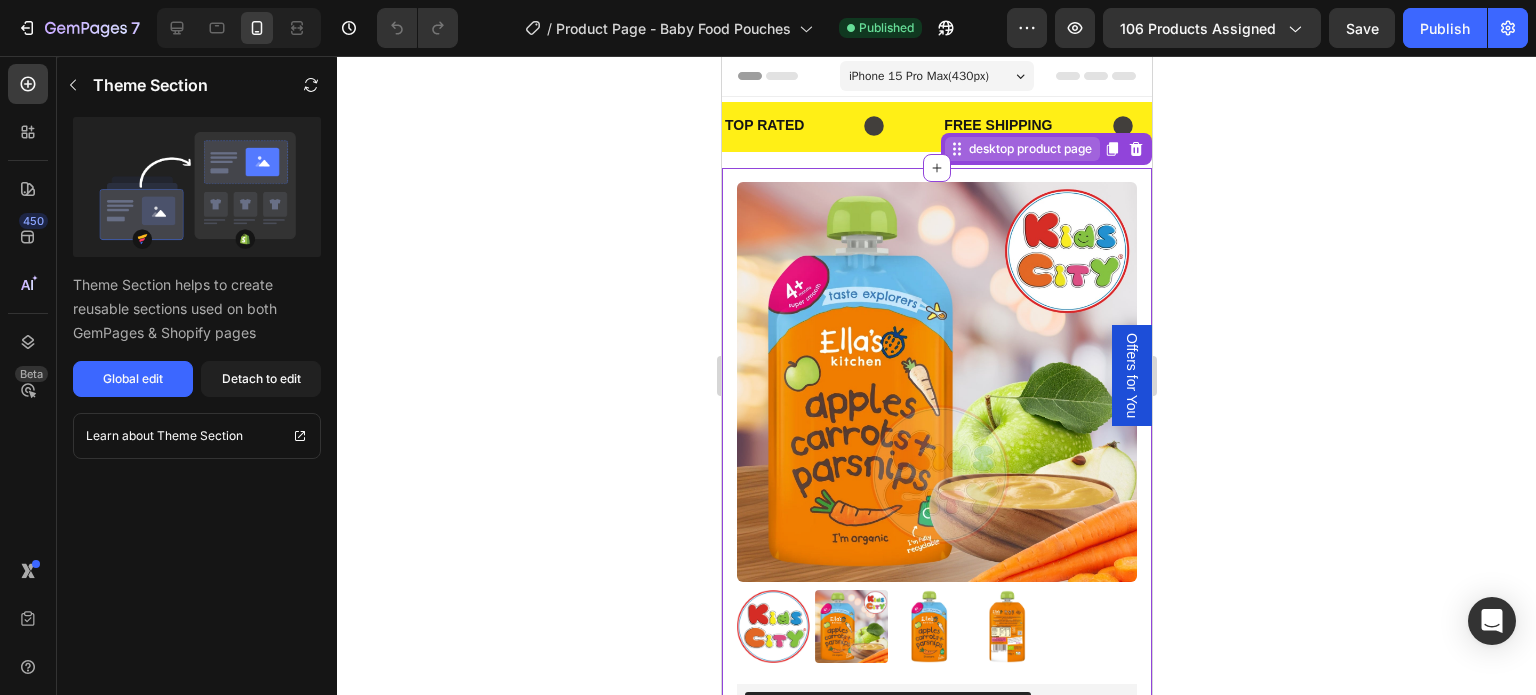 click on "desktop product page" at bounding box center [1029, 149] 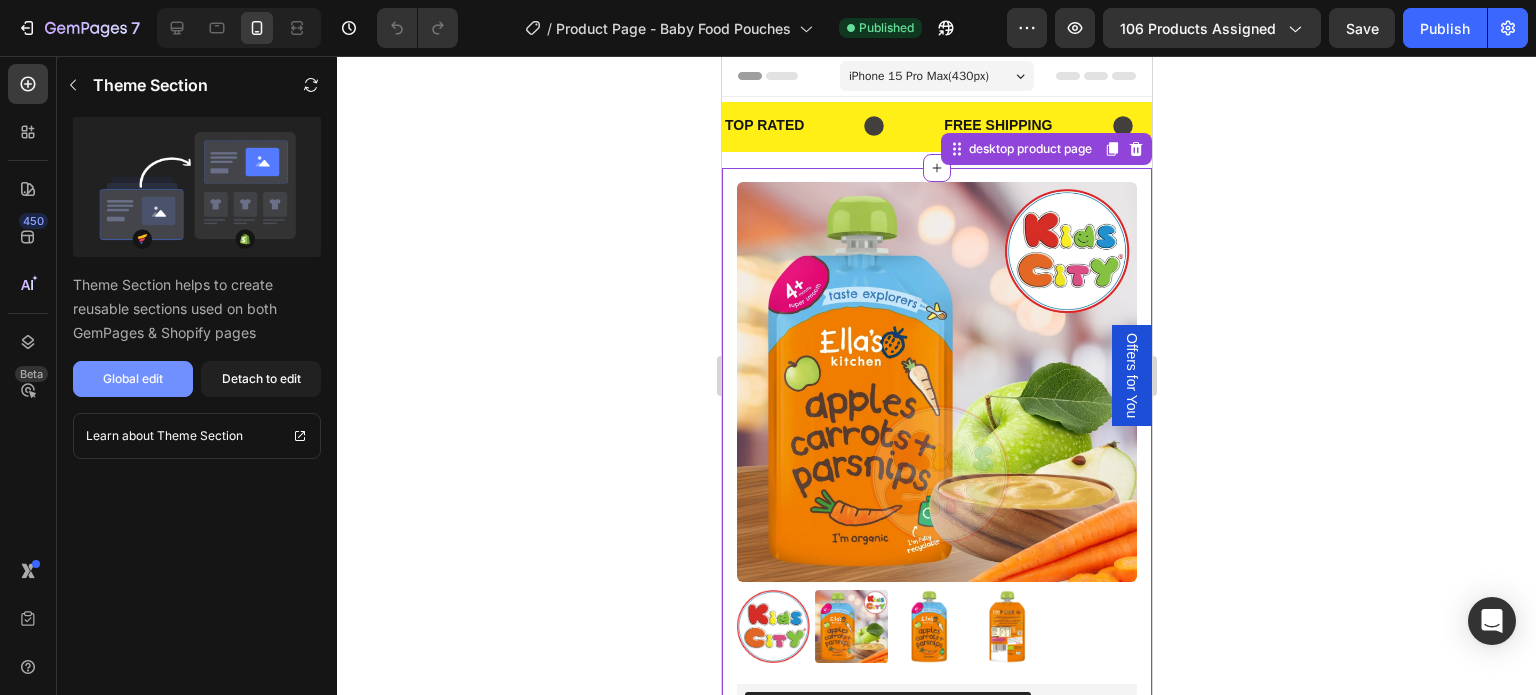 click on "Global edit" at bounding box center [133, 379] 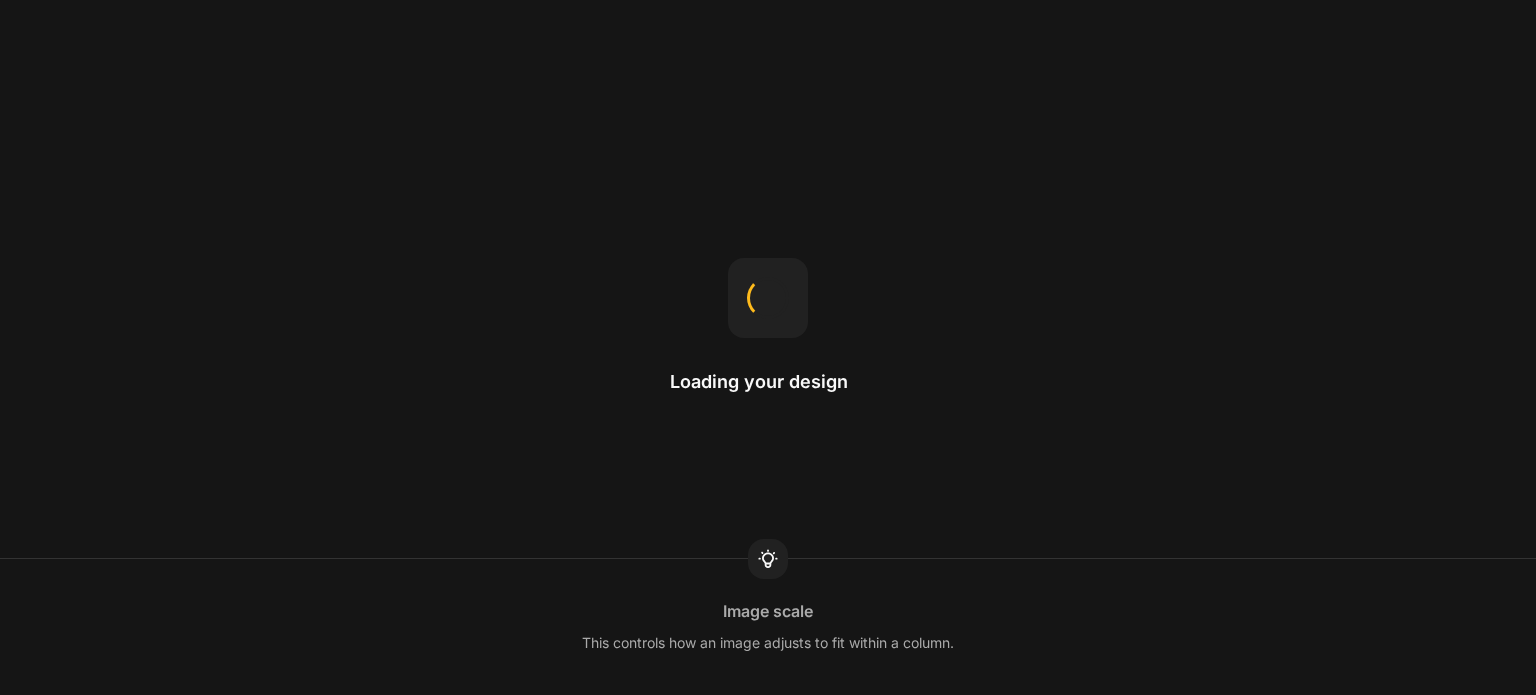 scroll, scrollTop: 0, scrollLeft: 0, axis: both 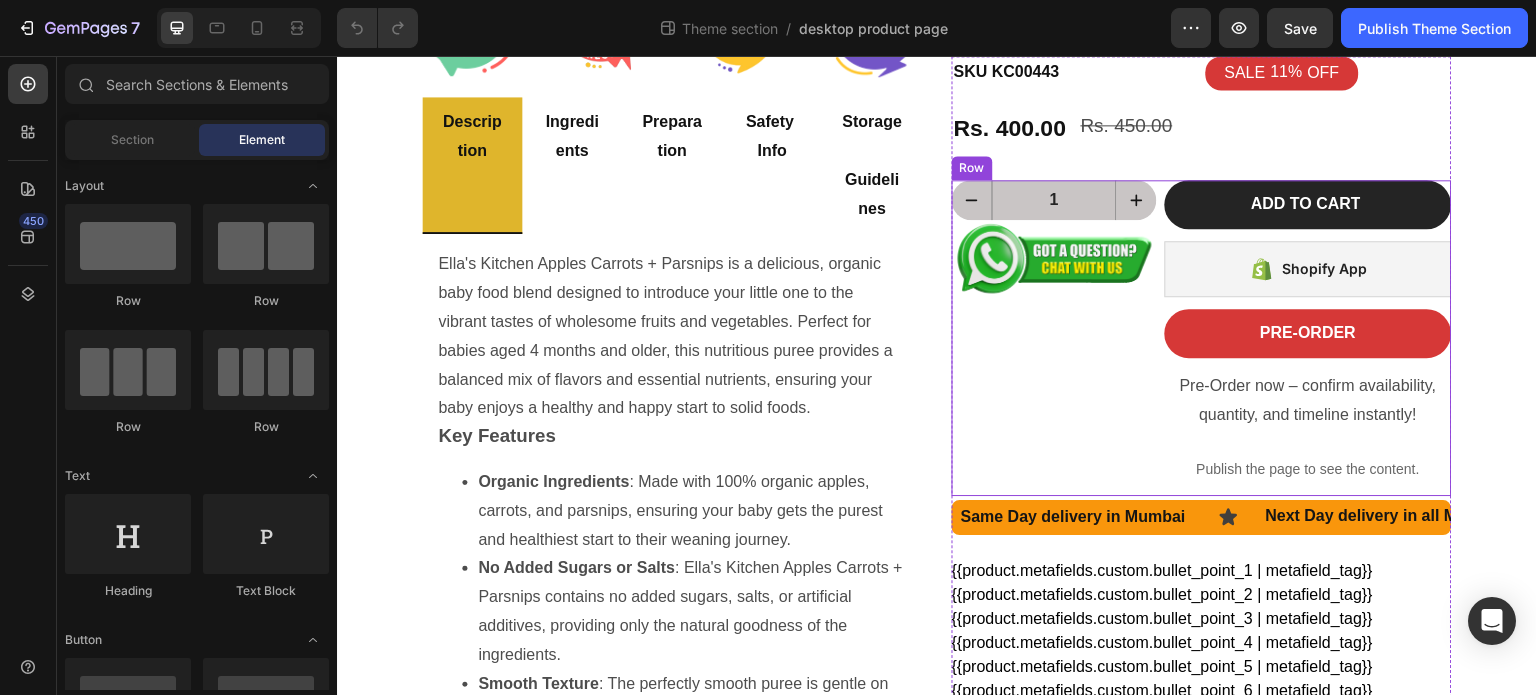 click on "1
Product Quantity Image" at bounding box center (1054, 339) 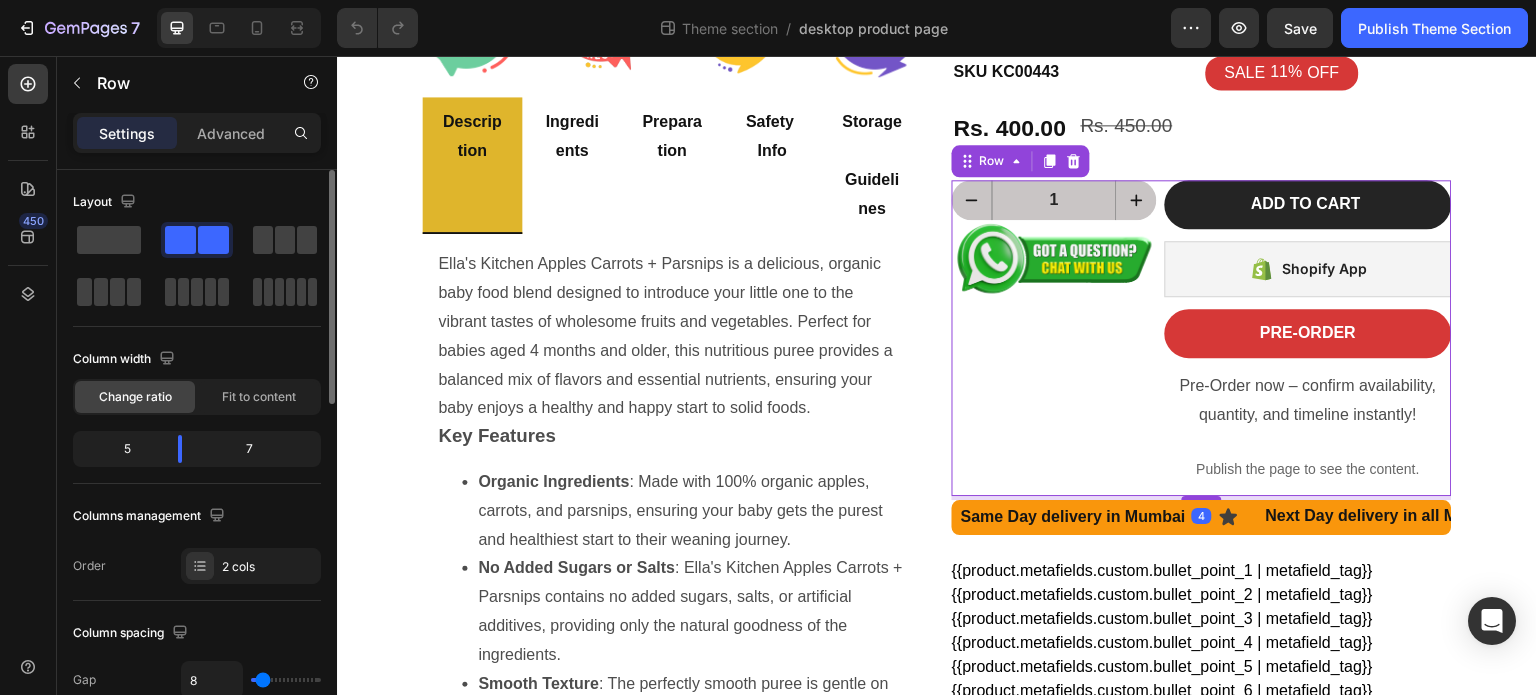 scroll, scrollTop: 0, scrollLeft: 0, axis: both 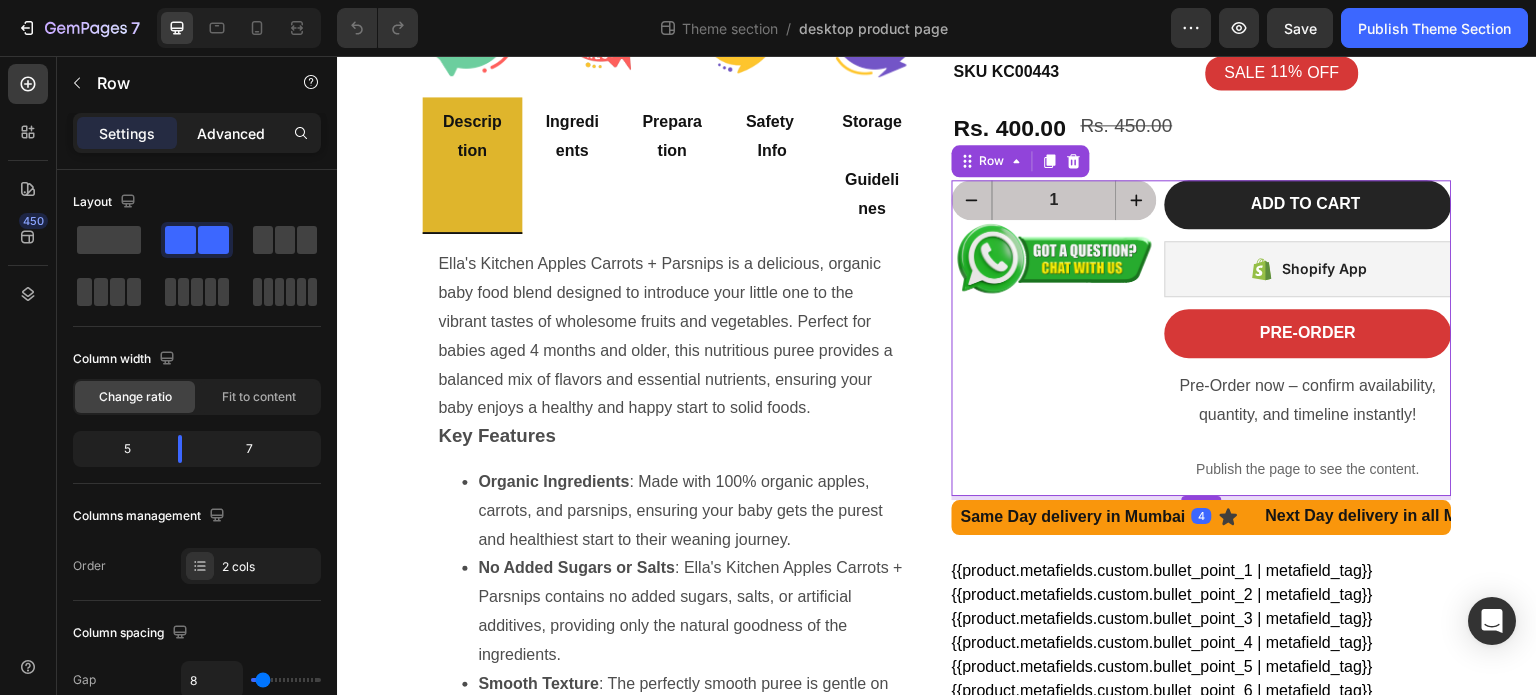 click on "Advanced" at bounding box center [231, 133] 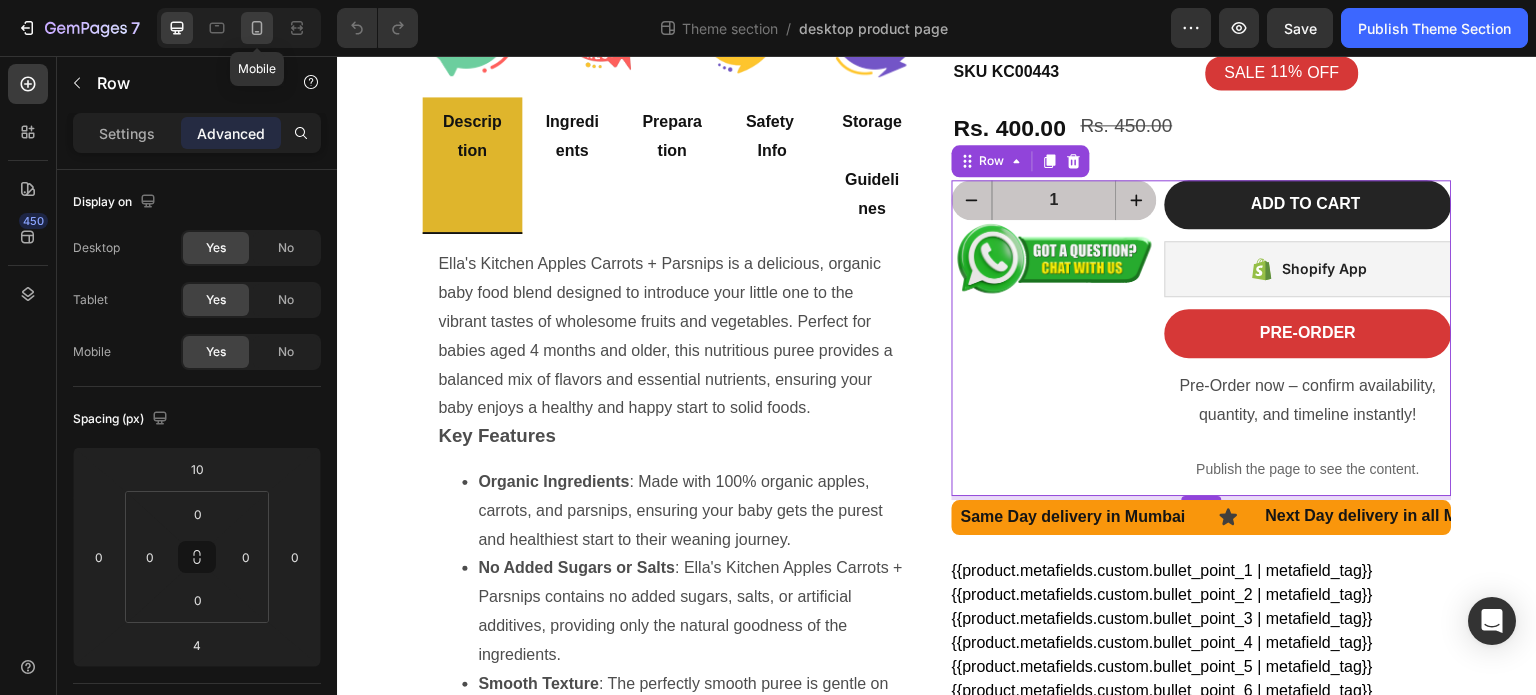 click 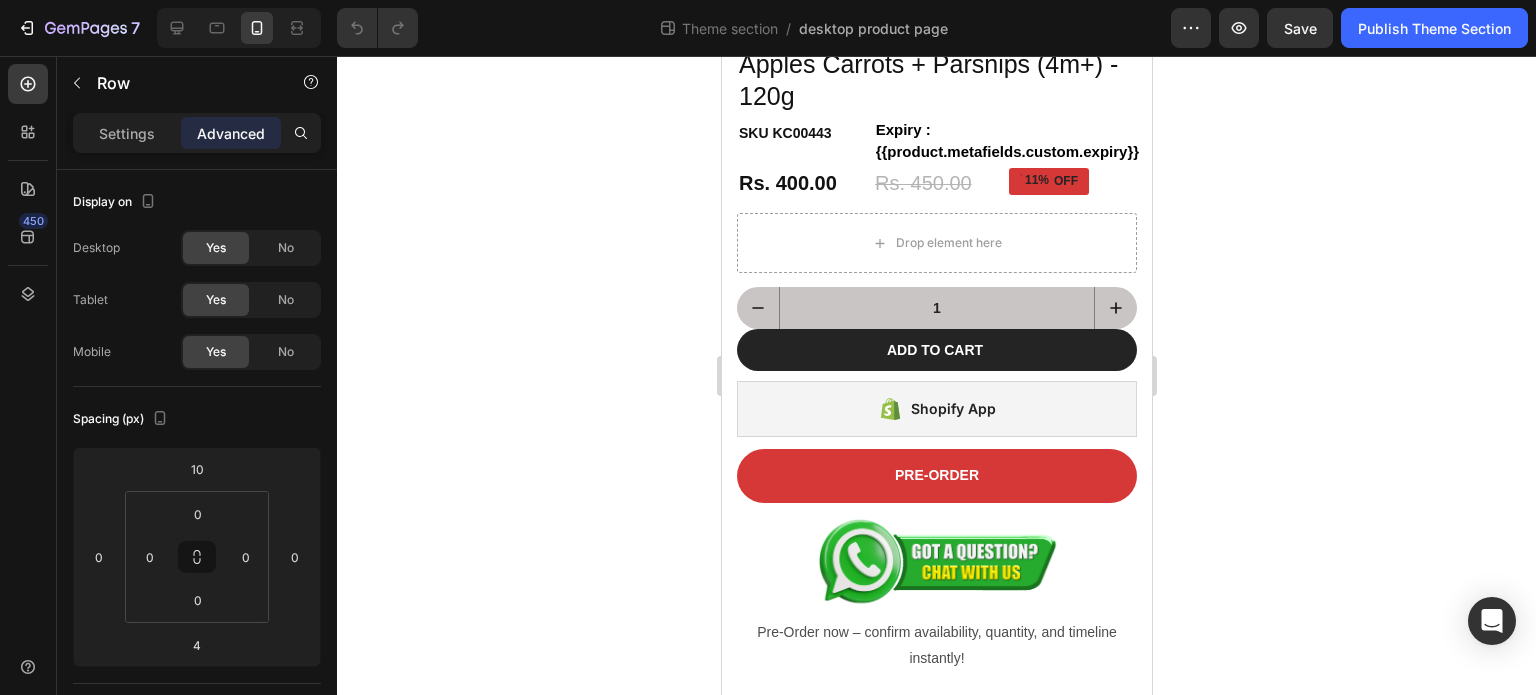 scroll, scrollTop: 597, scrollLeft: 0, axis: vertical 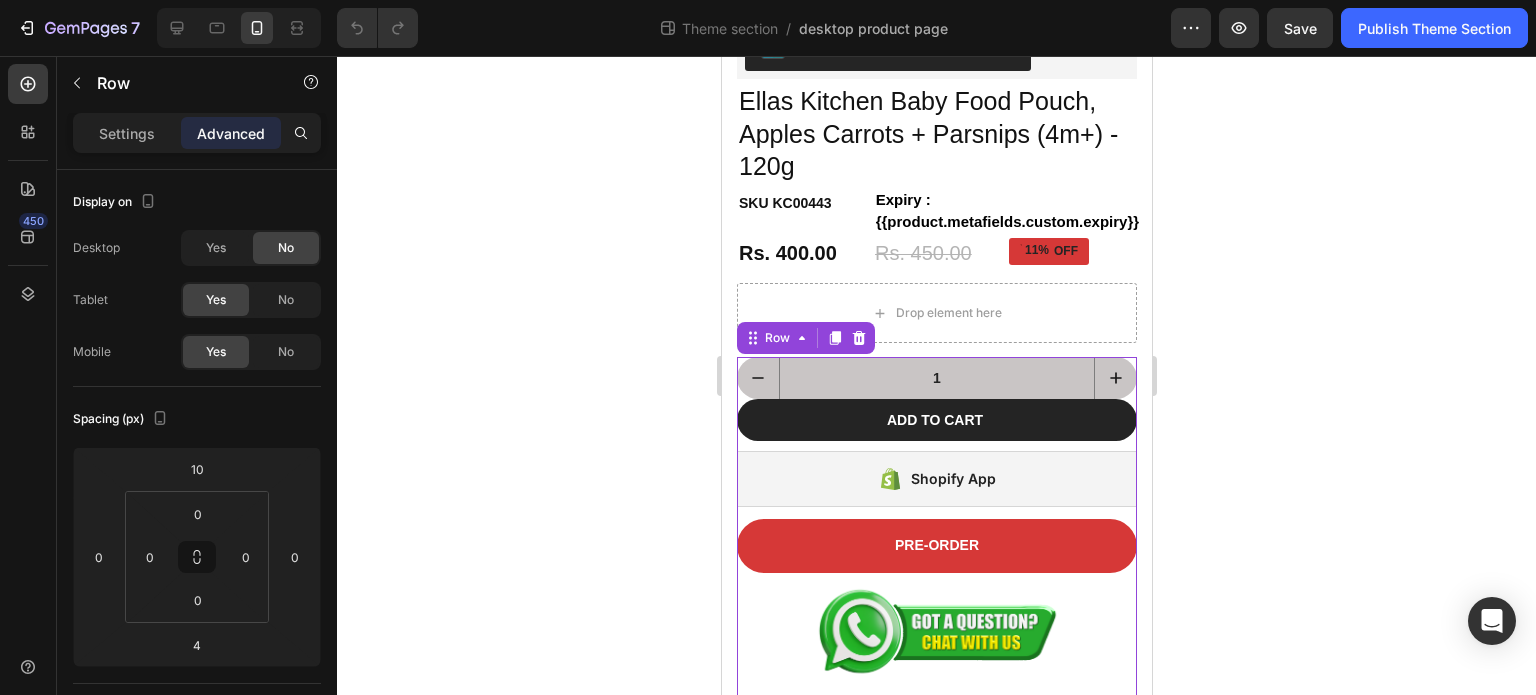 click on "Add to cart Add to Cart
Shopify App Shopify App PRE-ORDER Button Image Pre-Order now – confirm availability, quantity, and timeline instantly! Text Block
Publish the page to see the content.
Custom Code" at bounding box center (936, 603) 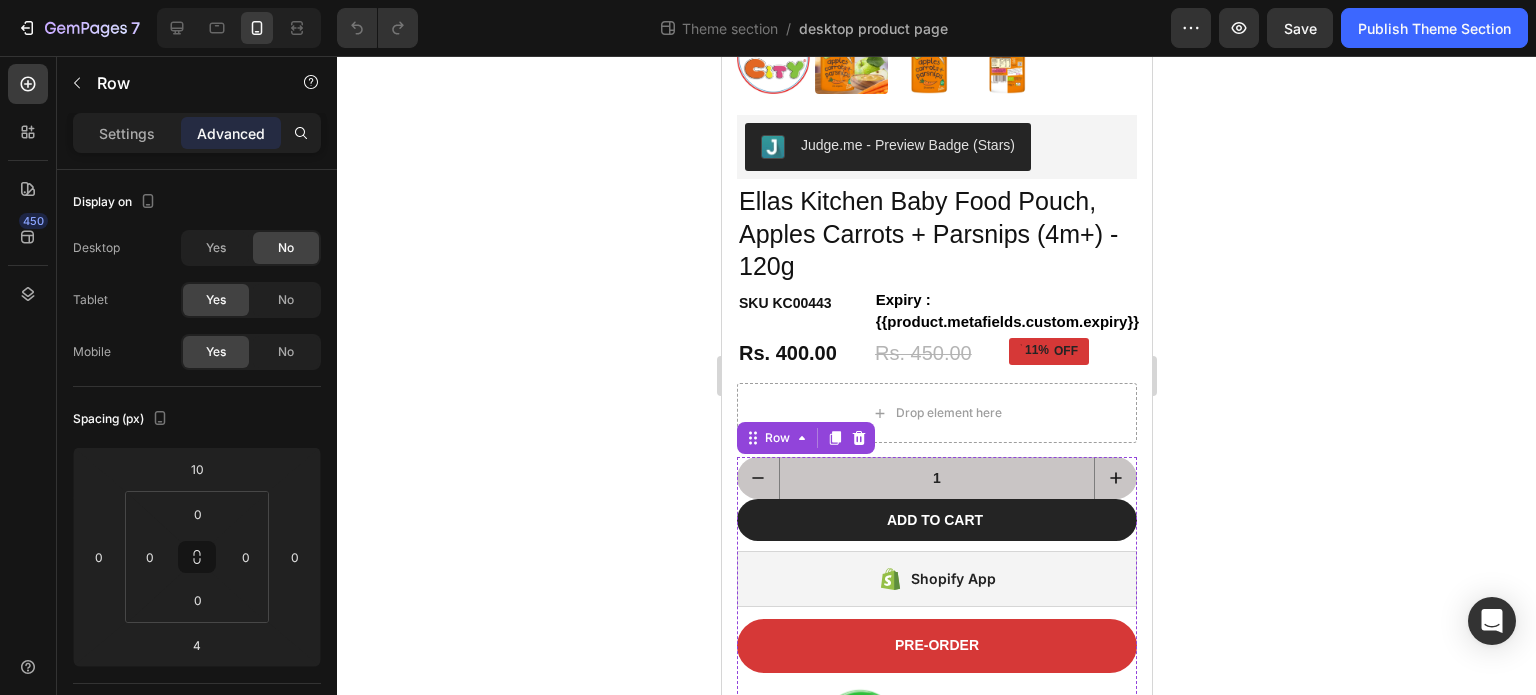 scroll, scrollTop: 397, scrollLeft: 0, axis: vertical 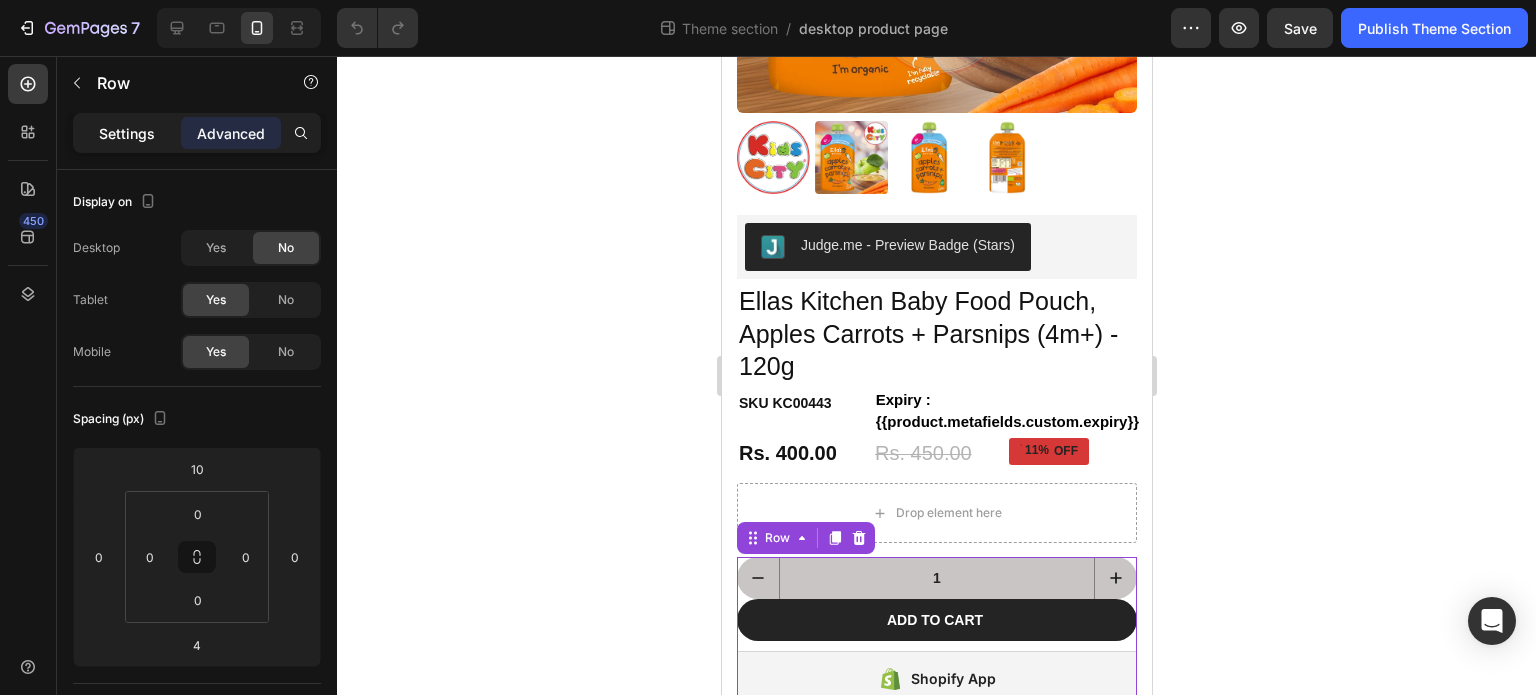 click on "Settings" at bounding box center (127, 133) 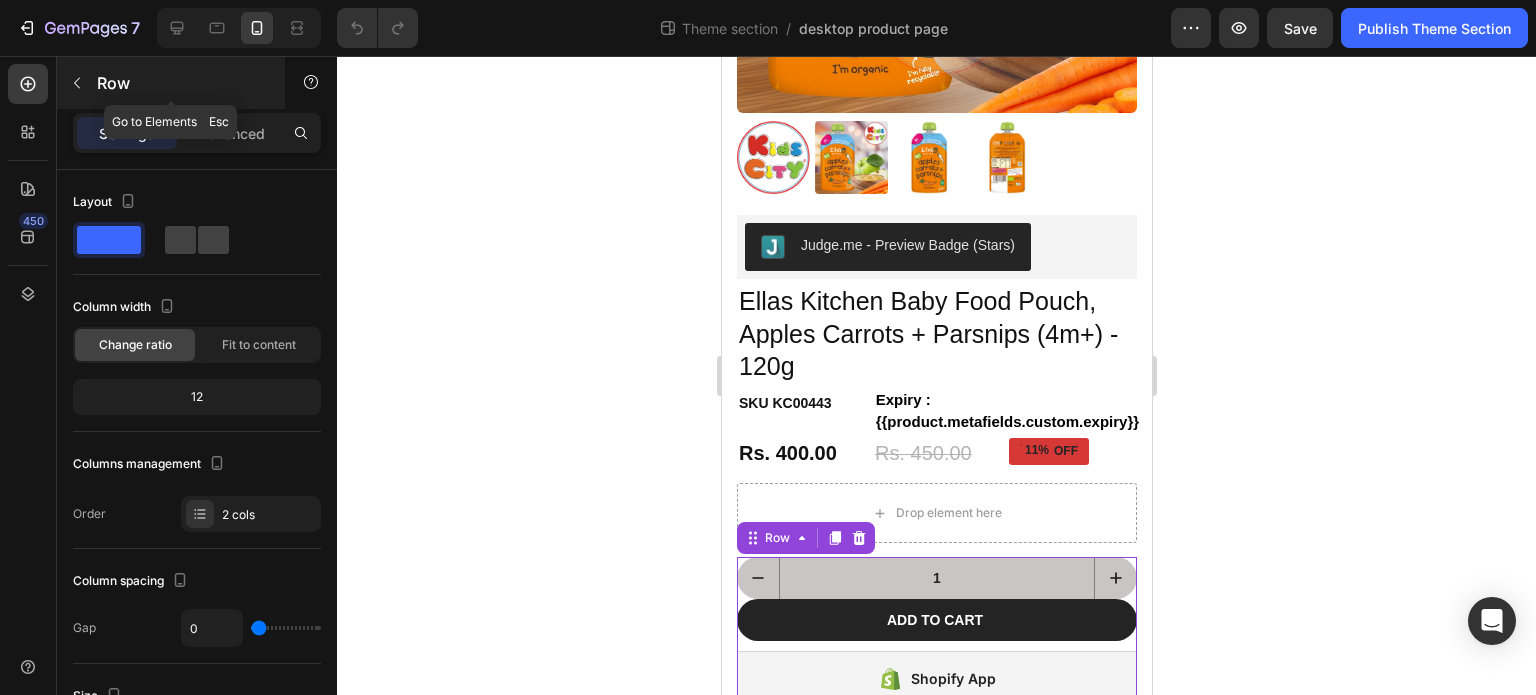 click at bounding box center [77, 83] 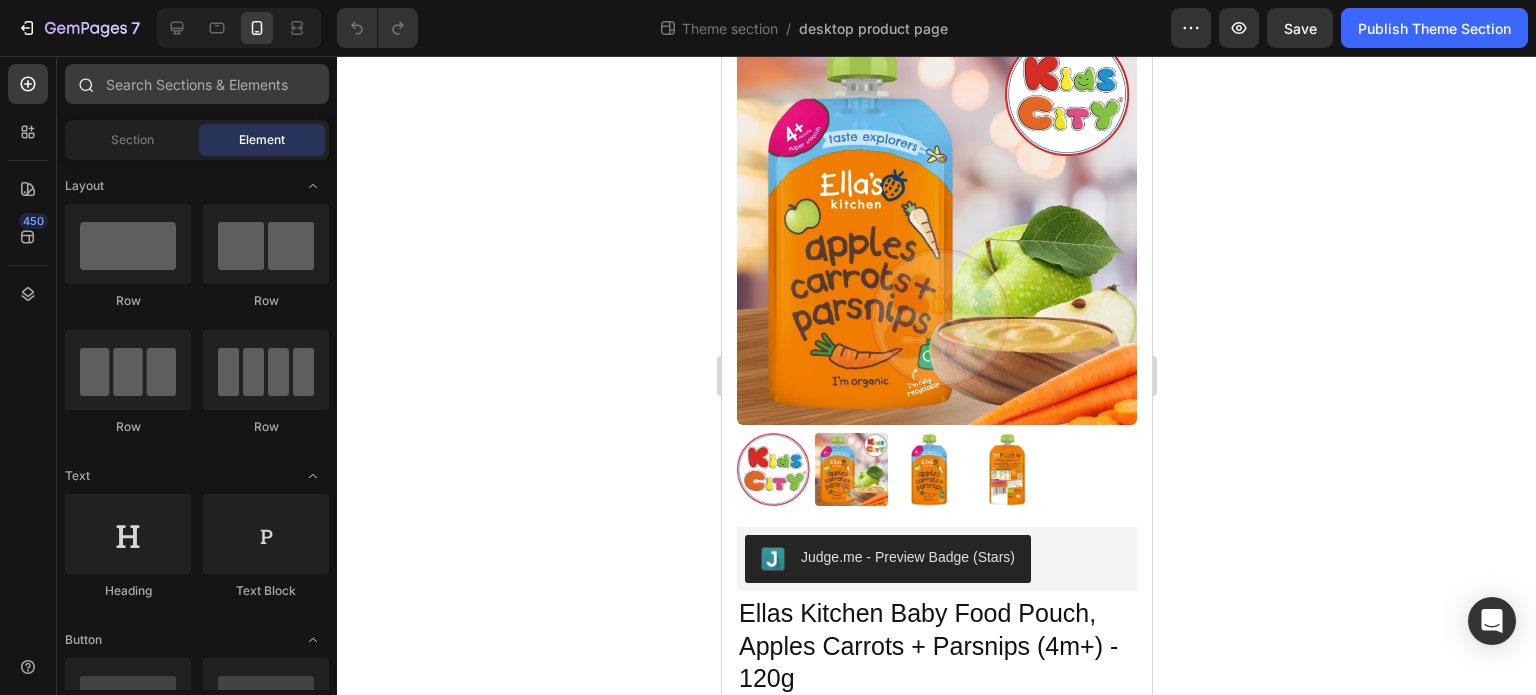 scroll, scrollTop: 0, scrollLeft: 0, axis: both 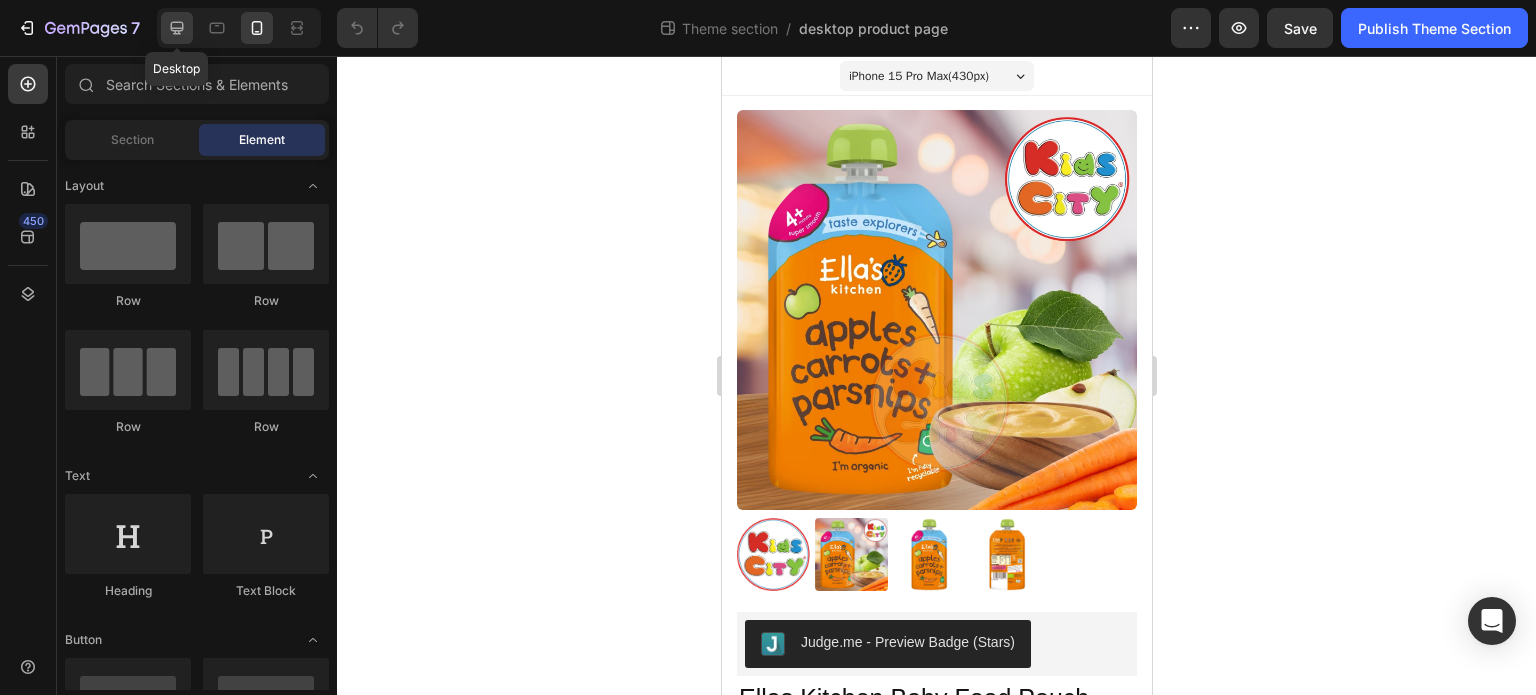 click 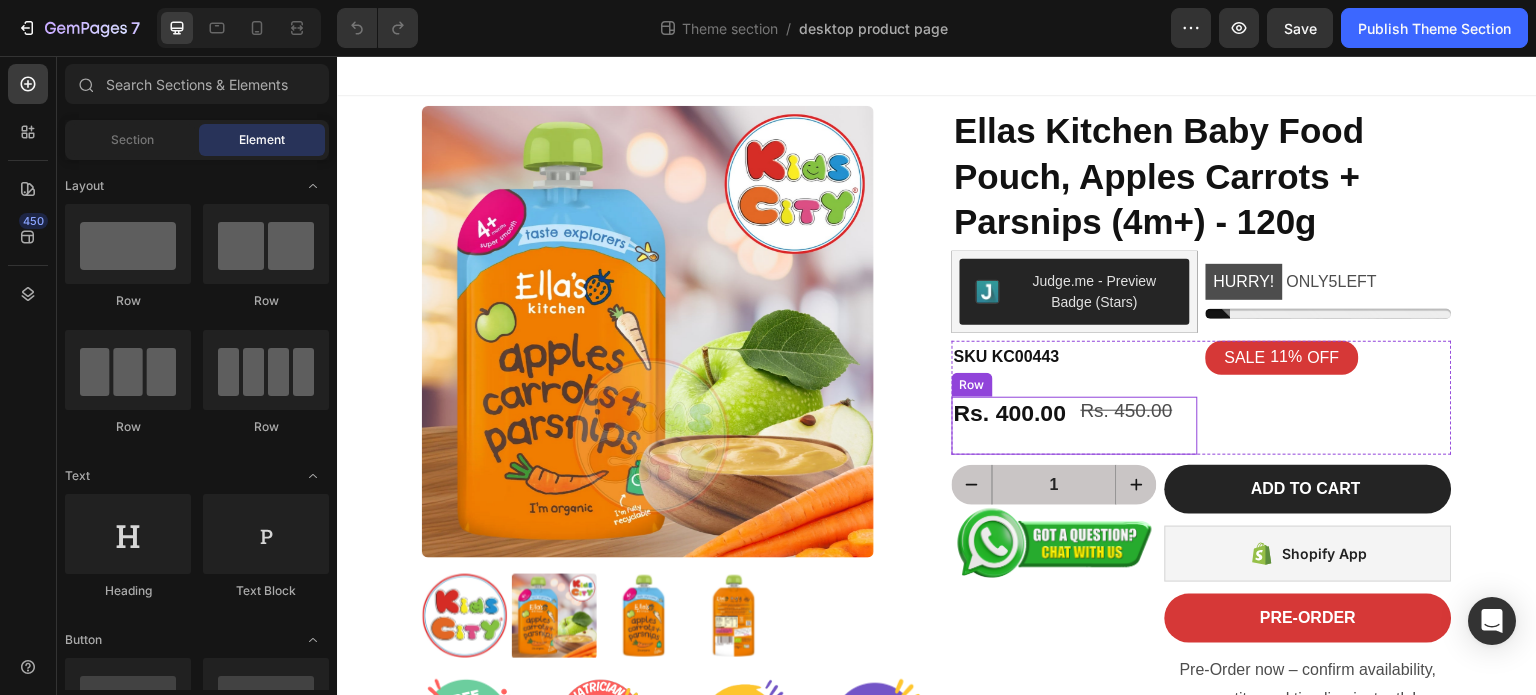 scroll, scrollTop: 100, scrollLeft: 0, axis: vertical 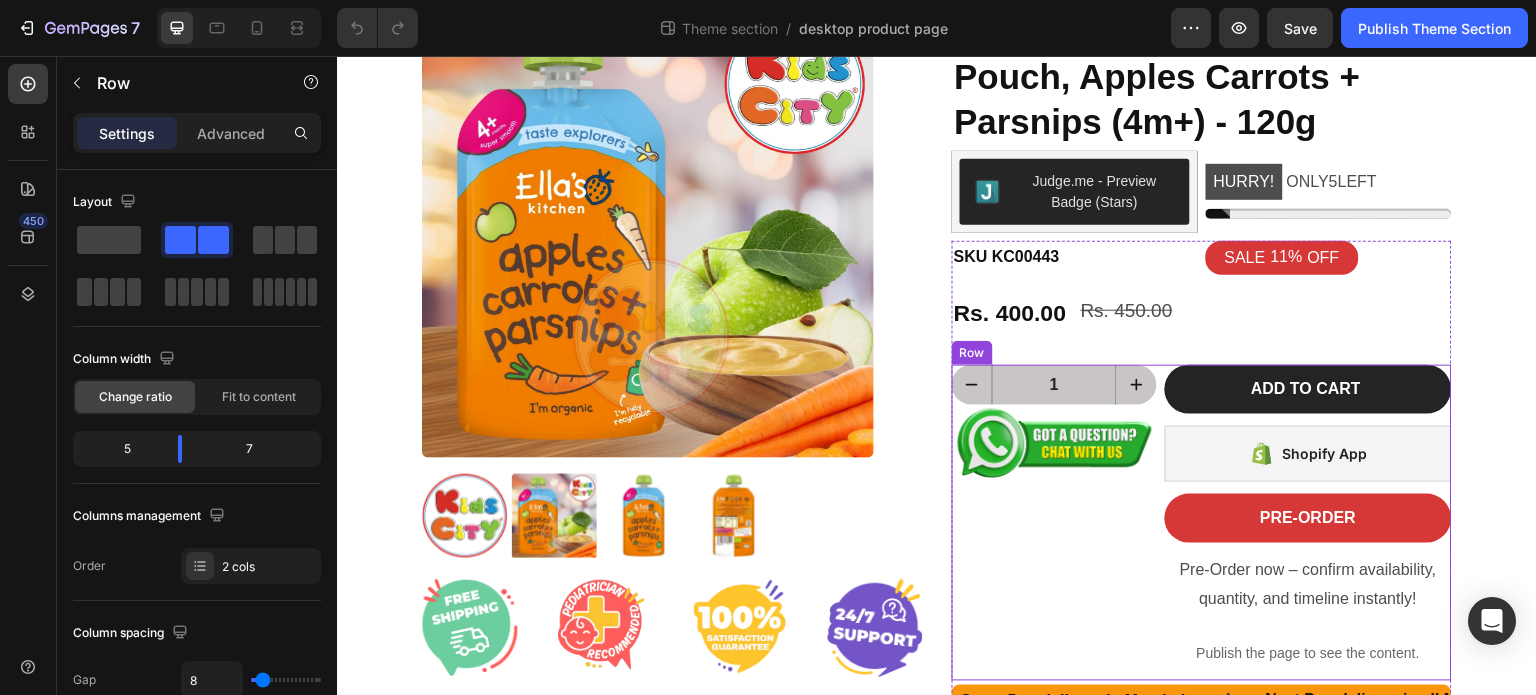 click on "1
Product Quantity Image" at bounding box center [1054, 523] 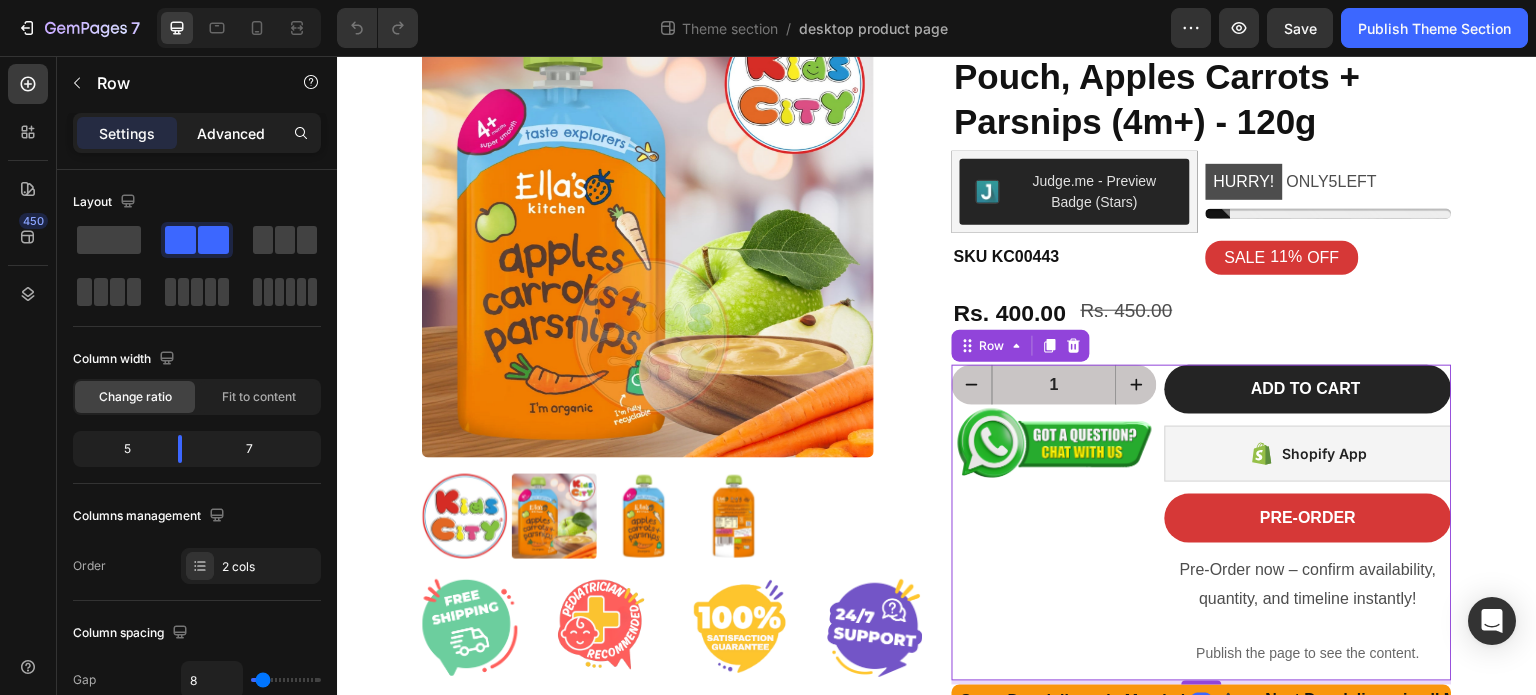 click on "Advanced" at bounding box center [231, 133] 